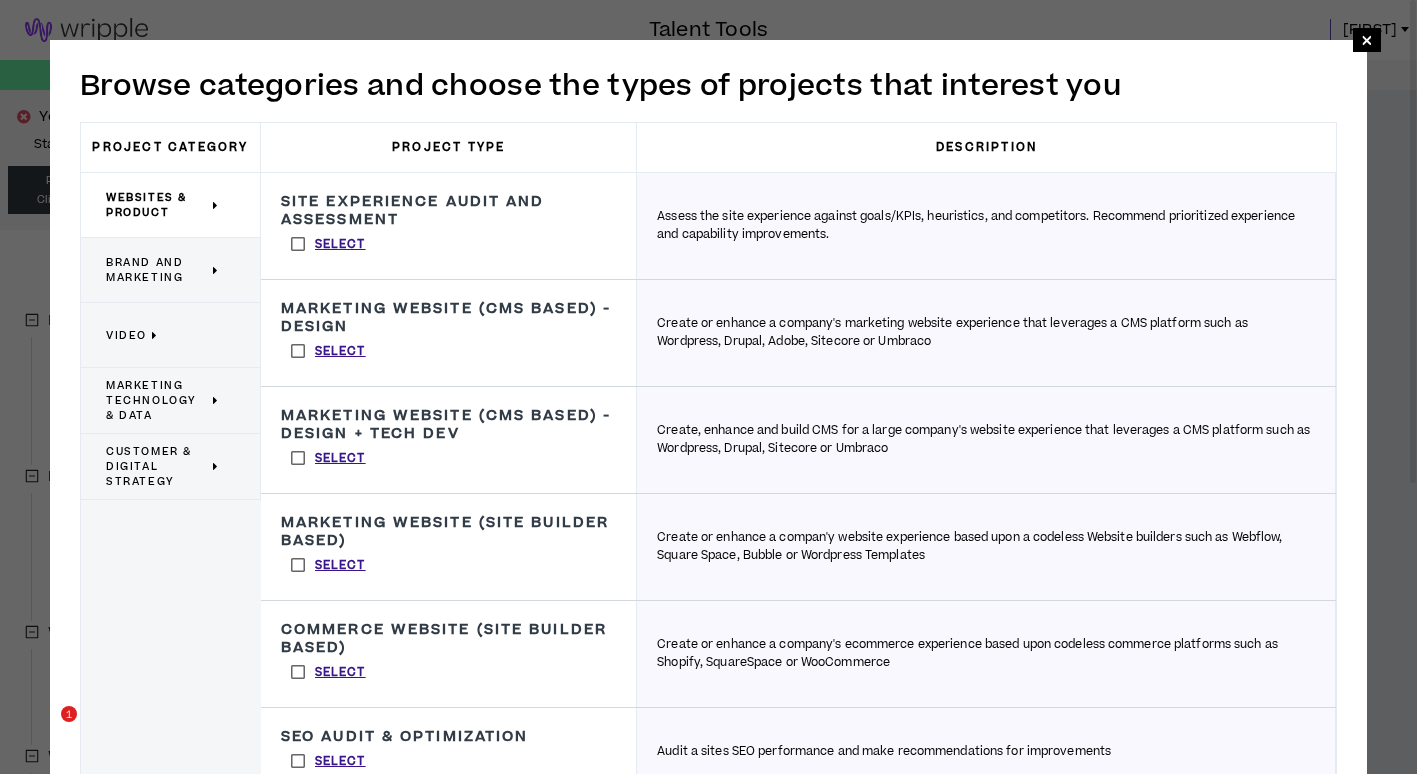 scroll, scrollTop: 400, scrollLeft: 0, axis: vertical 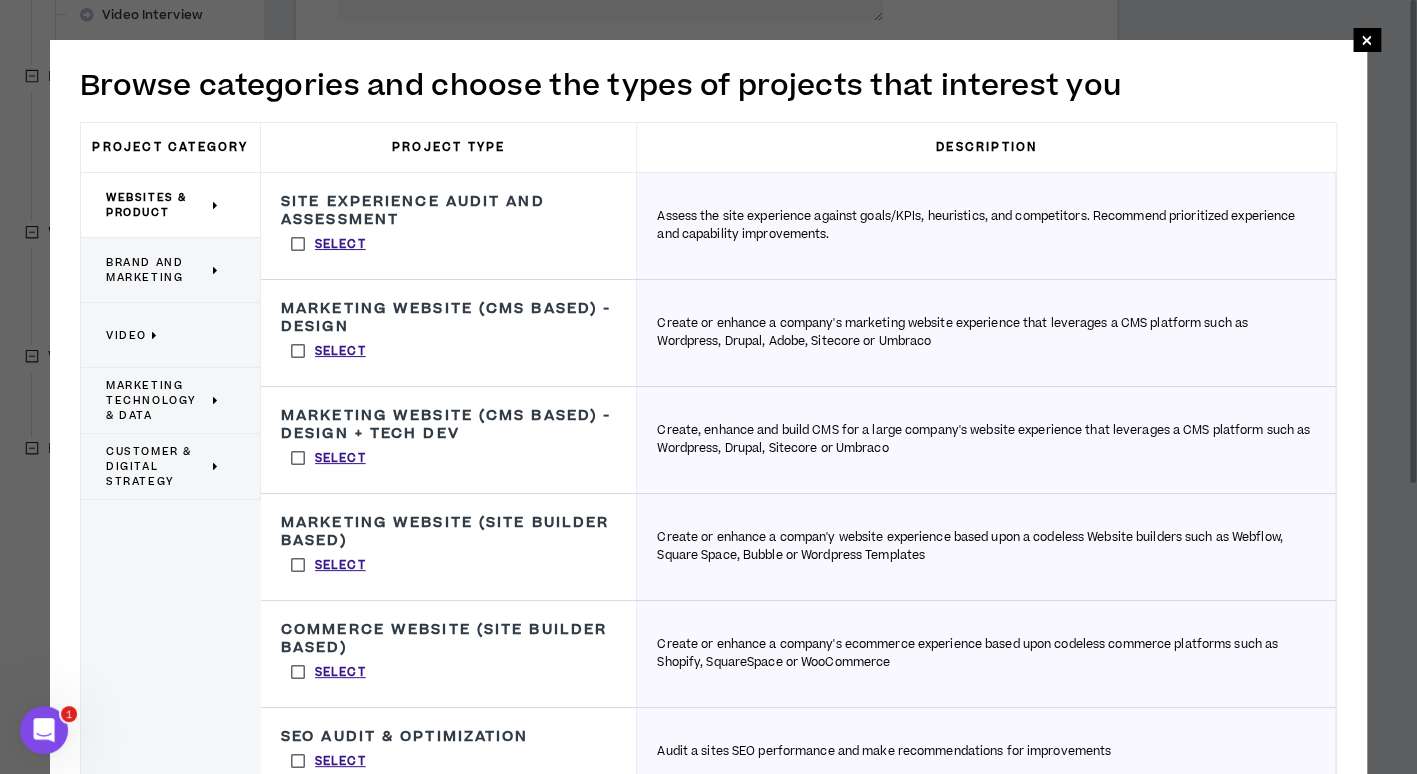 click on "Customer & Digital Strategy" at bounding box center (157, 466) 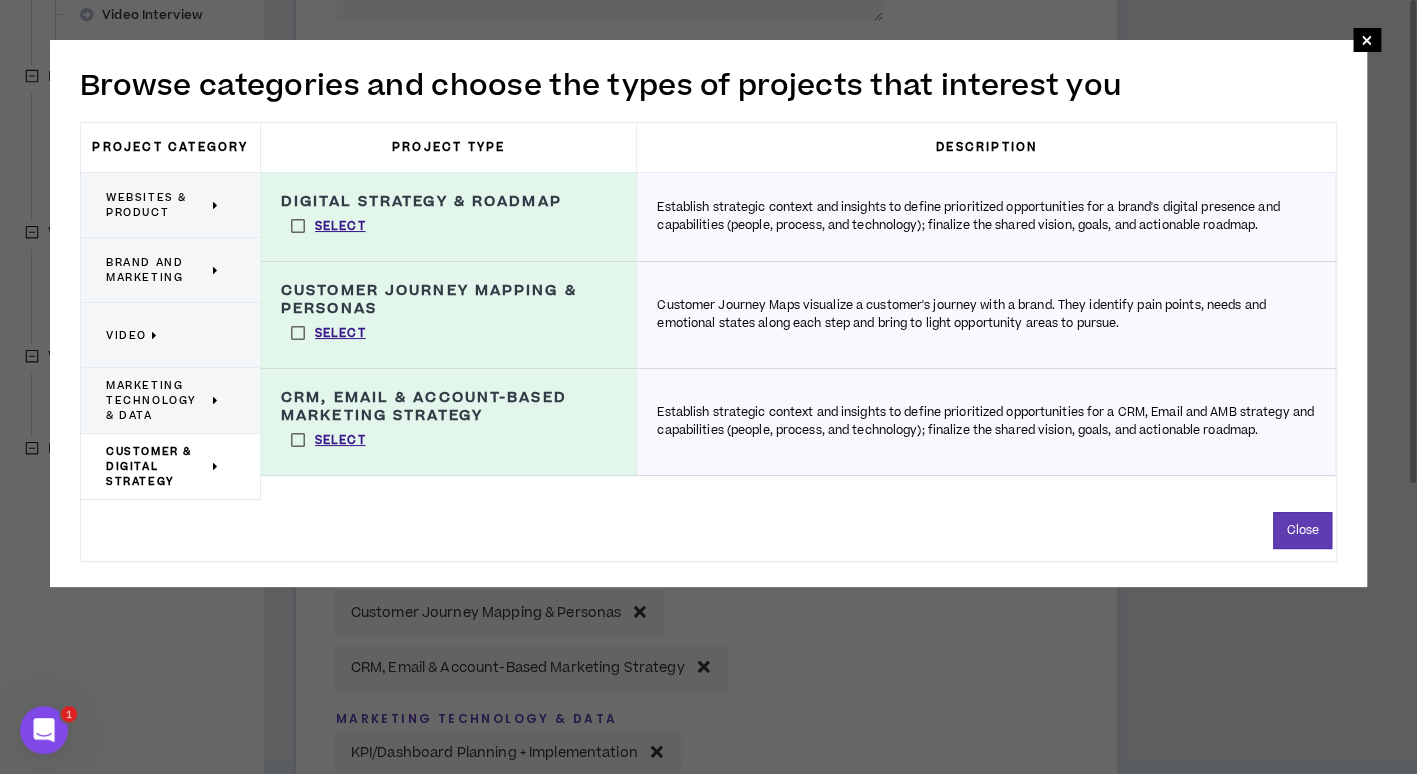 click on "Marketing Technology & Data" at bounding box center (157, 400) 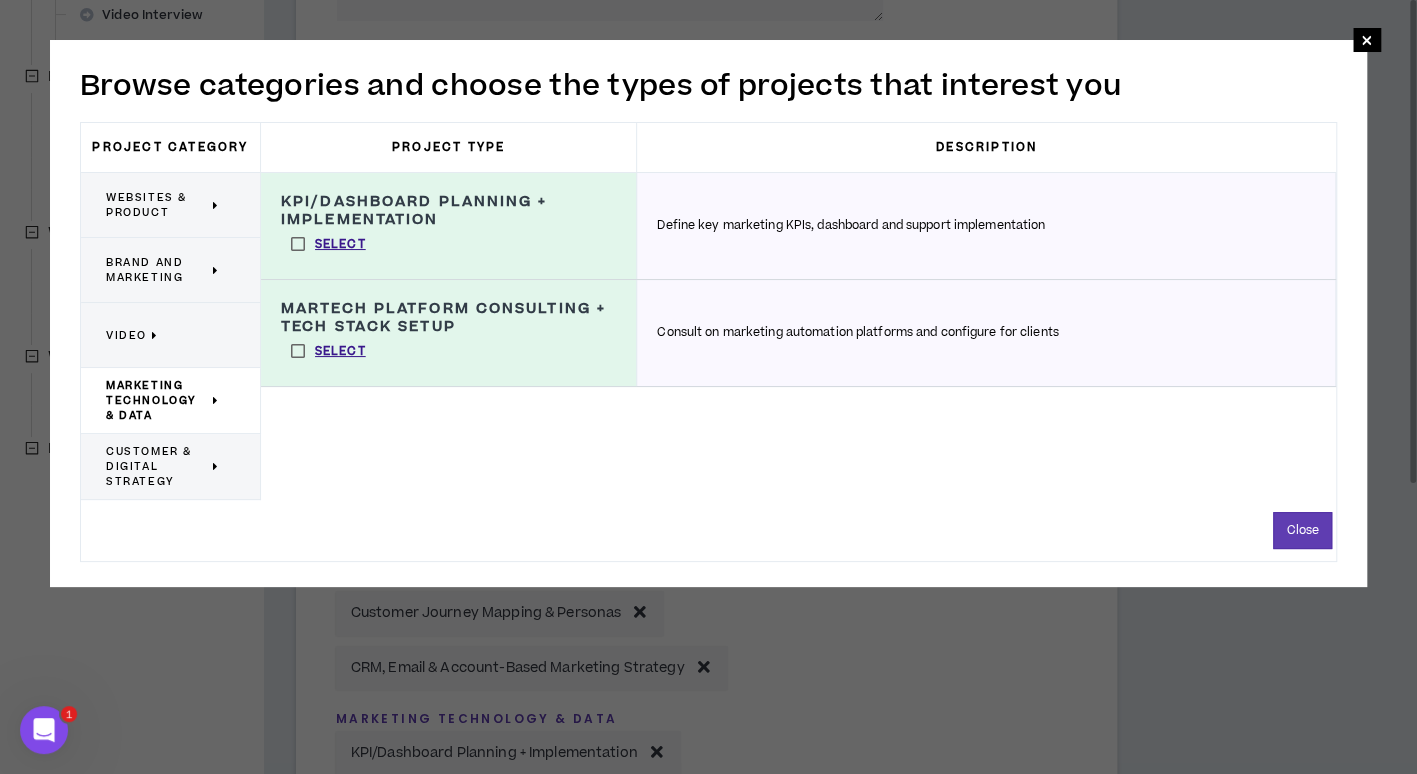 click on "Brand and Marketing" at bounding box center (157, 270) 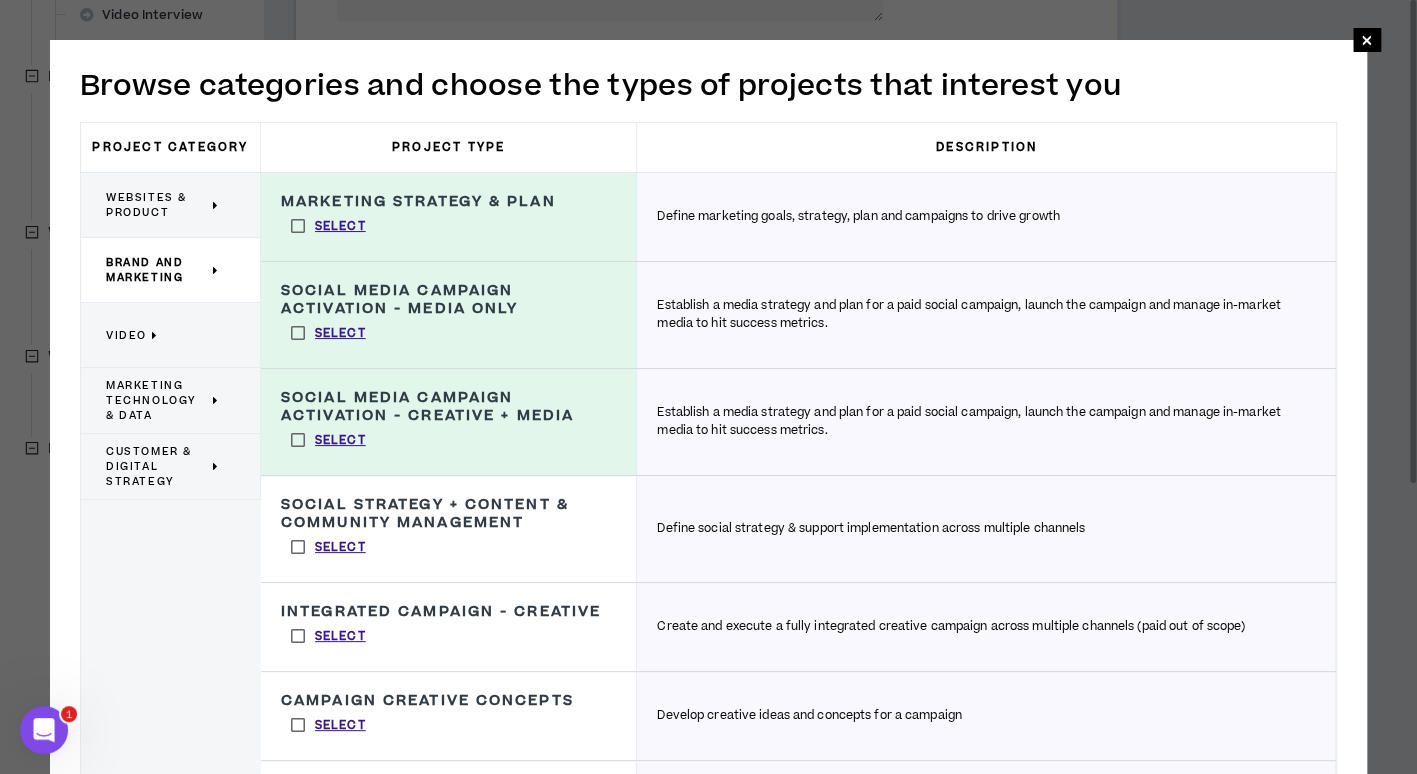 click on "Websites & Product" at bounding box center (157, 205) 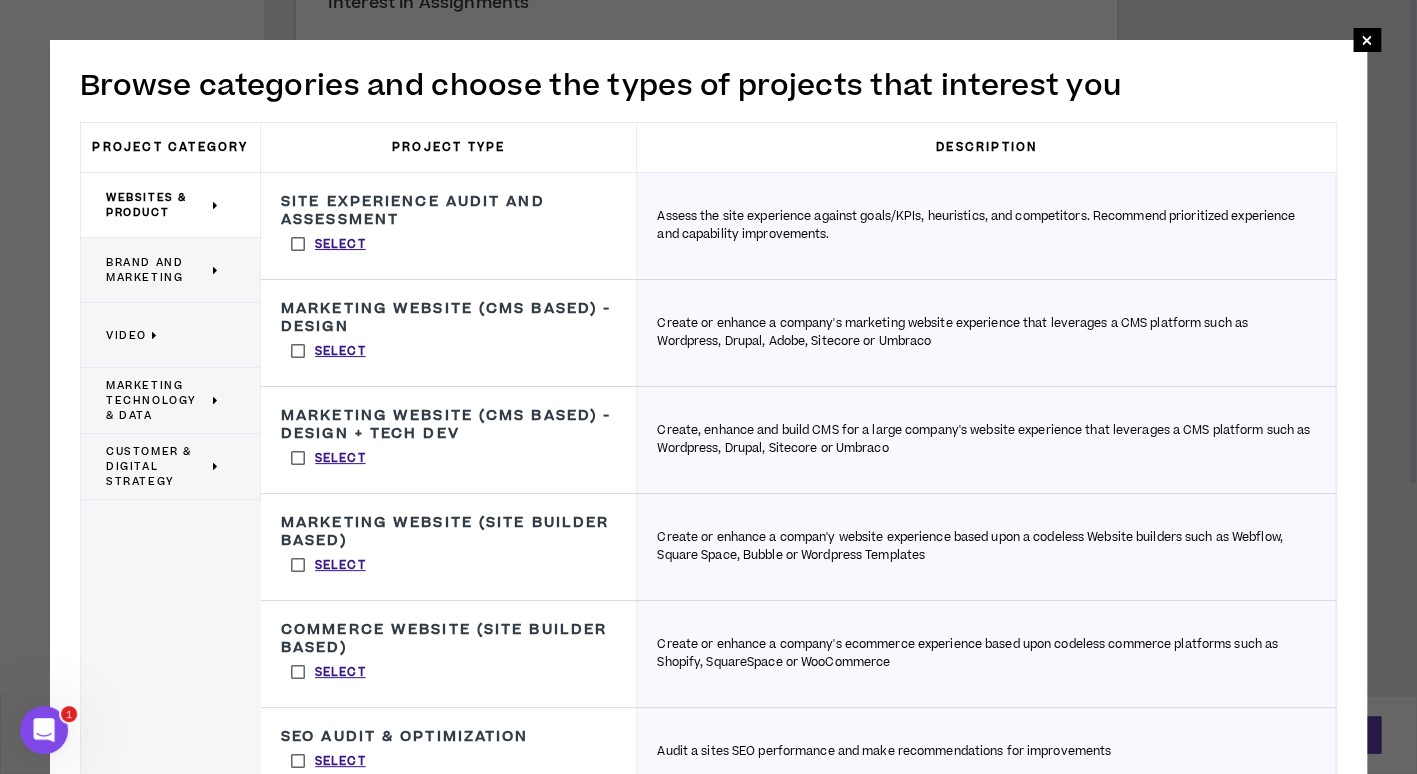 scroll, scrollTop: 1664, scrollLeft: 0, axis: vertical 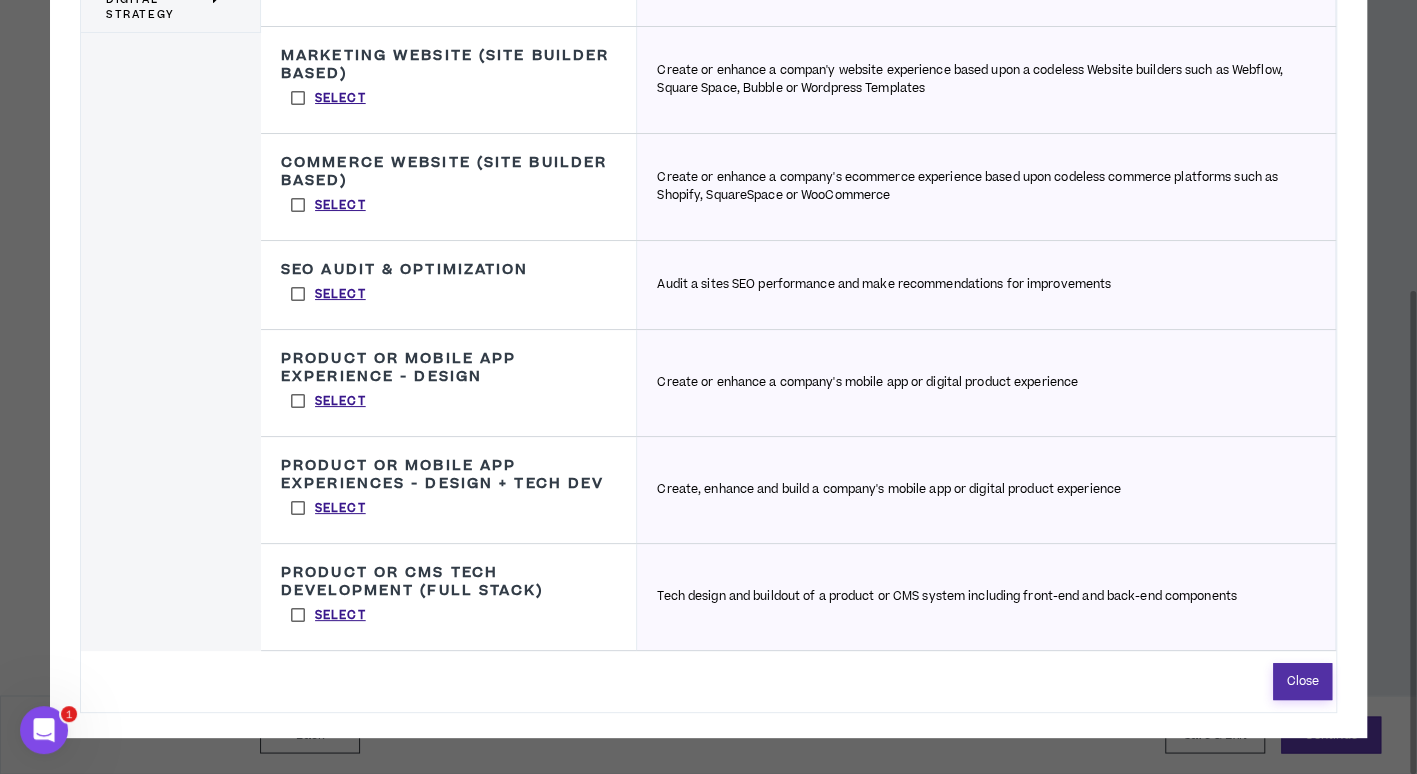 click on "Close" at bounding box center [1302, 681] 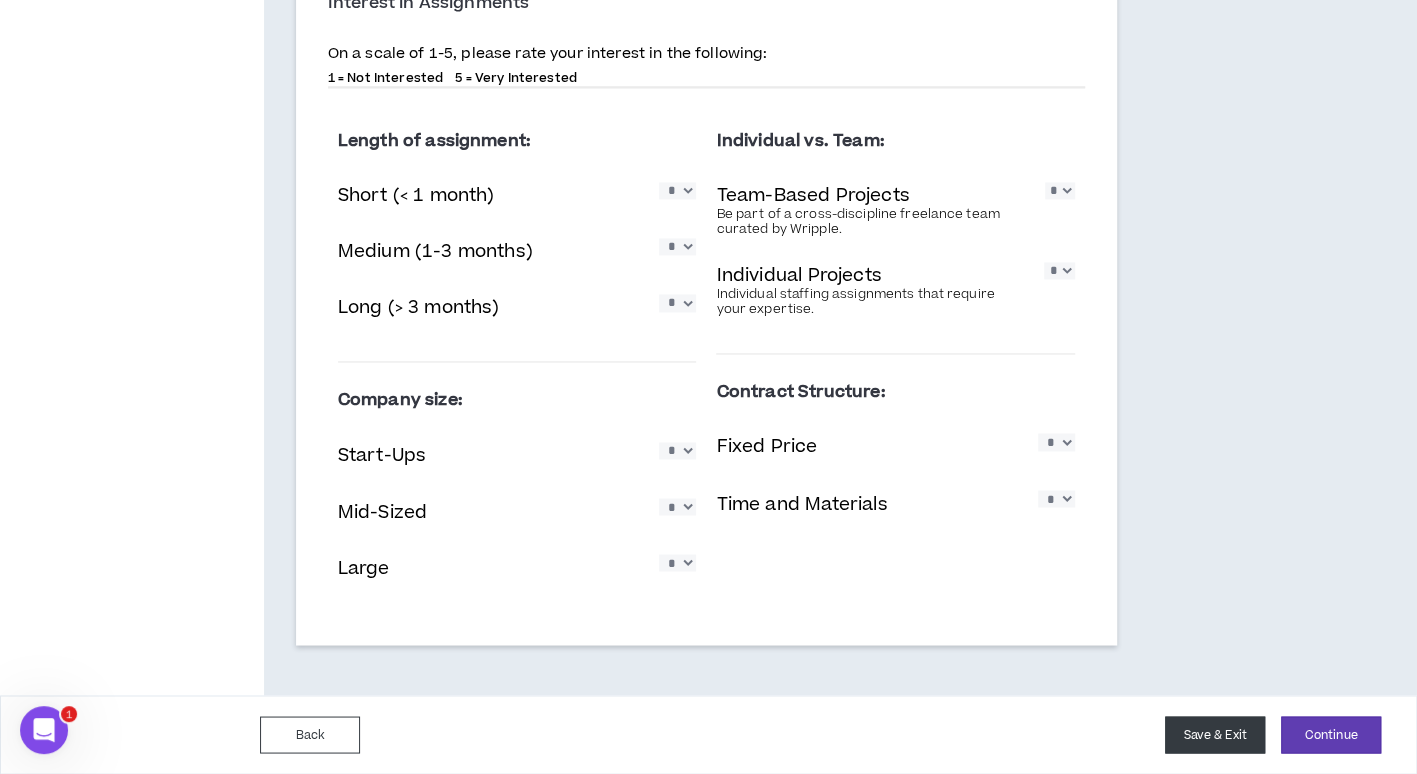 click on "Save & Exit" at bounding box center (1215, 734) 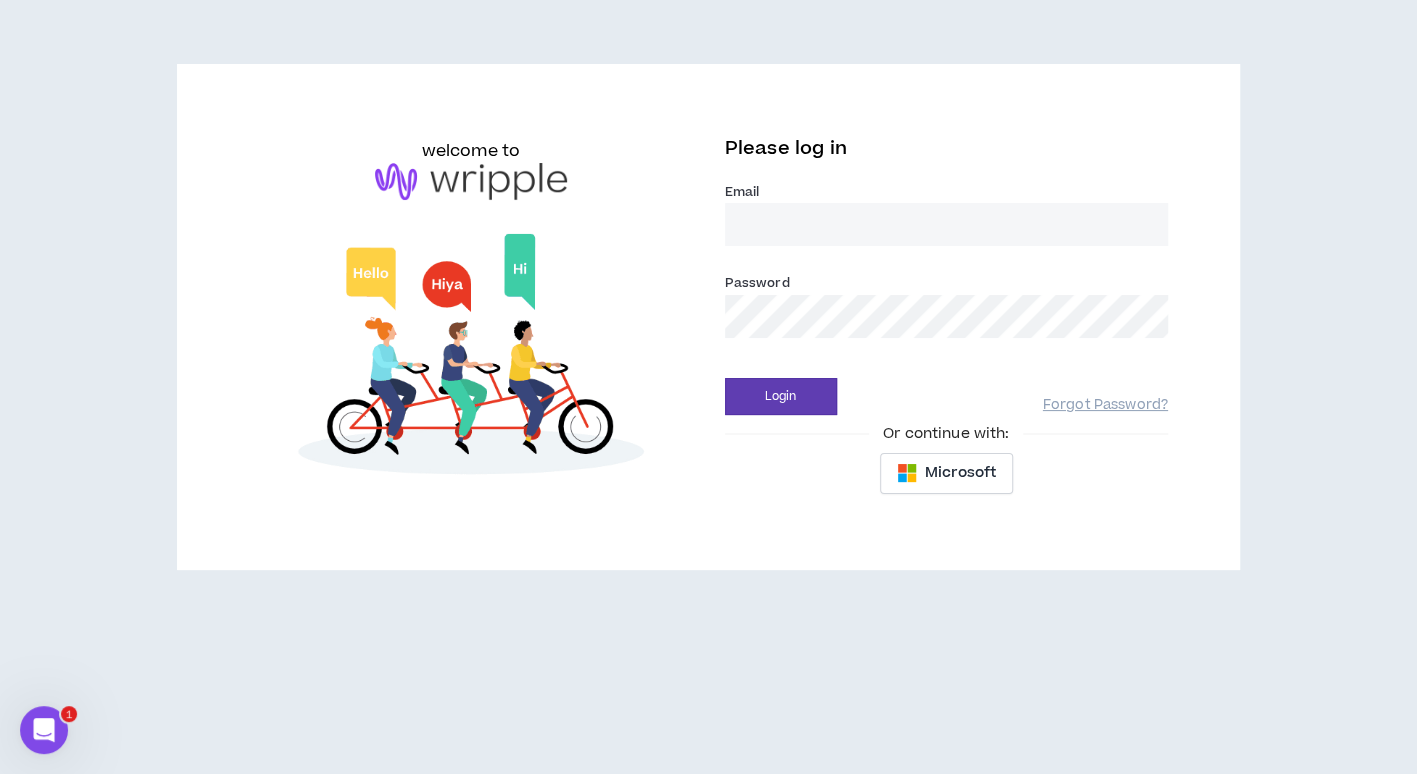 scroll, scrollTop: 0, scrollLeft: 0, axis: both 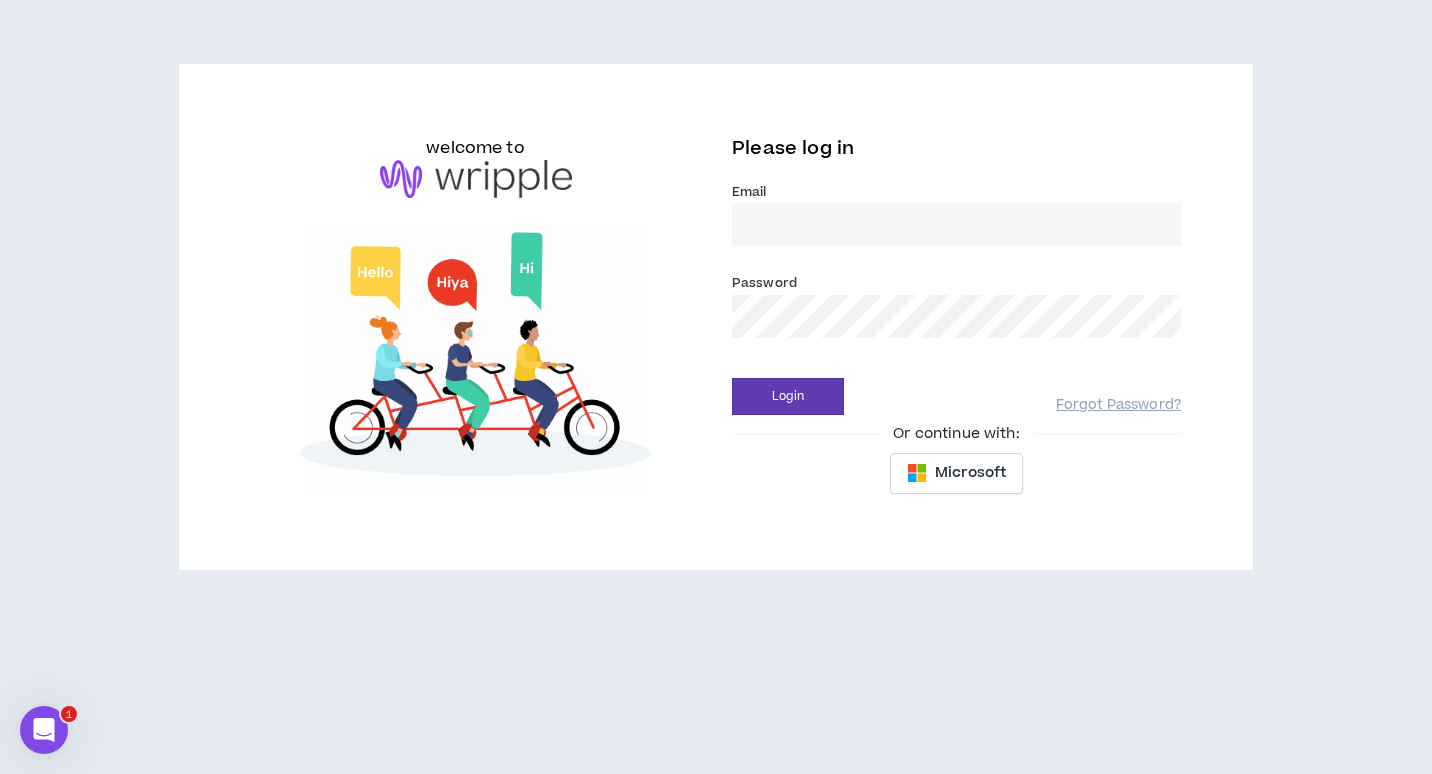 type on "m.rainbow@[DOMAIN].net" 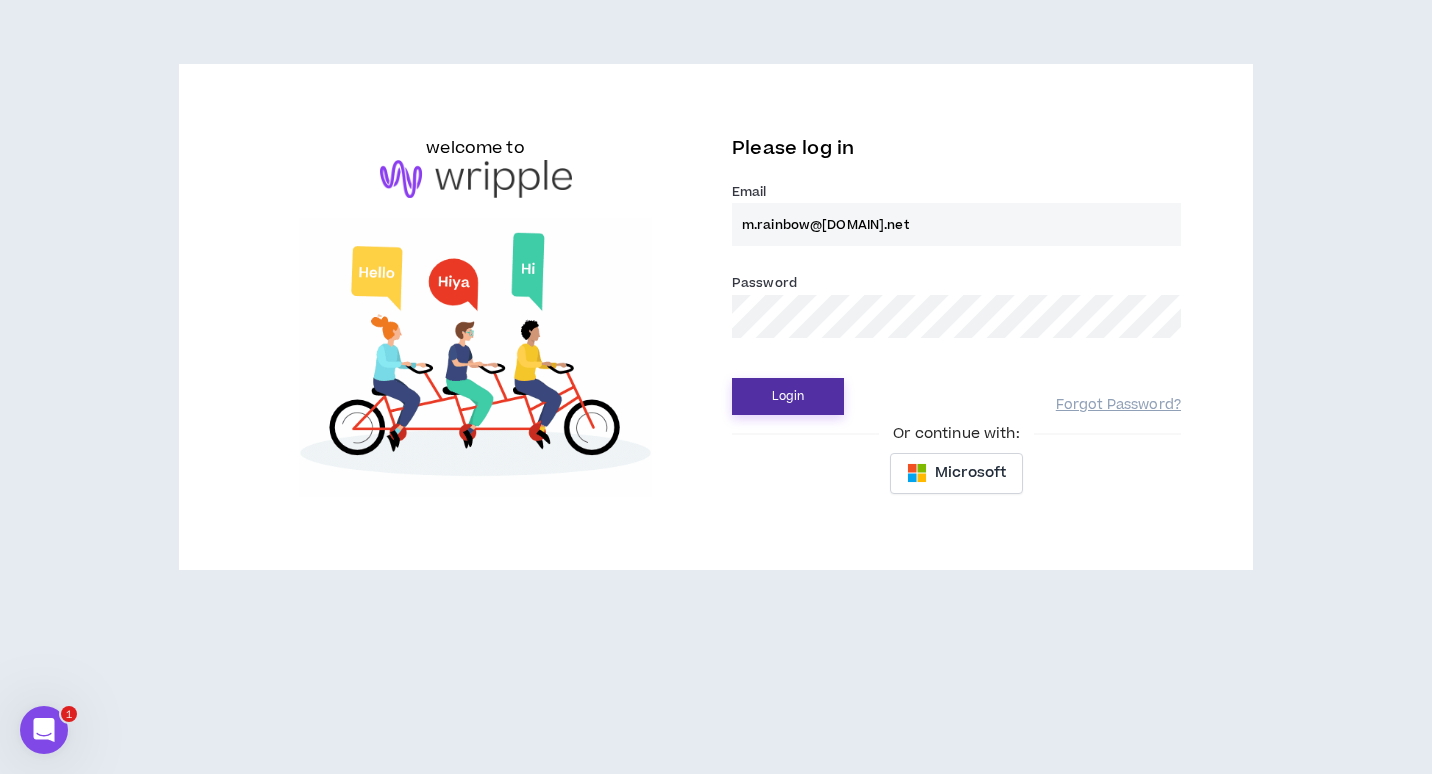 click on "Login" at bounding box center (788, 396) 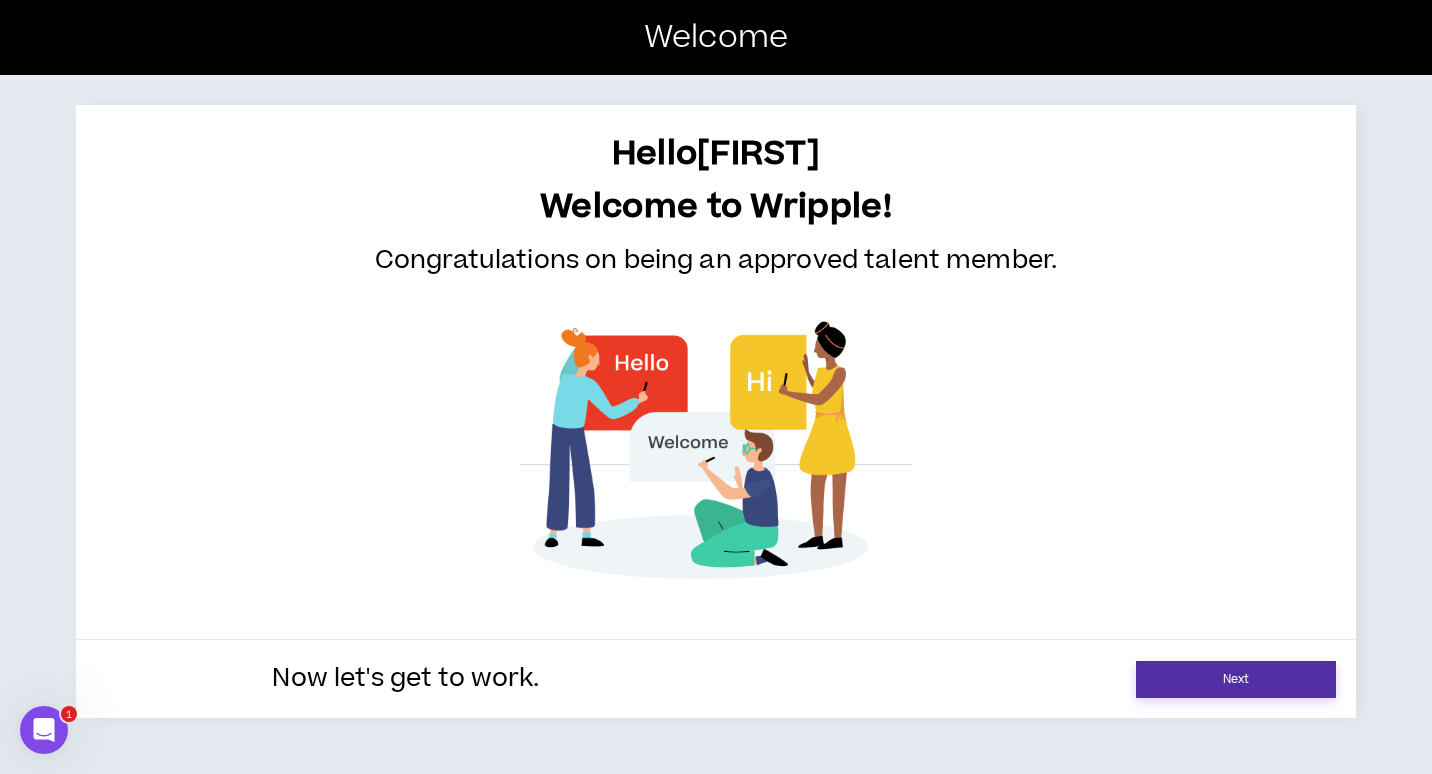 click on "Next" at bounding box center [1236, 679] 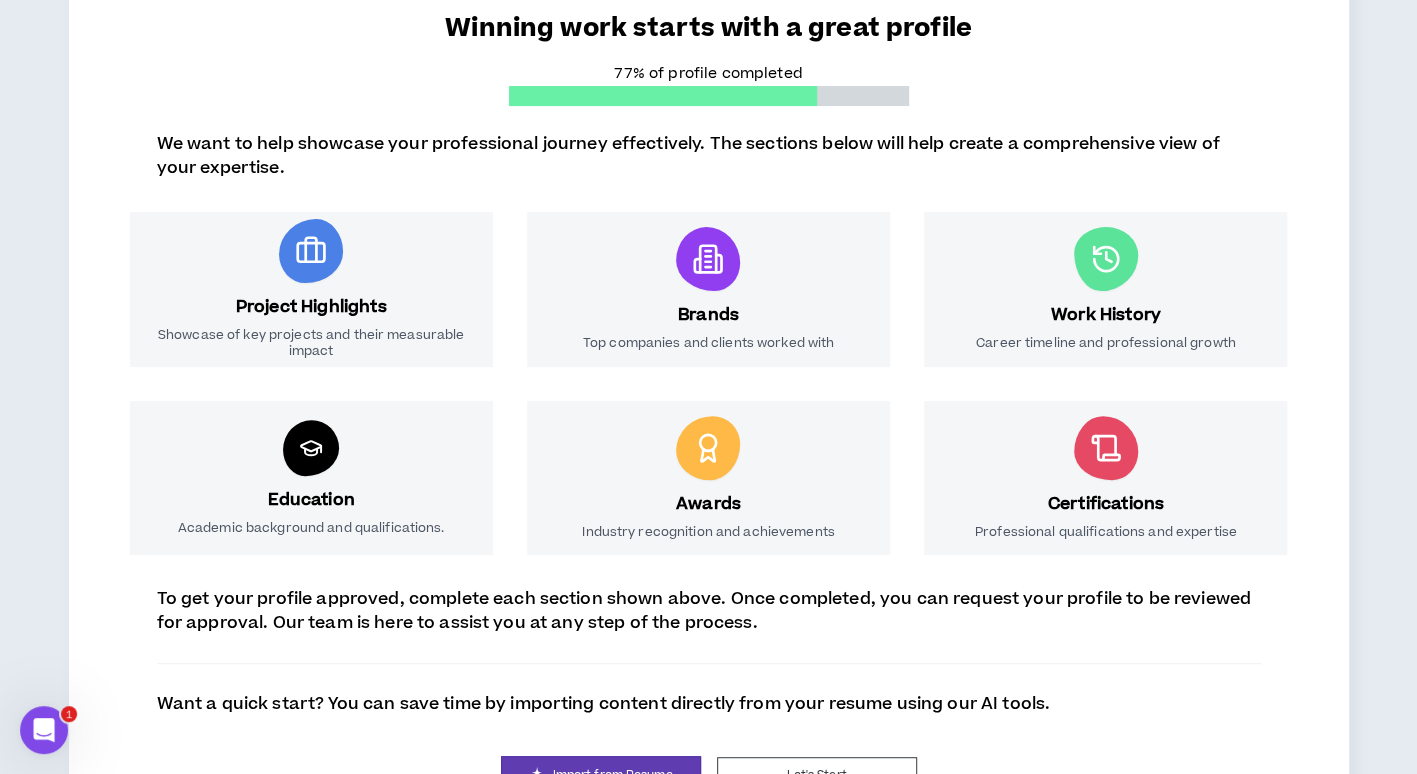 scroll, scrollTop: 282, scrollLeft: 0, axis: vertical 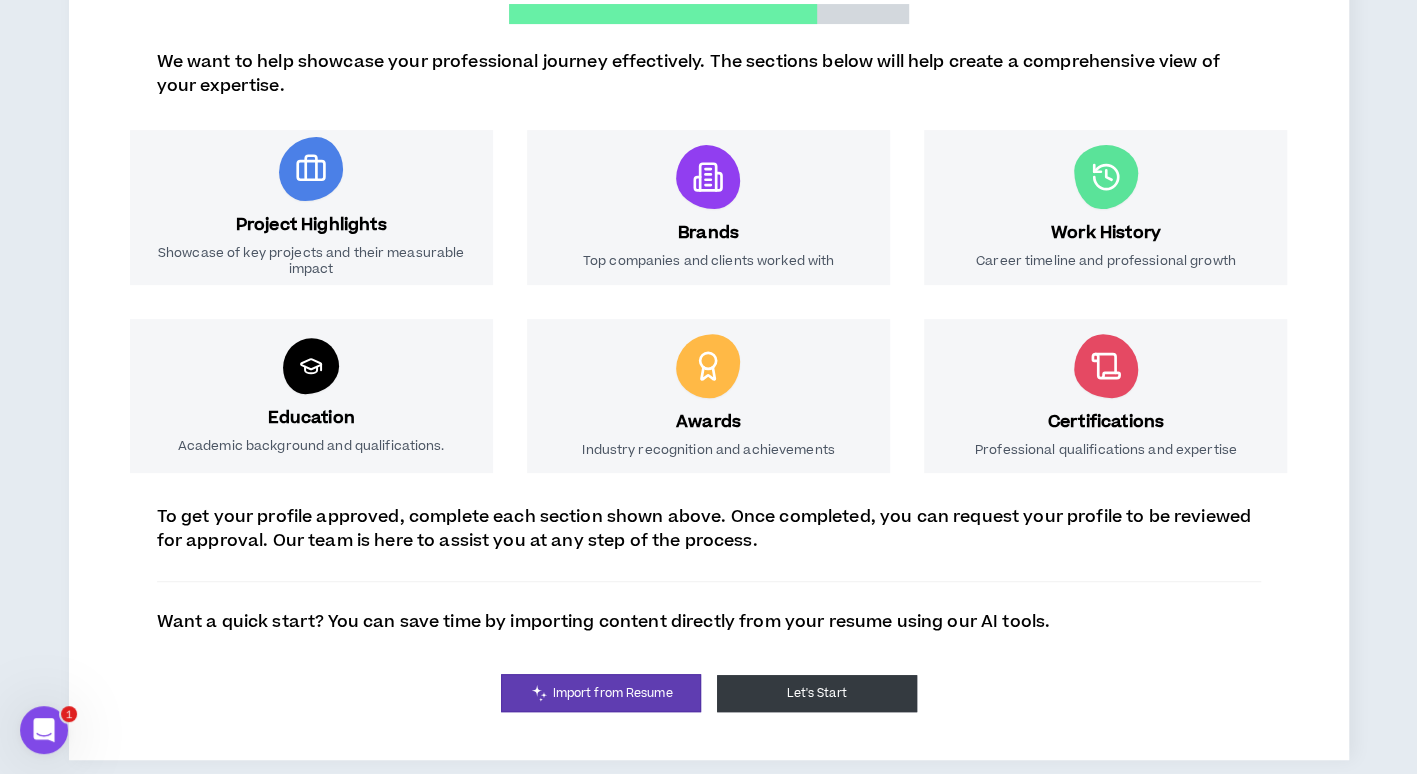 click on "Let's Start" at bounding box center [817, 693] 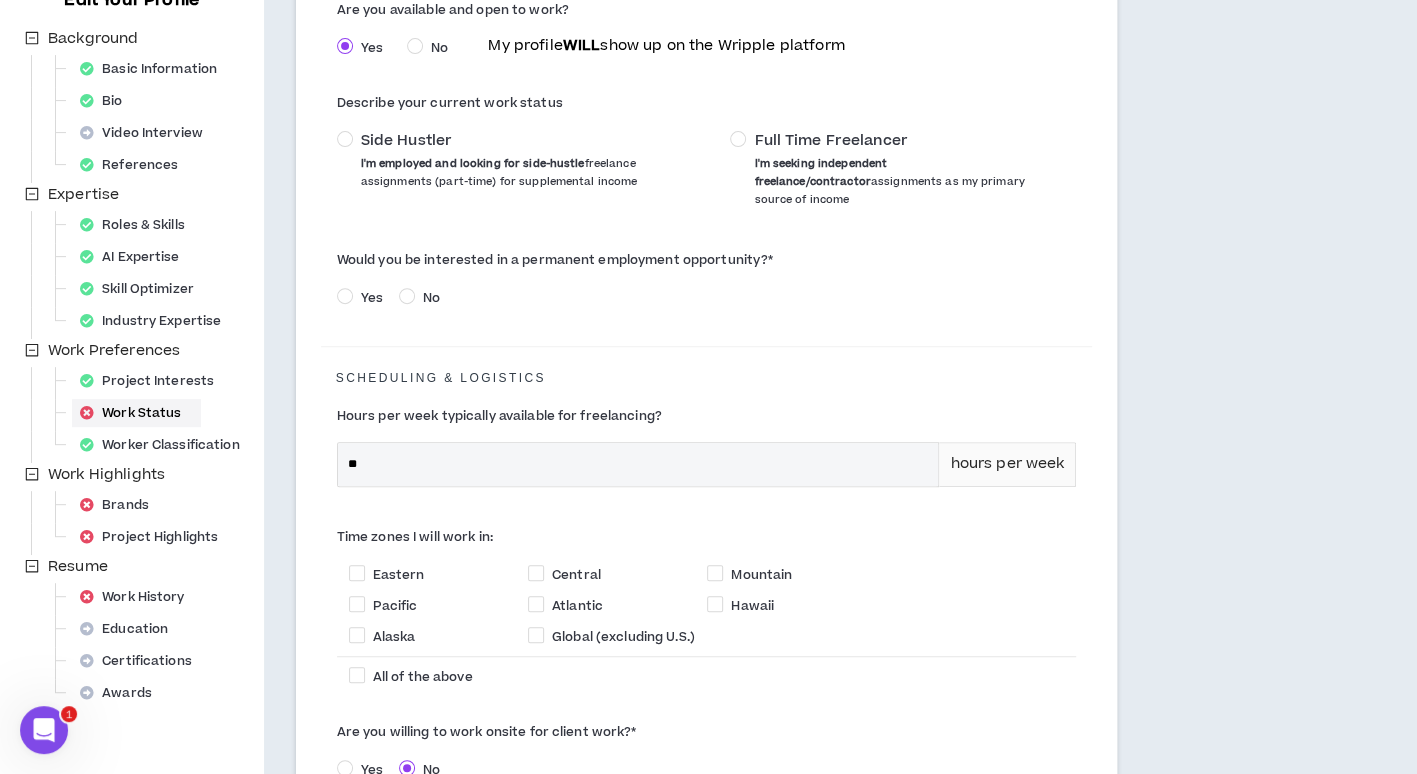 scroll, scrollTop: 0, scrollLeft: 0, axis: both 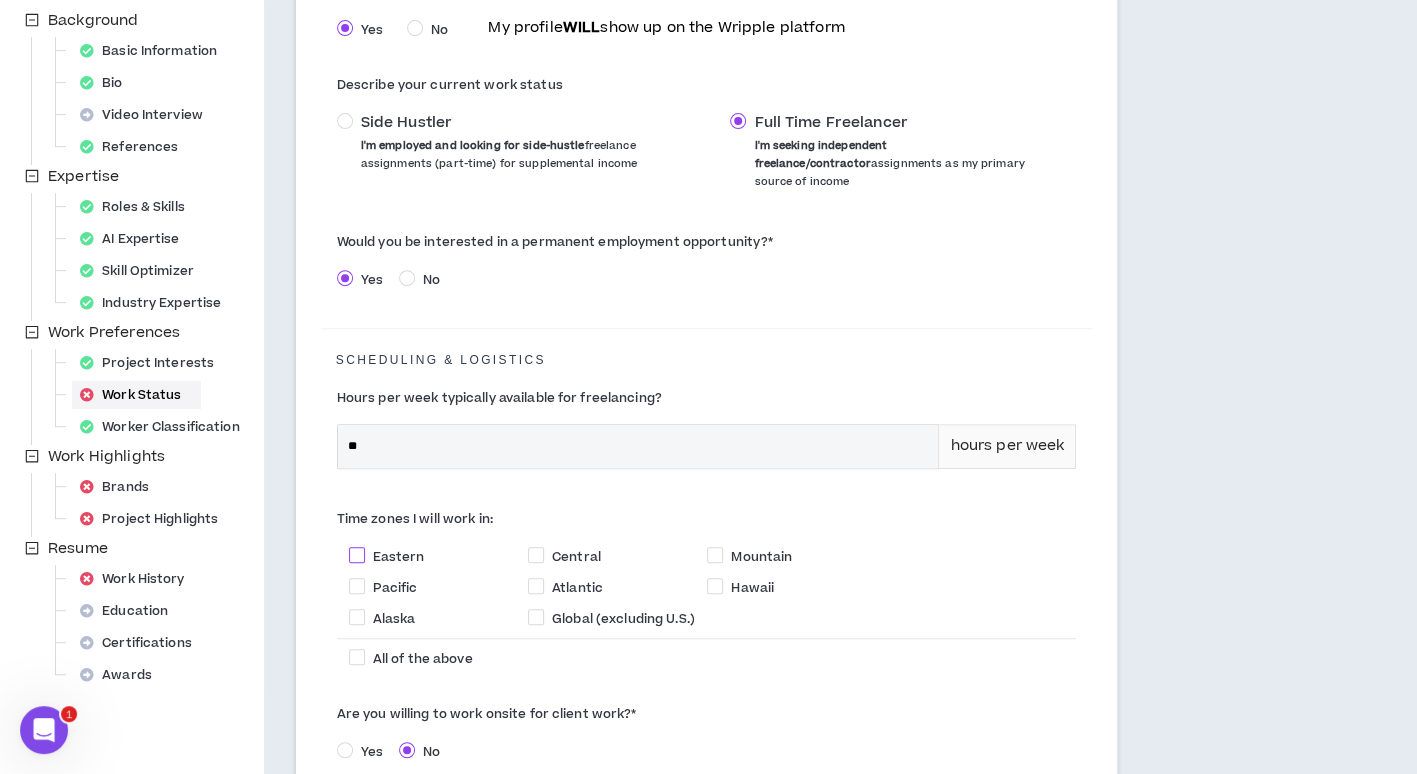 click at bounding box center (357, 555) 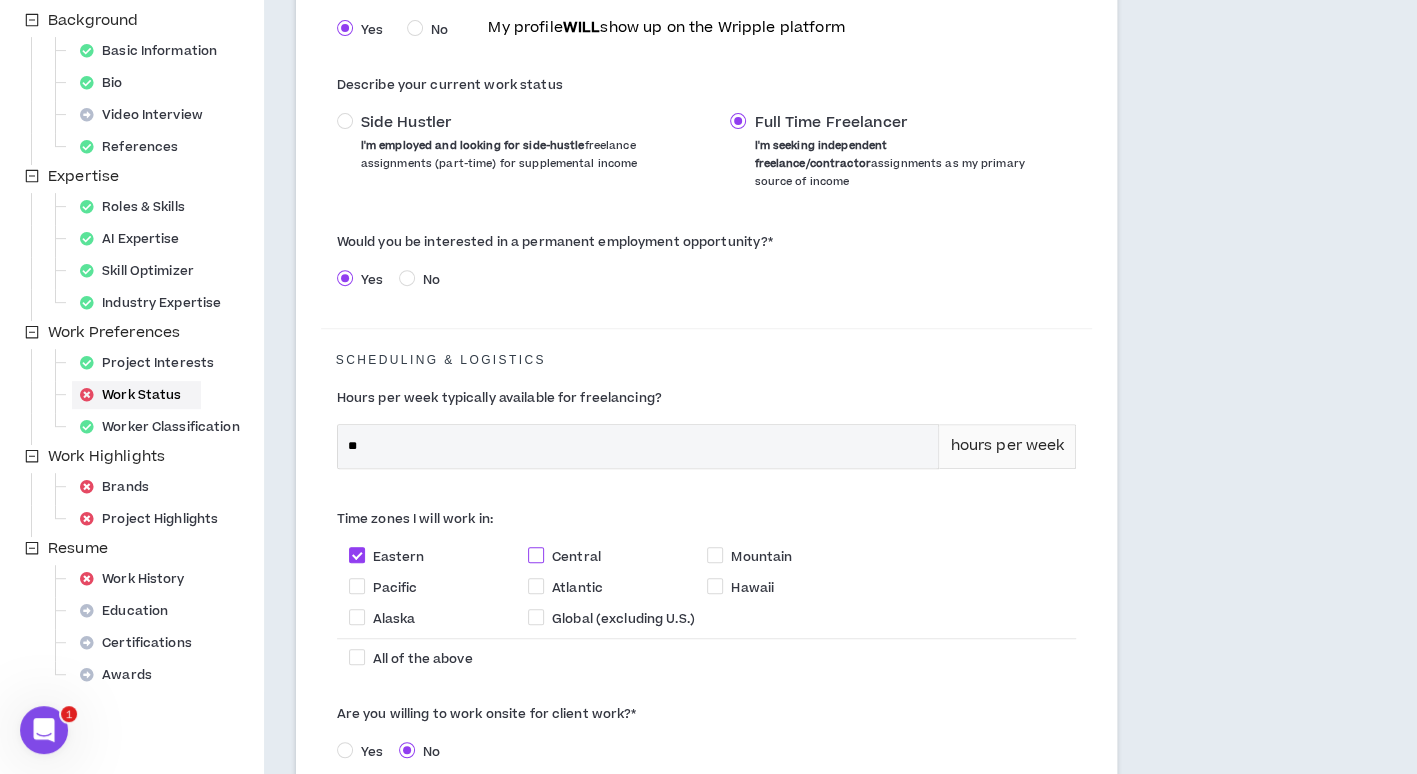 click at bounding box center [536, 555] 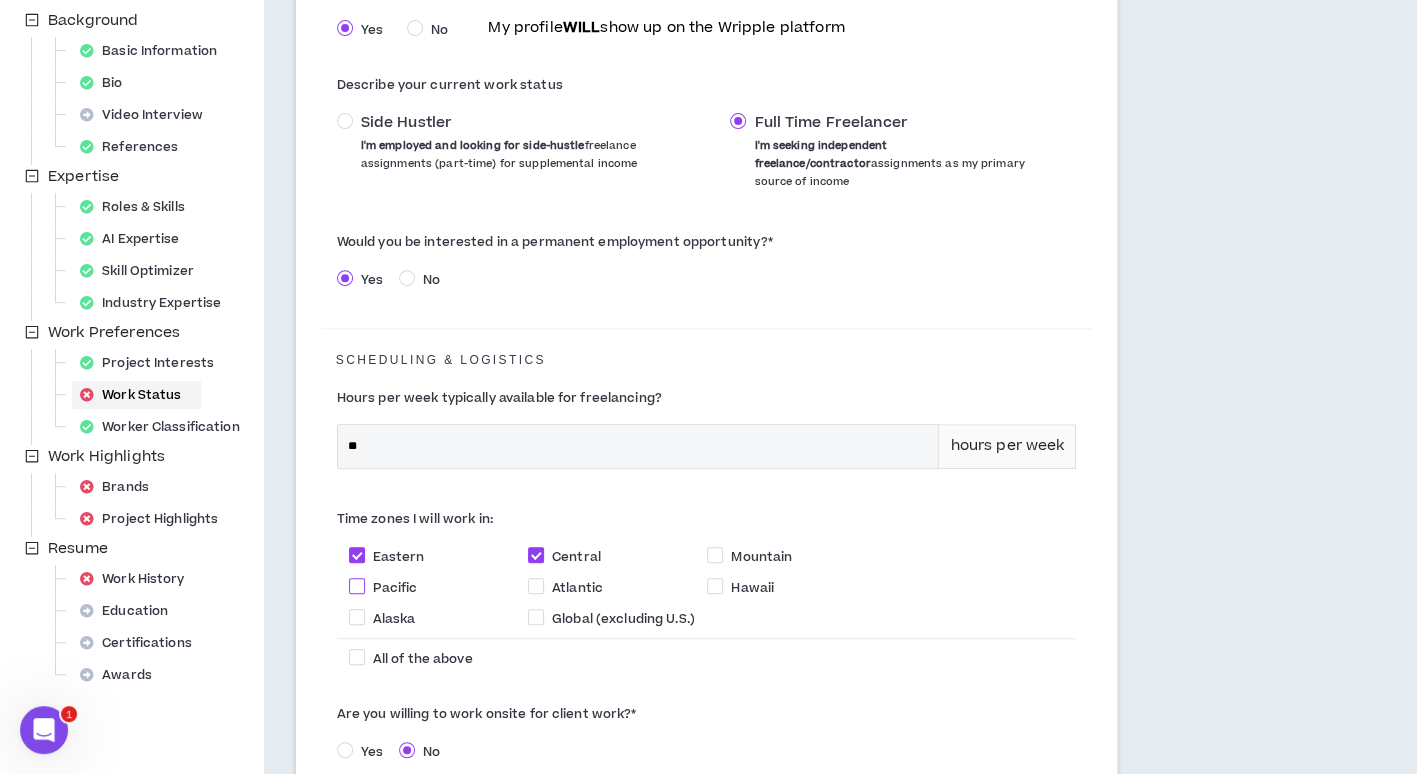 click at bounding box center (357, 586) 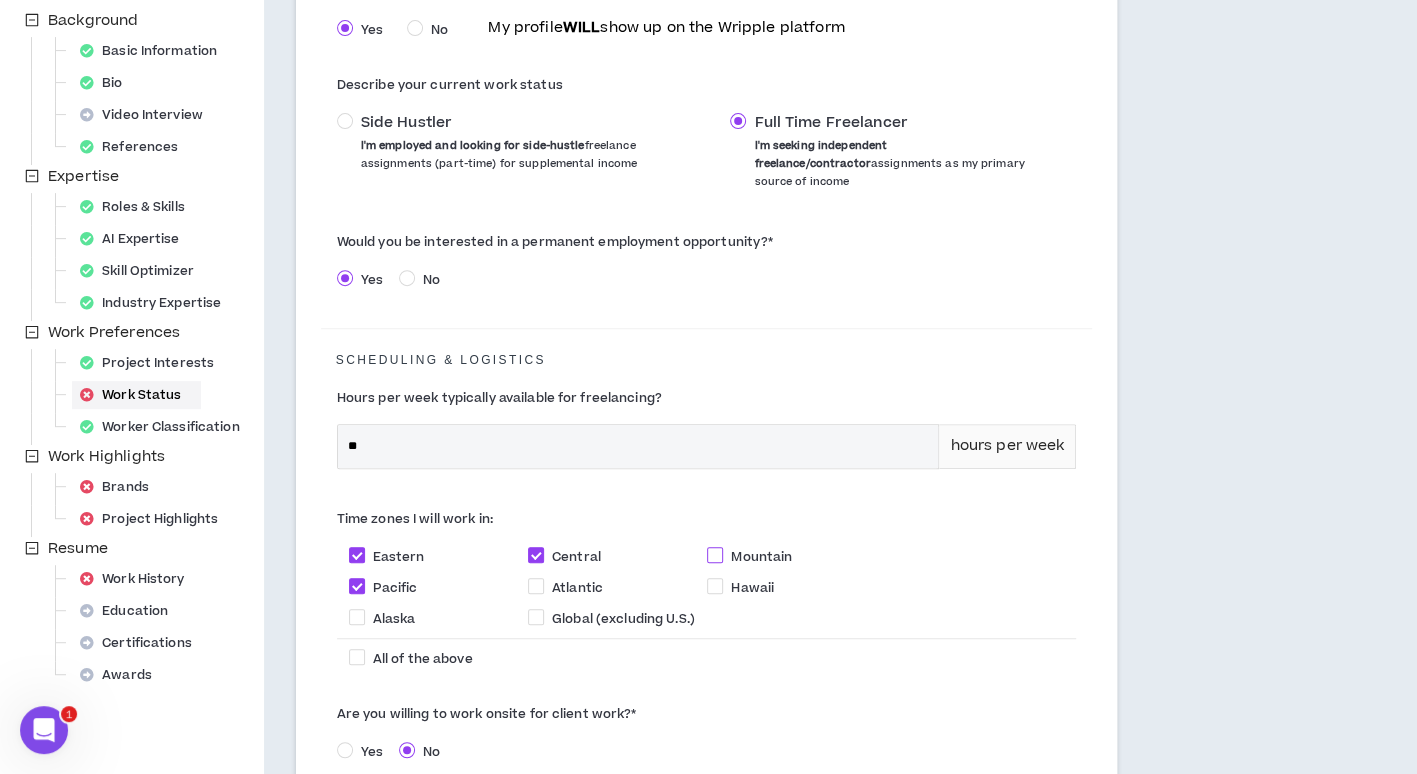 click at bounding box center (715, 555) 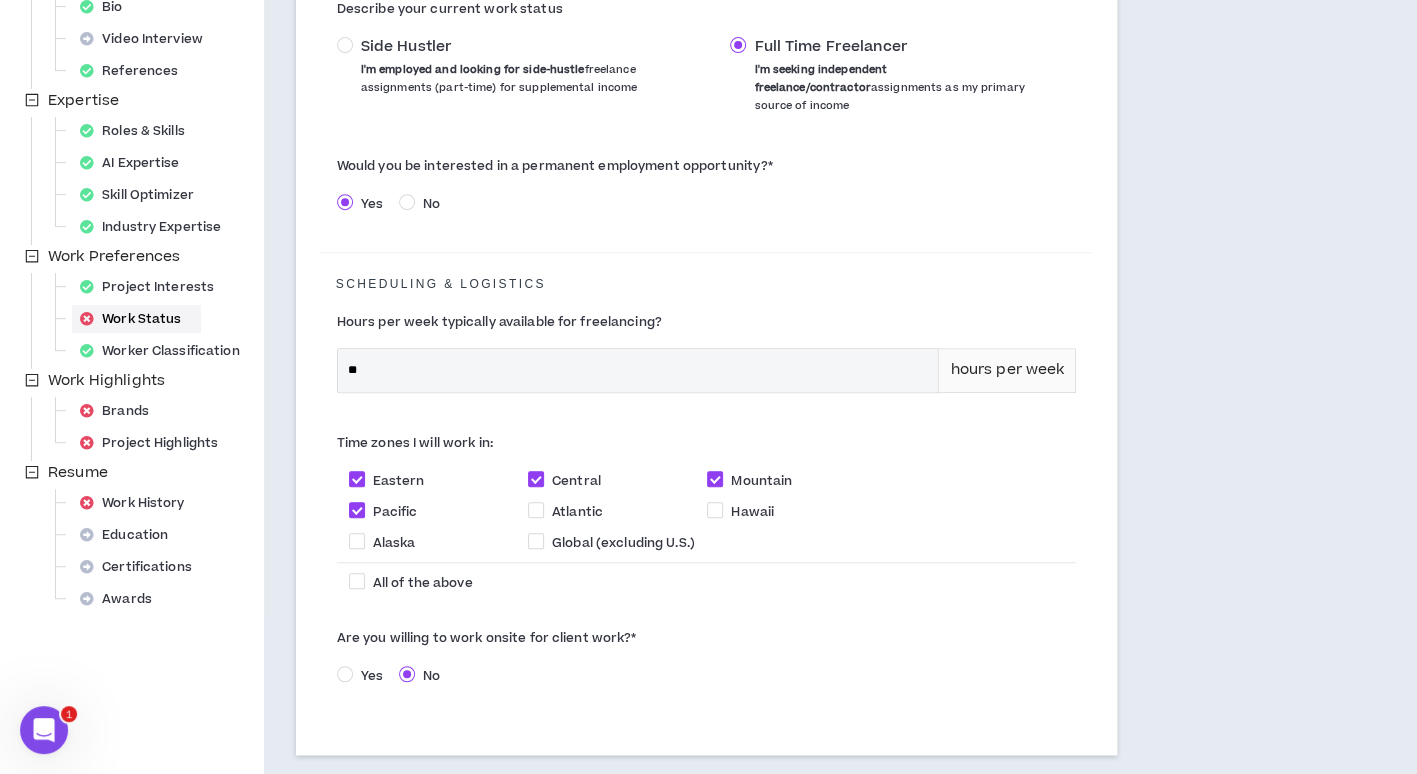 scroll, scrollTop: 492, scrollLeft: 0, axis: vertical 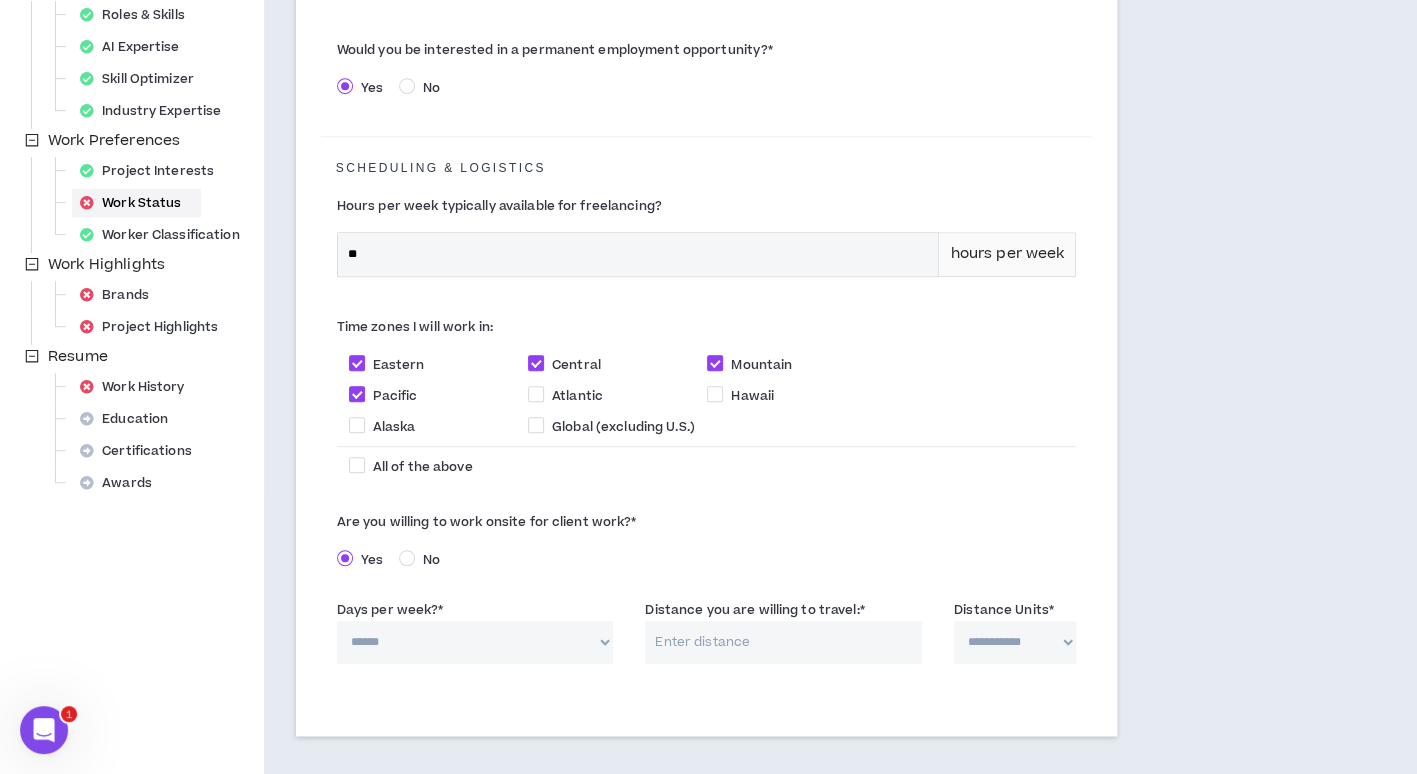 click on "****** * * * * *" at bounding box center [475, 642] 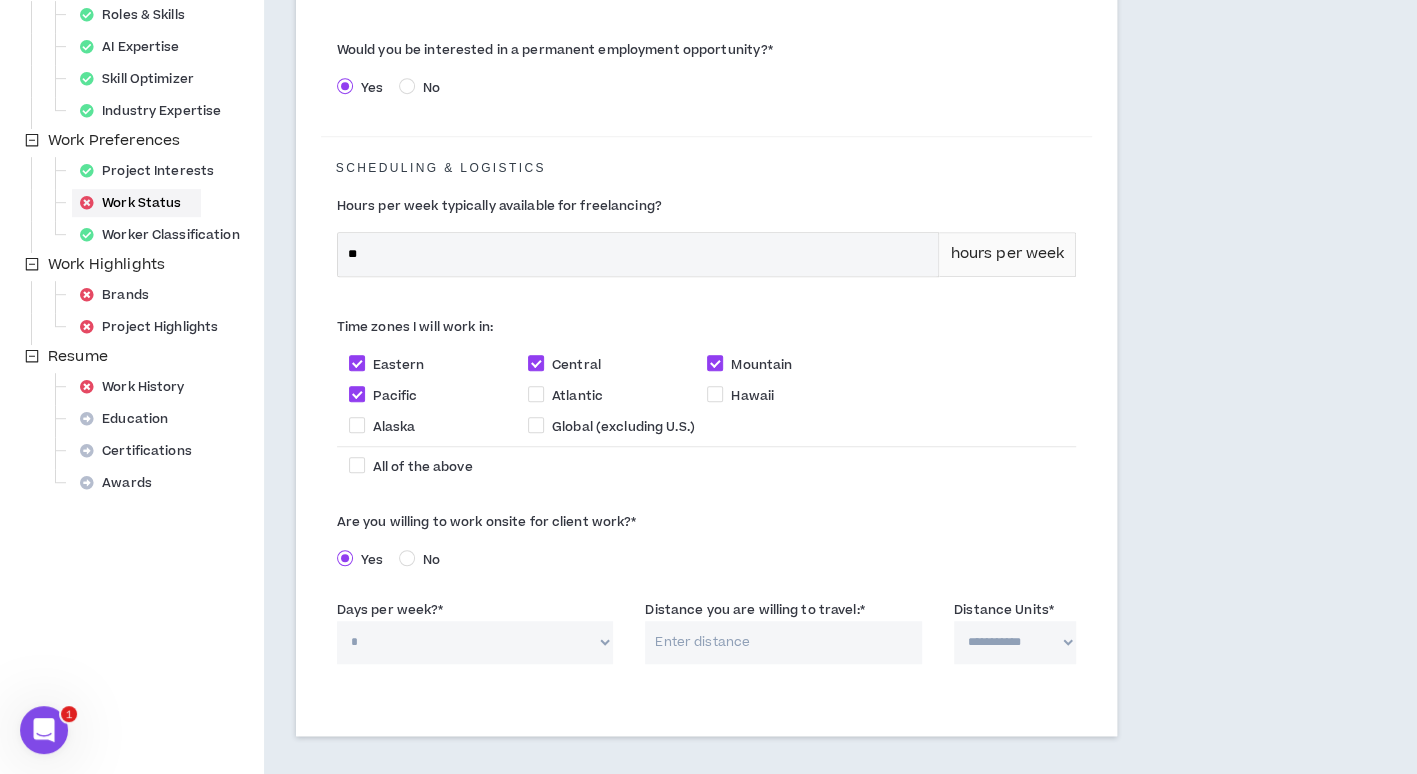 click on "****** * * * * *" at bounding box center [475, 642] 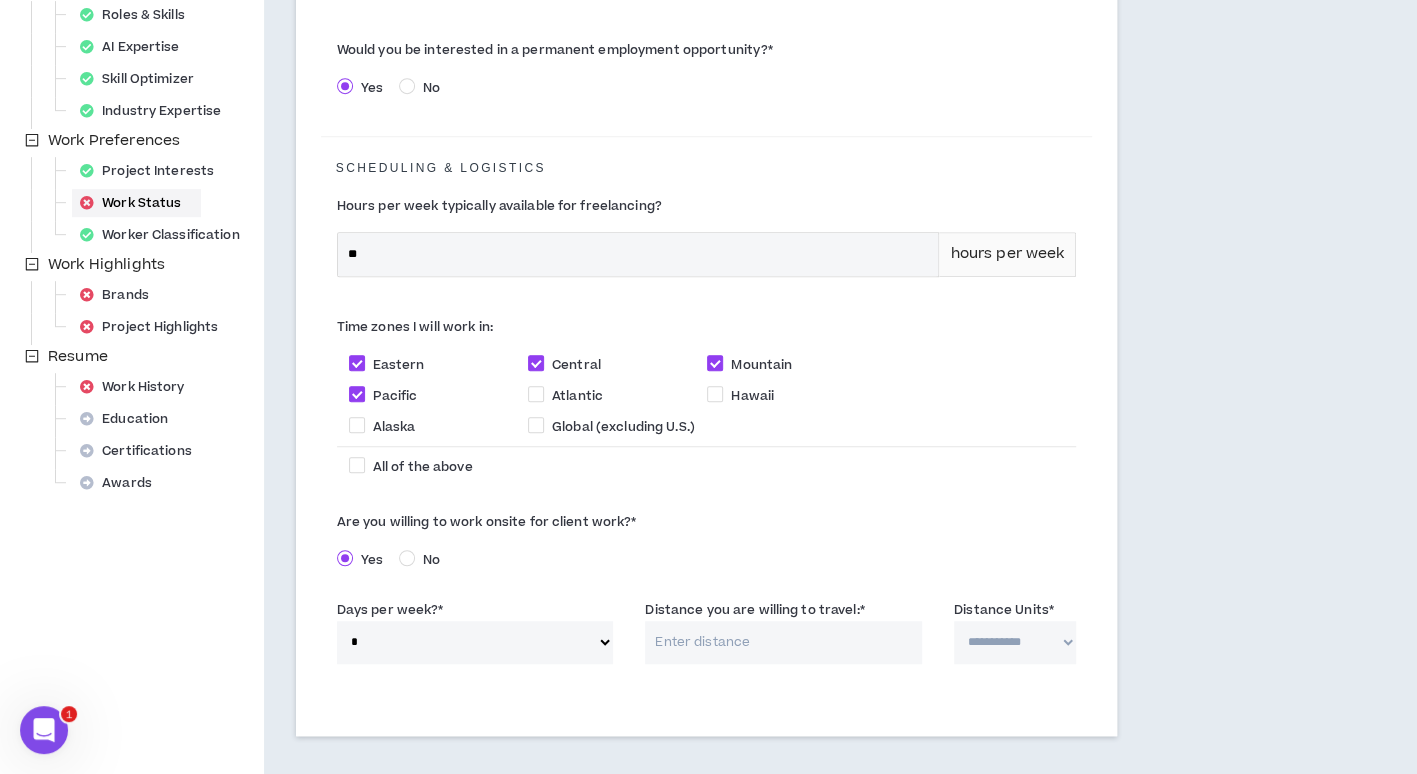 click on "Distance you are willing to travel:  *" at bounding box center [783, 642] 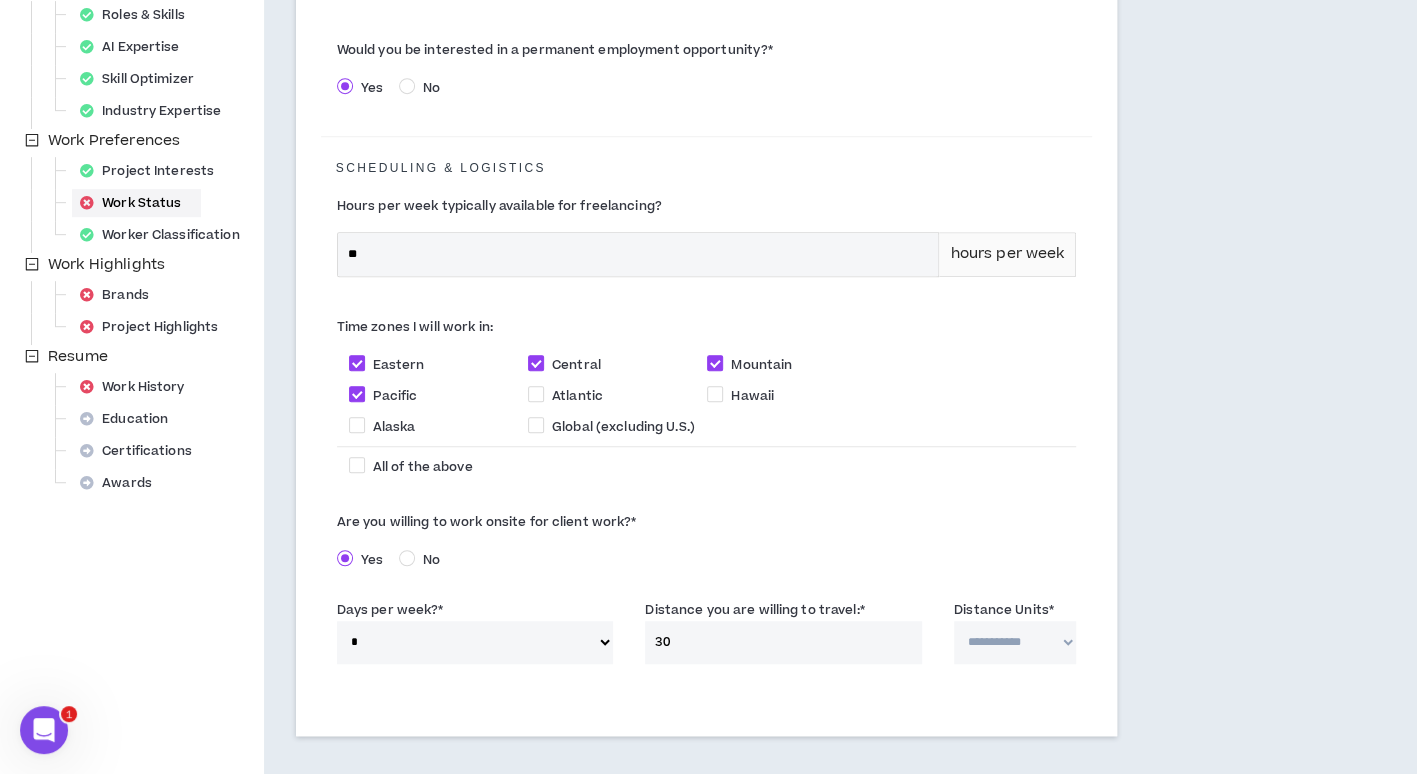 type on "30" 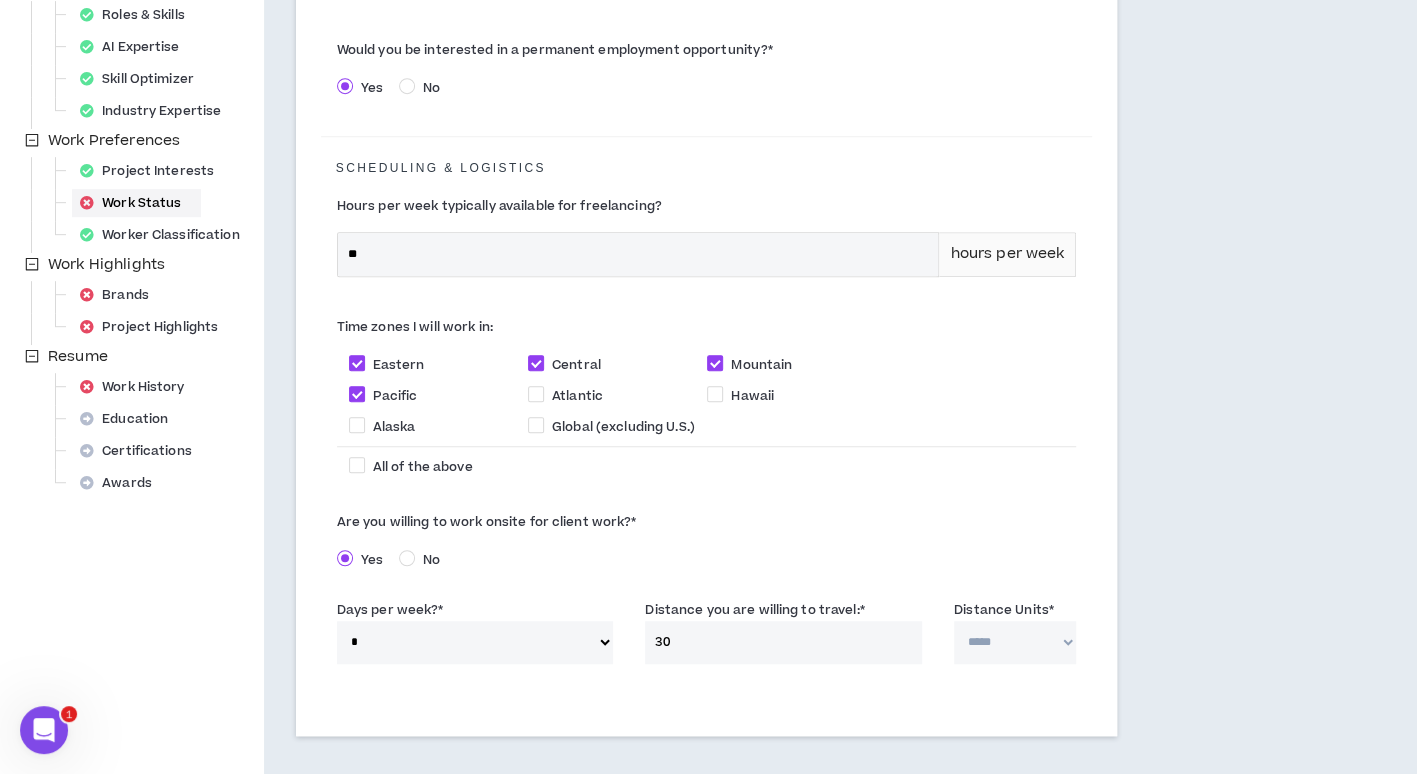 click on "**********" at bounding box center [1015, 642] 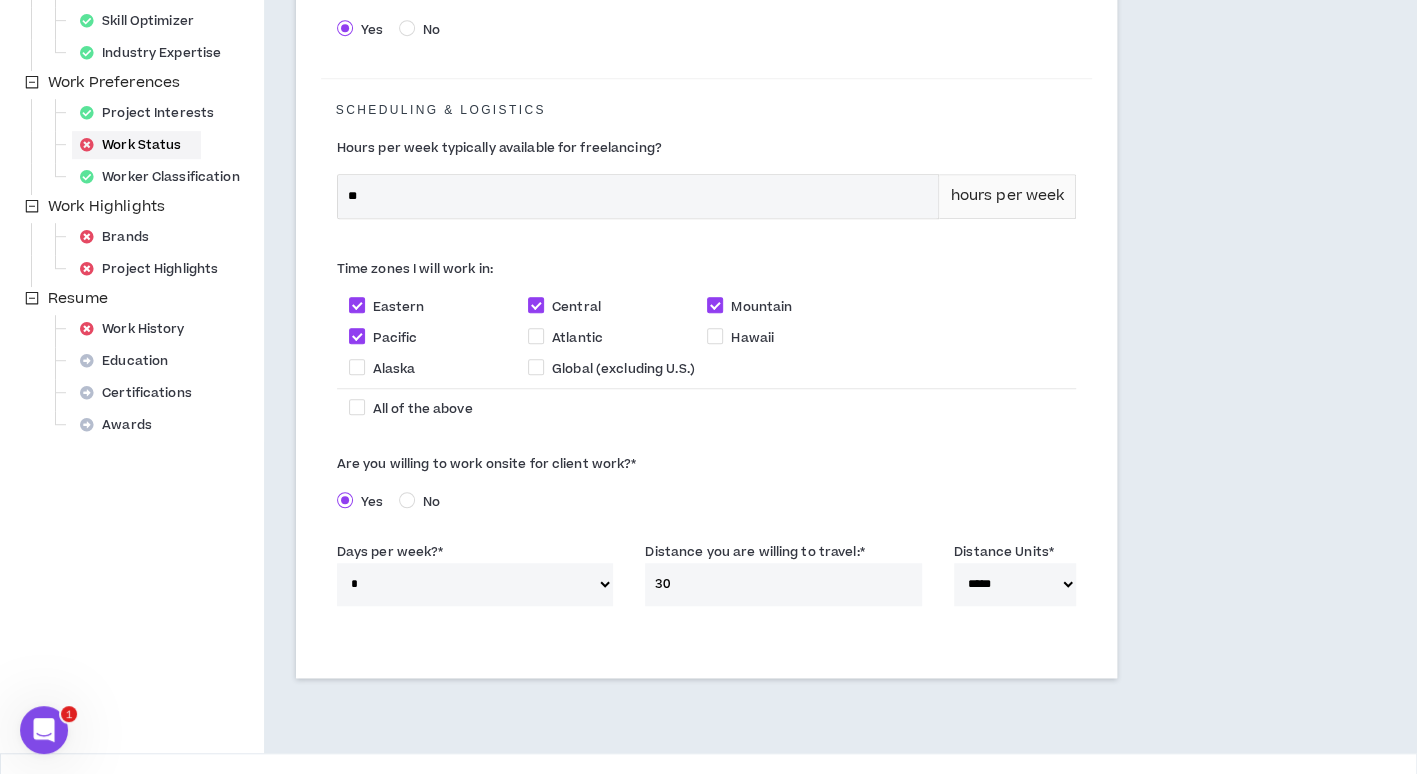 scroll, scrollTop: 589, scrollLeft: 0, axis: vertical 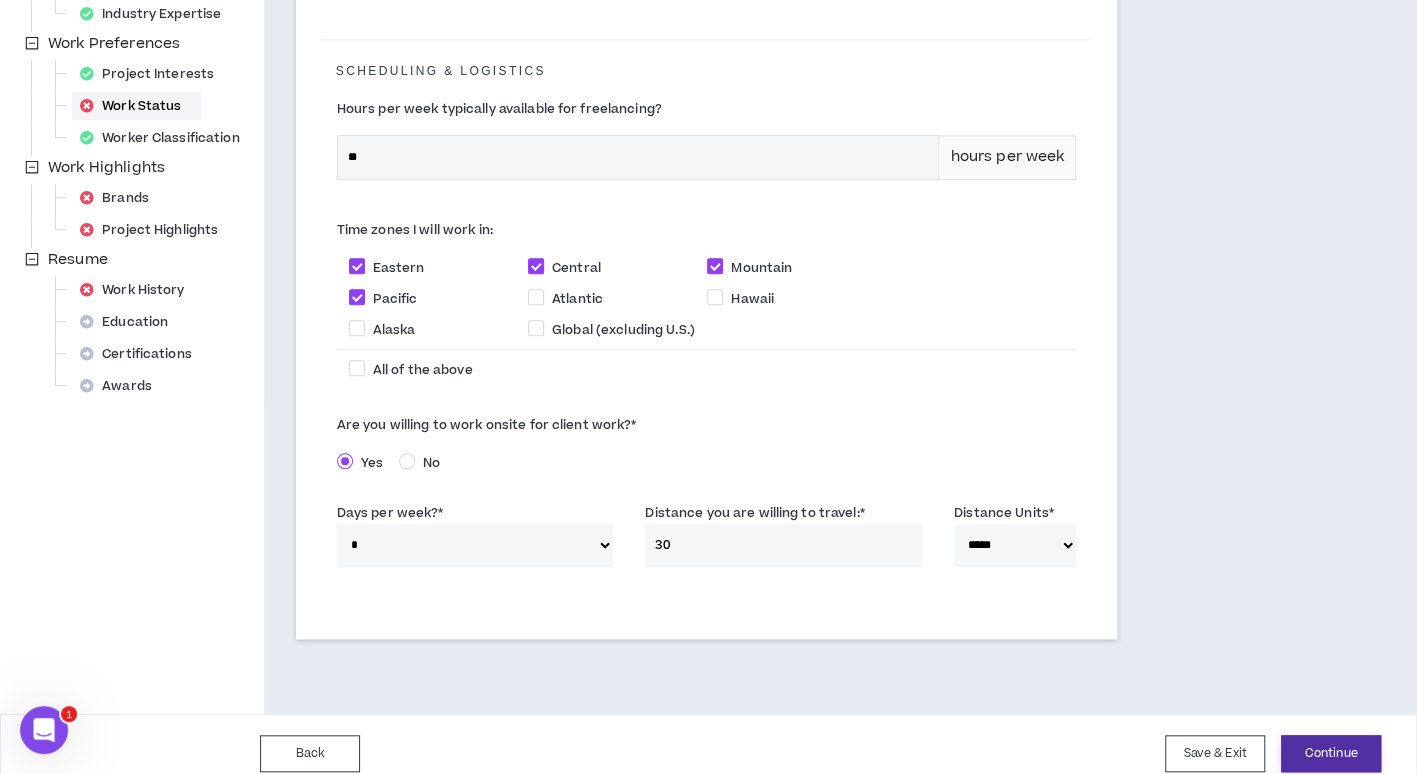 click on "Continue" at bounding box center [1331, 753] 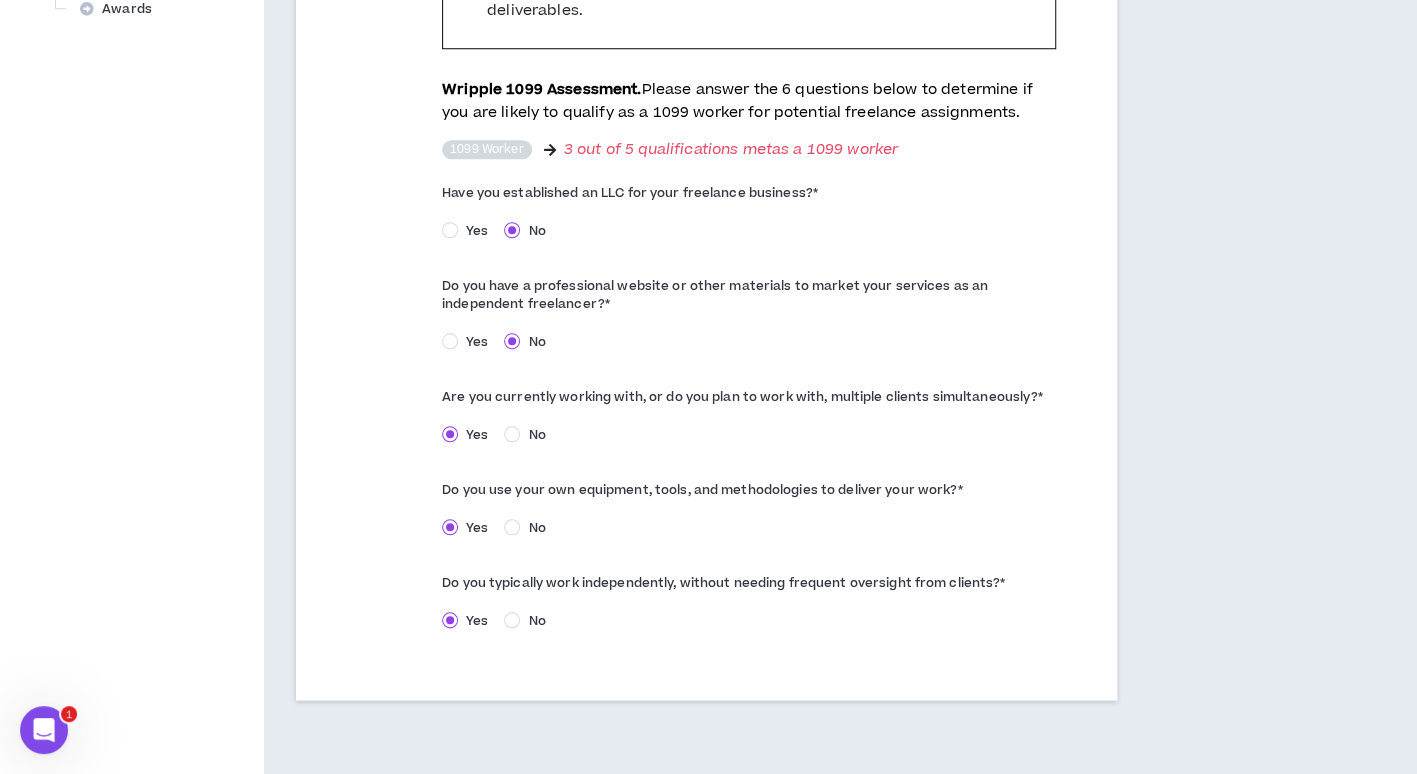 scroll, scrollTop: 1022, scrollLeft: 0, axis: vertical 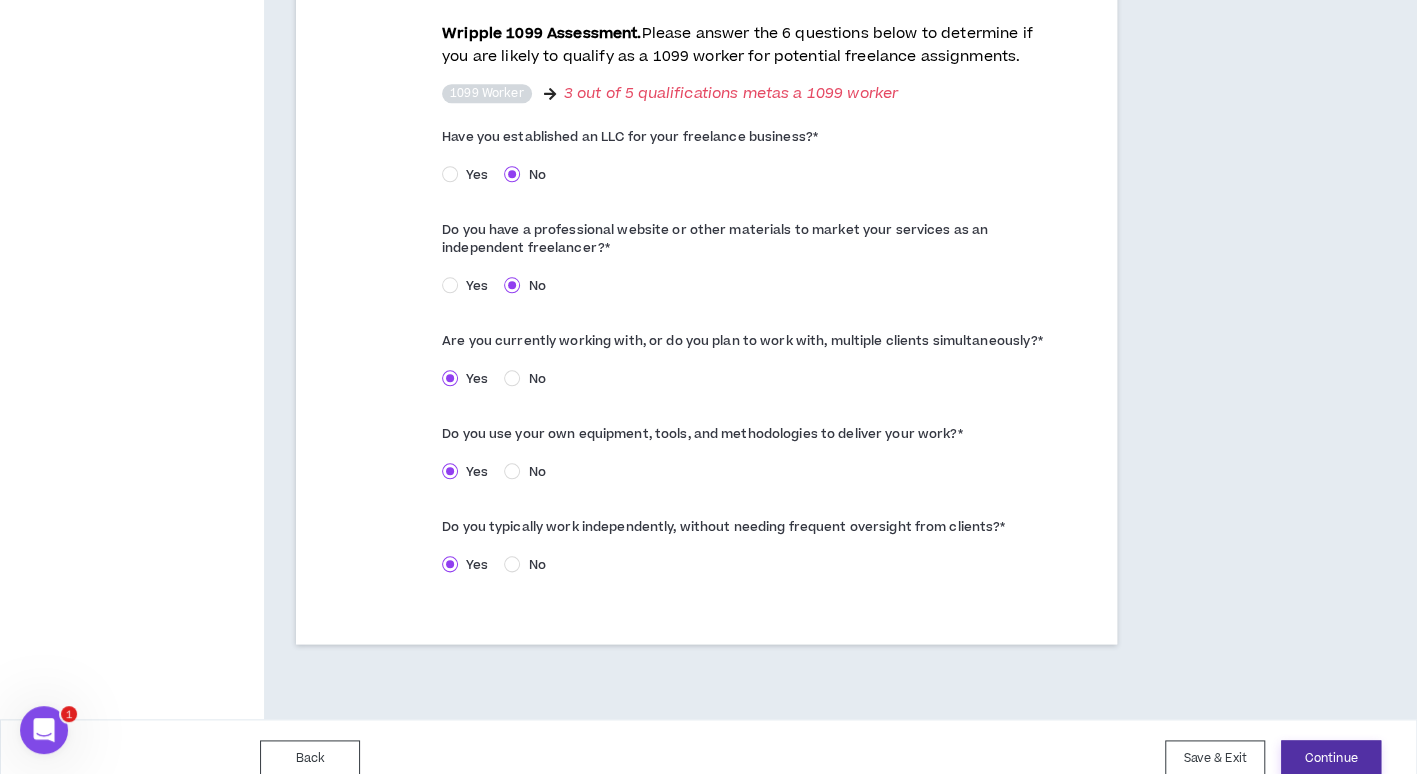 click on "Continue" at bounding box center (1331, 758) 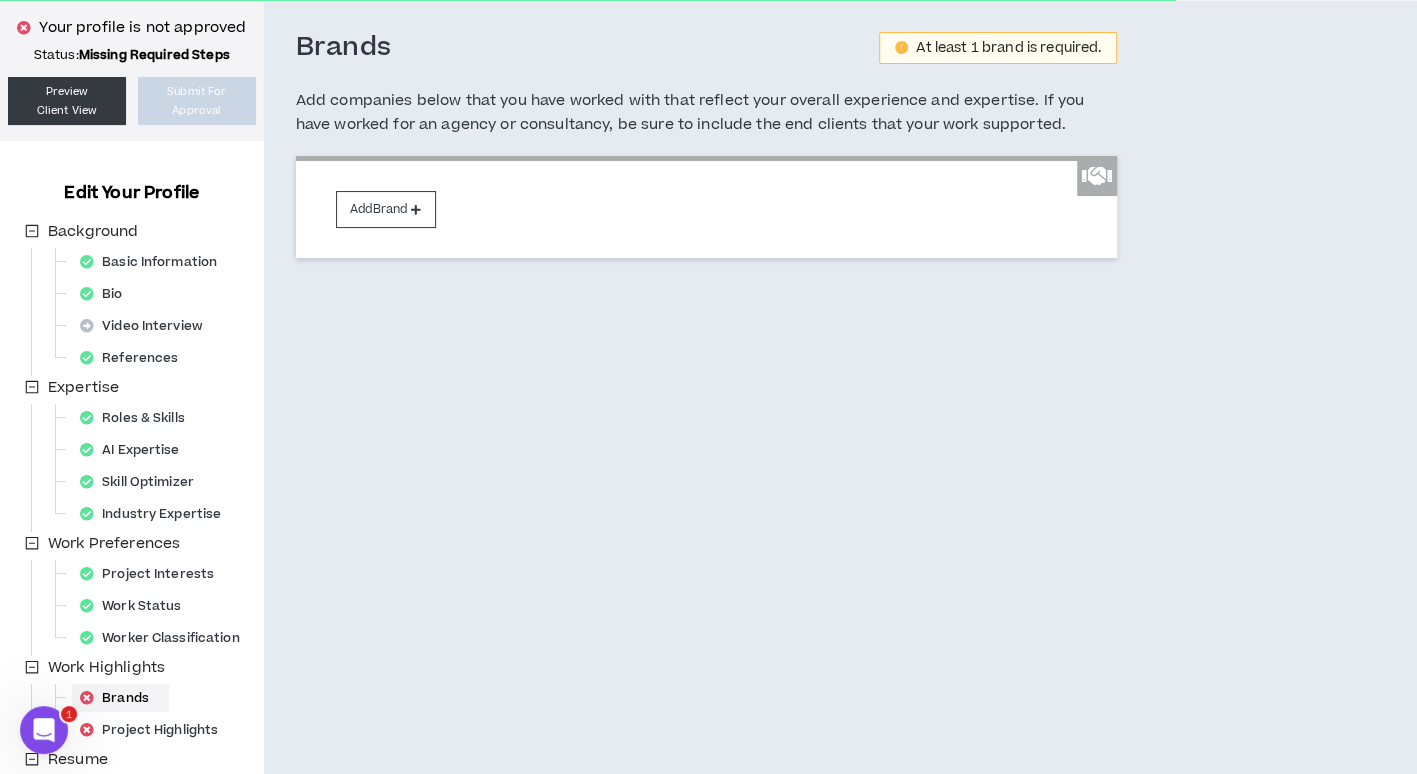 scroll, scrollTop: 0, scrollLeft: 0, axis: both 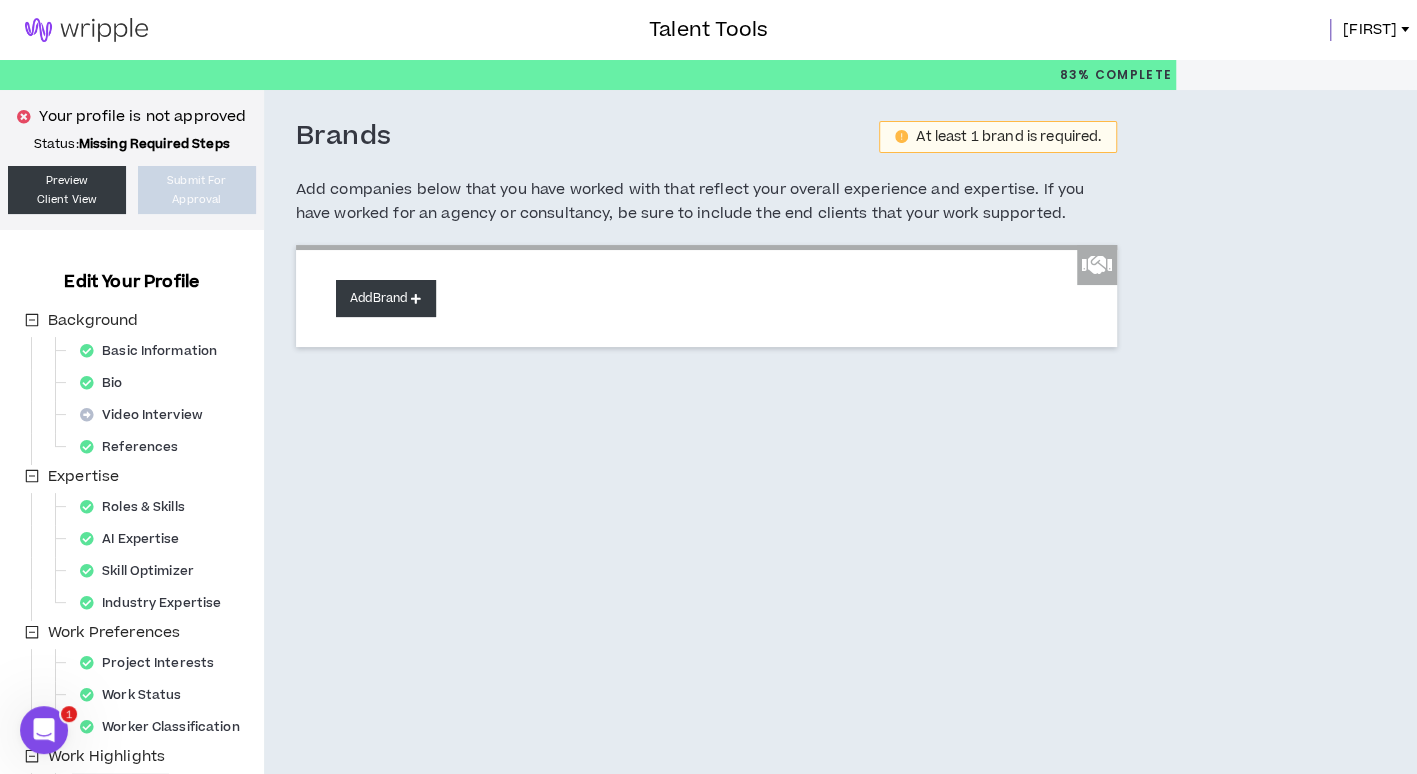click on "Add  Brand" at bounding box center [386, 298] 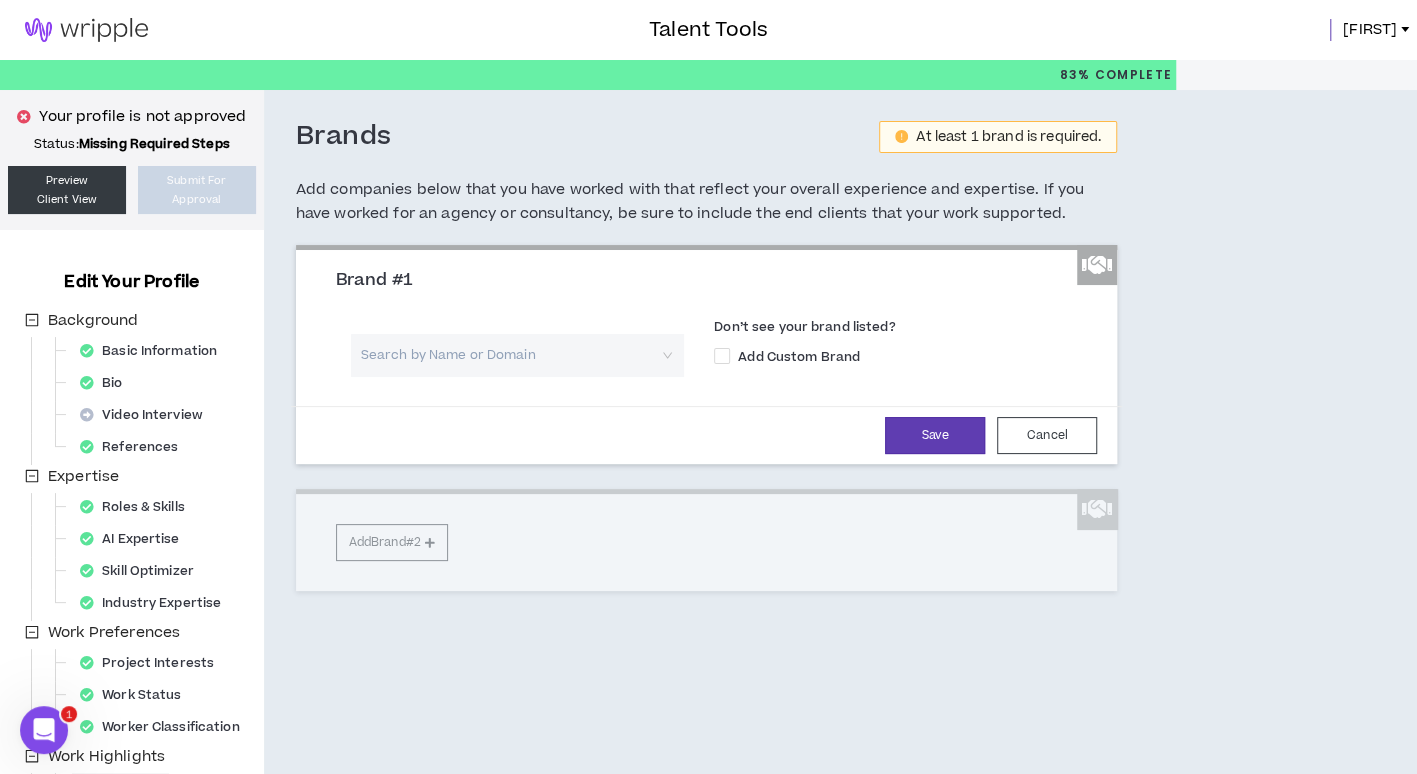 click at bounding box center (510, 355) 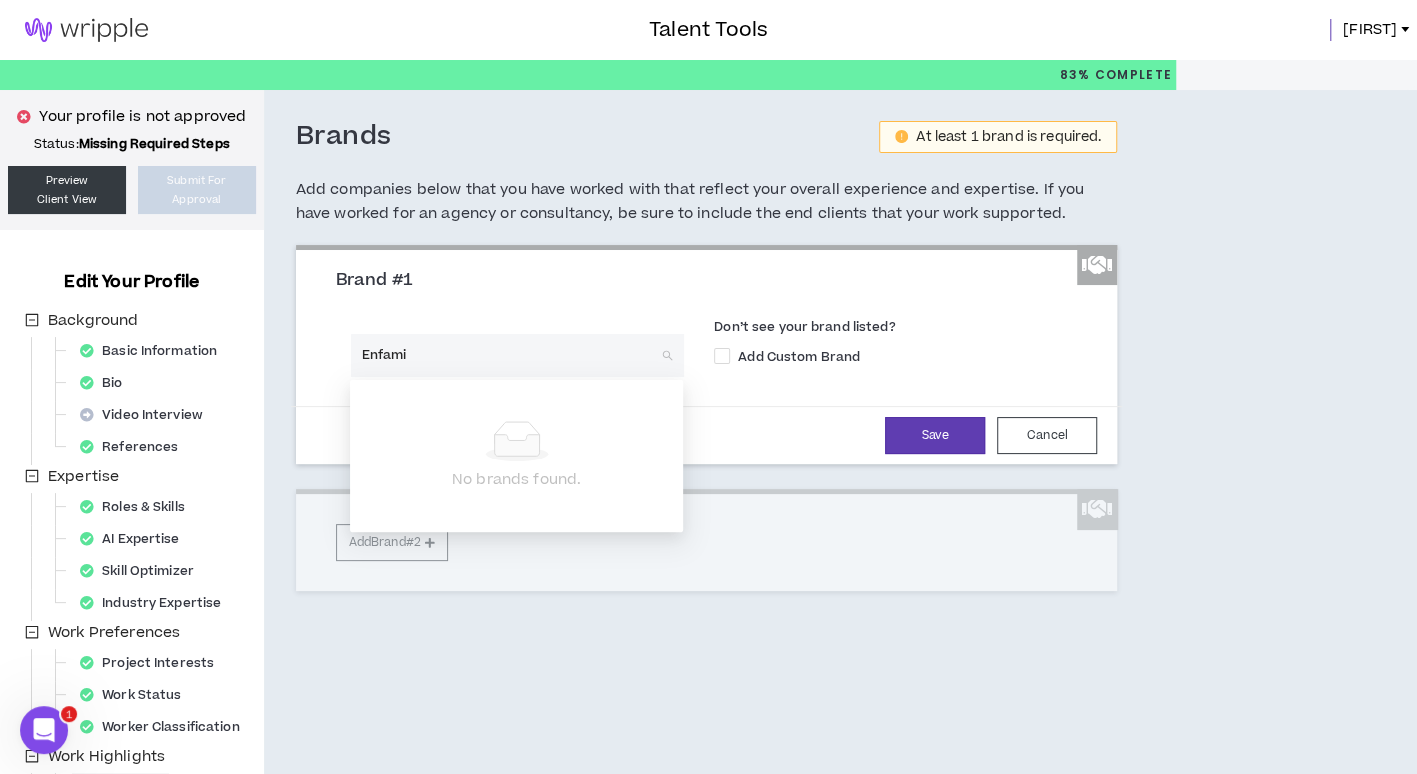 type on "Enfamil" 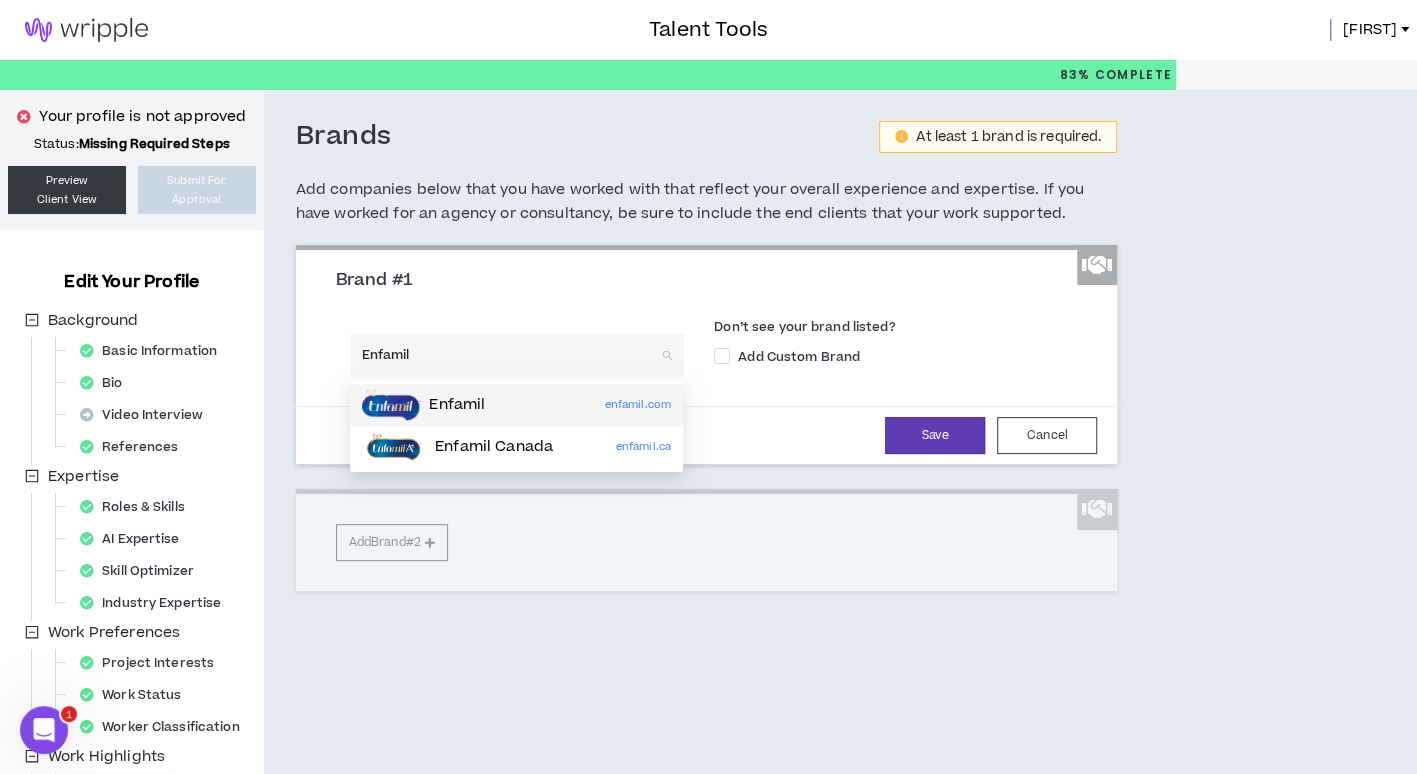 click on "Enfamil" at bounding box center (457, 405) 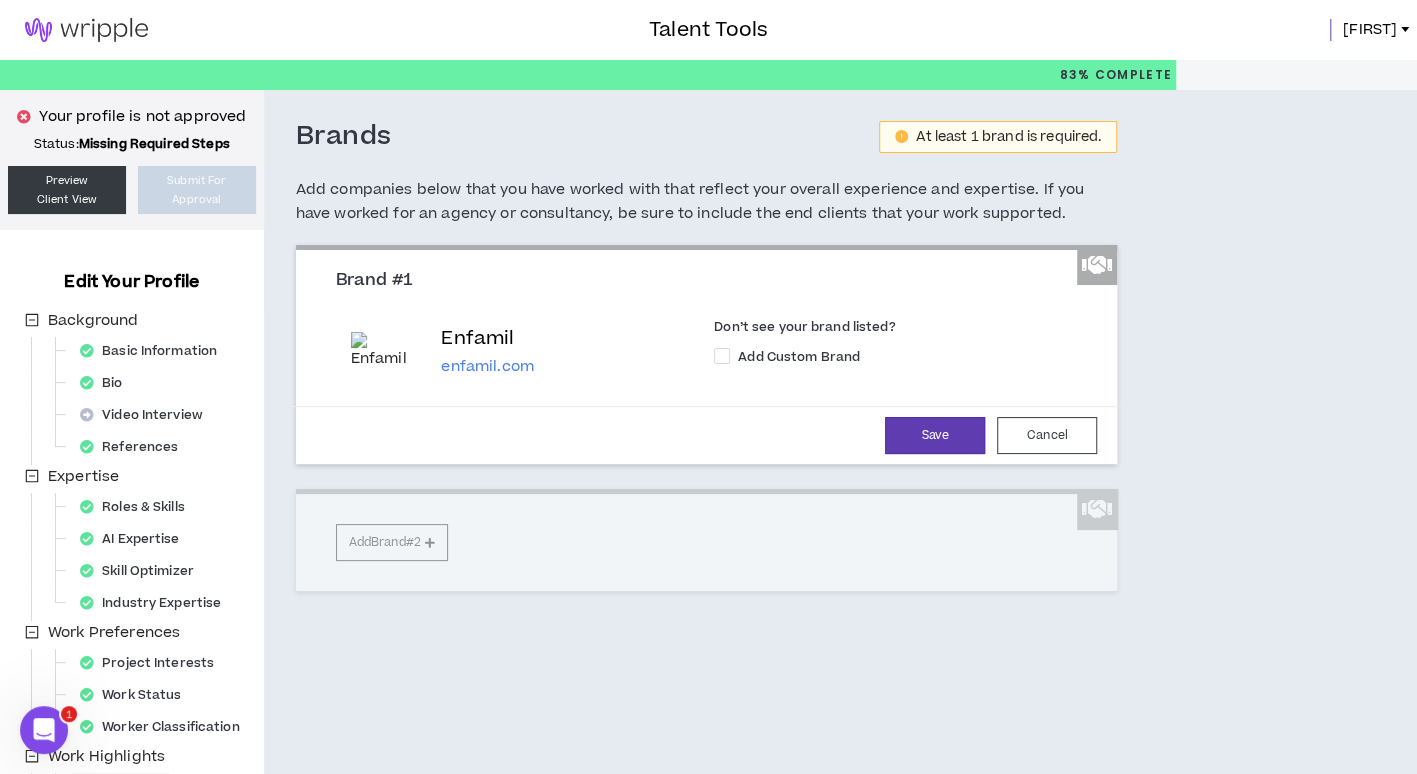 click on "Brand #1 Enfamil enfamil.com Don’t see your brand listed? Add Custom Brand Save Cancel Add  Brand  #2" at bounding box center [707, 418] 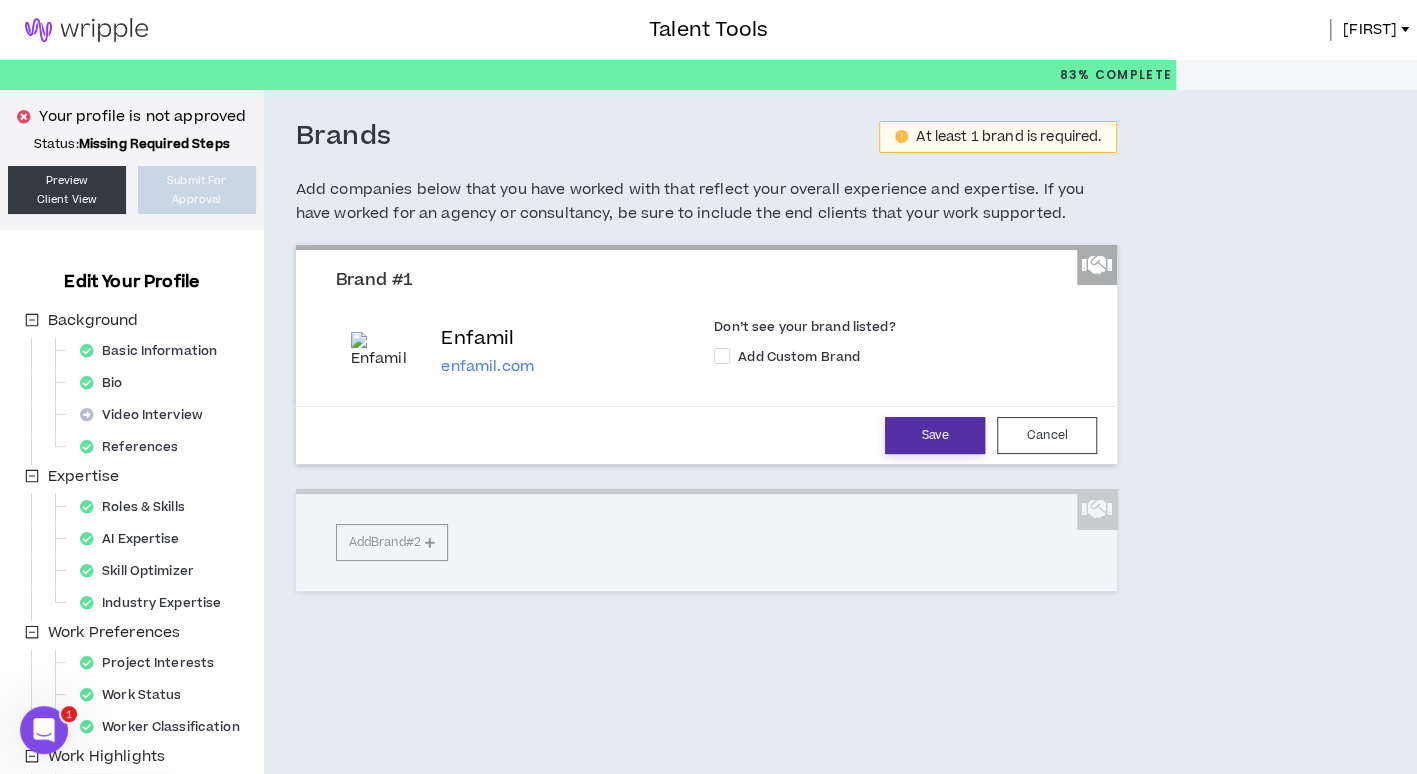 click on "Save" at bounding box center [935, 435] 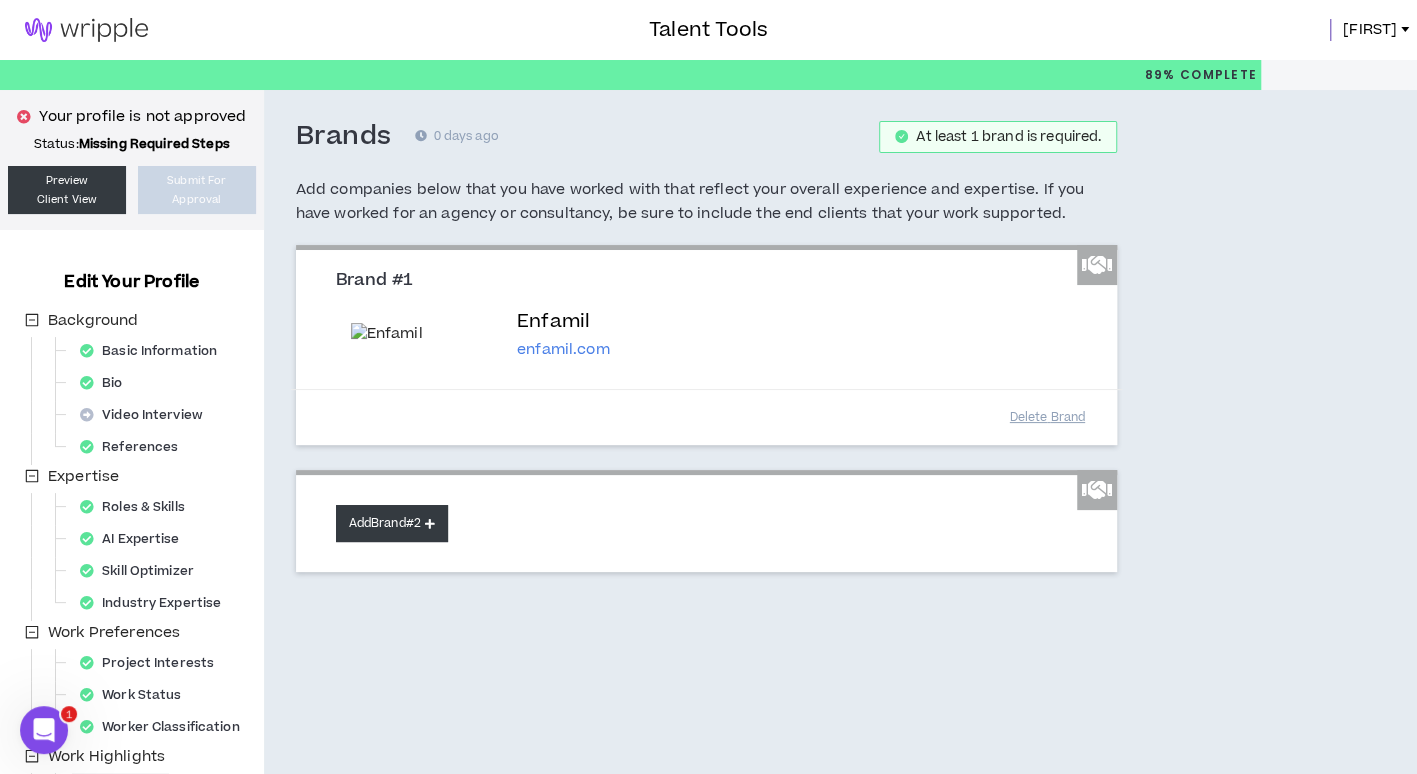 click on "Add  Brand  #2" at bounding box center [392, 523] 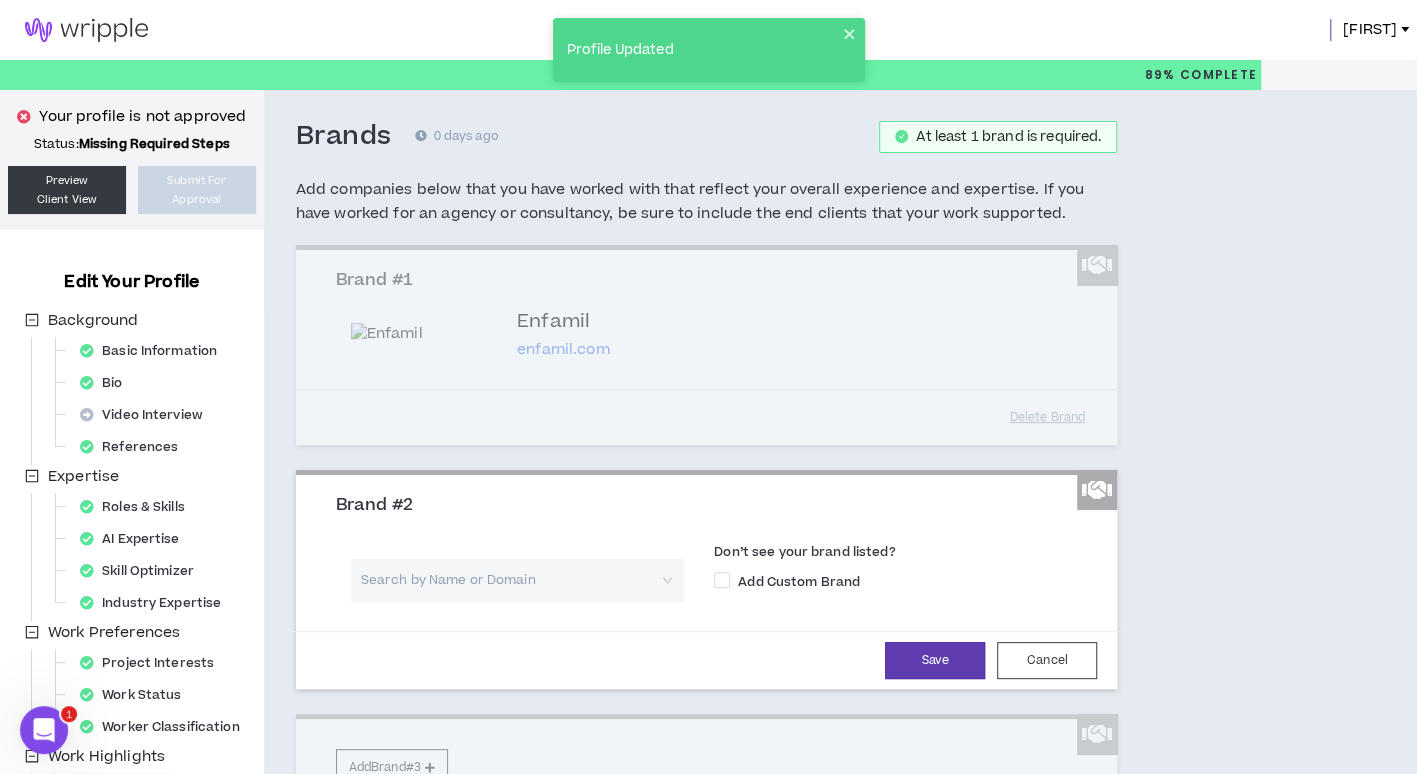 click at bounding box center [510, 580] 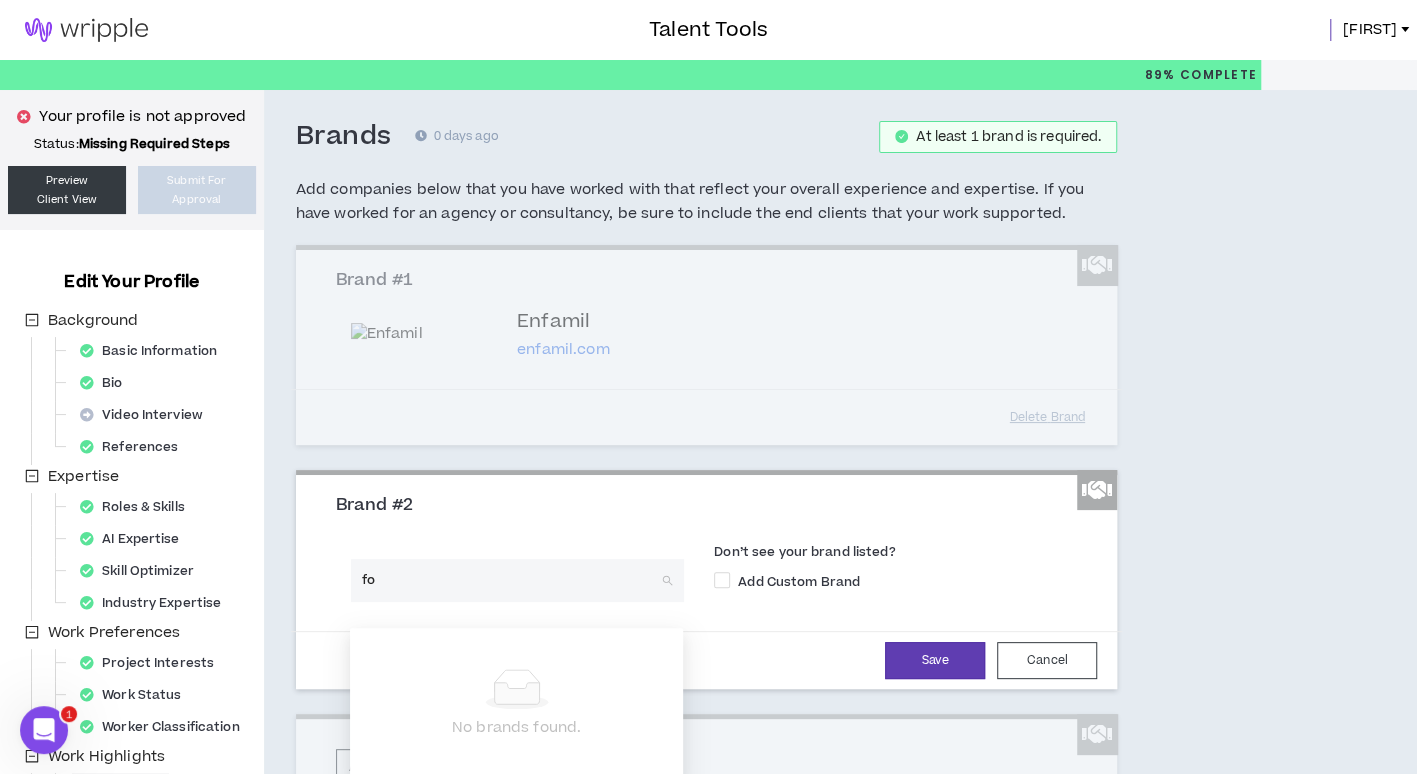 type on "f" 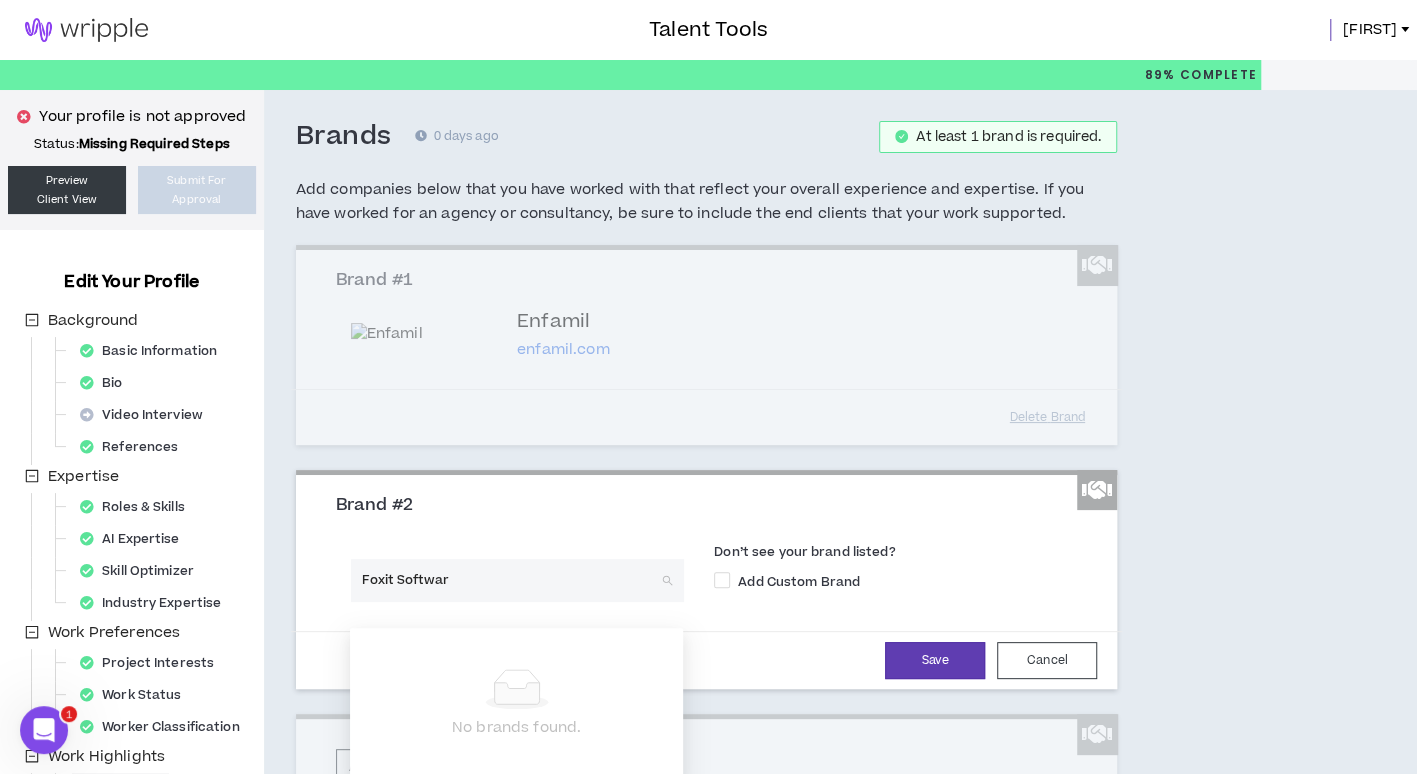 type on "Foxit Software" 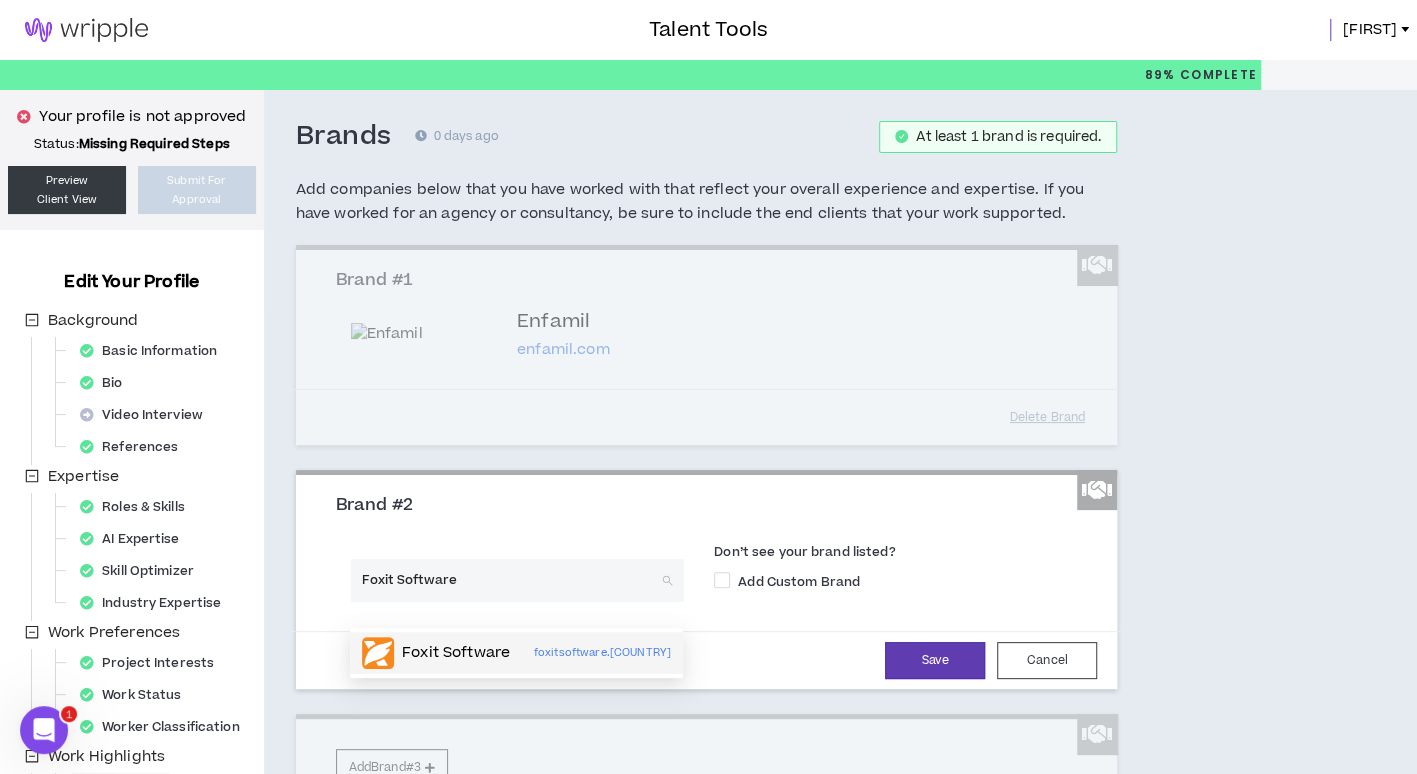 click on "Foxit Software" at bounding box center (456, 653) 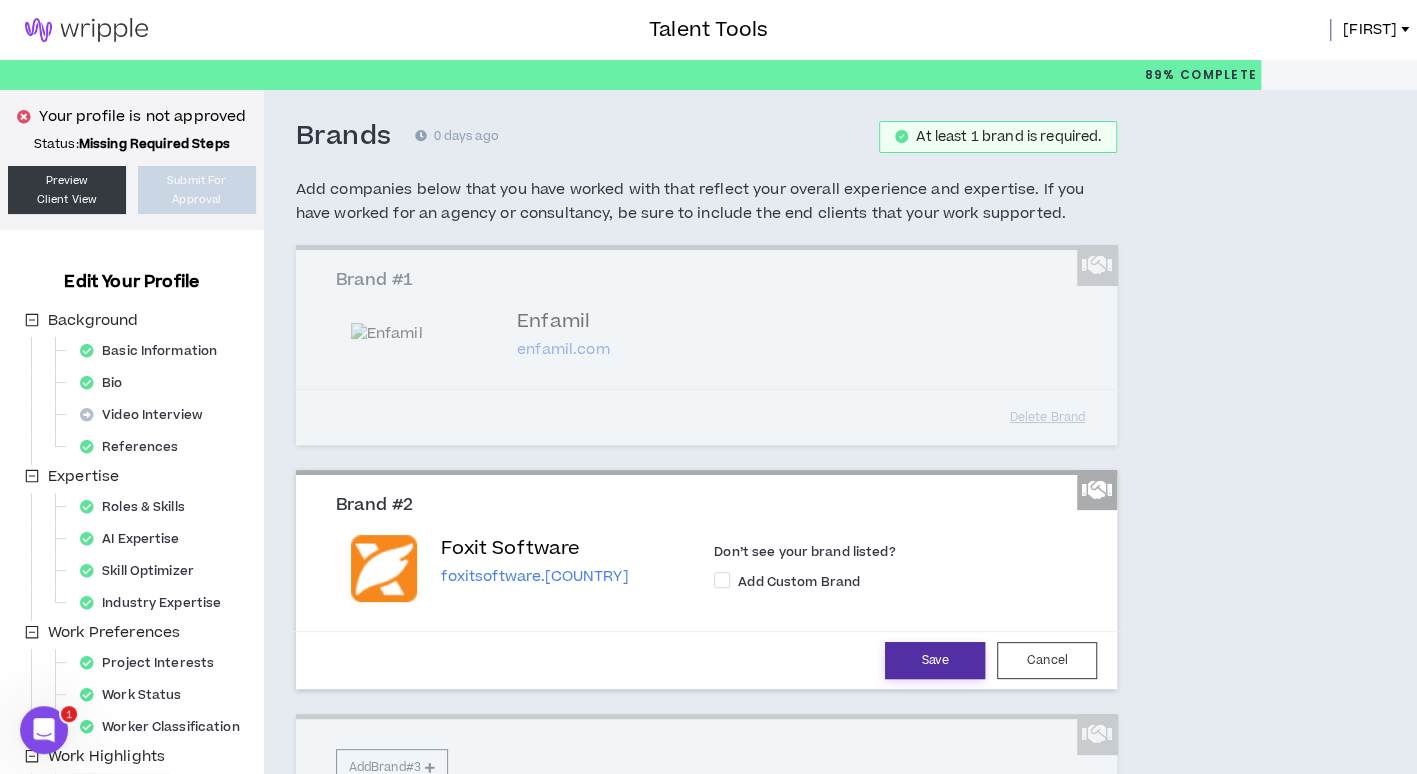click on "Save" at bounding box center (935, 660) 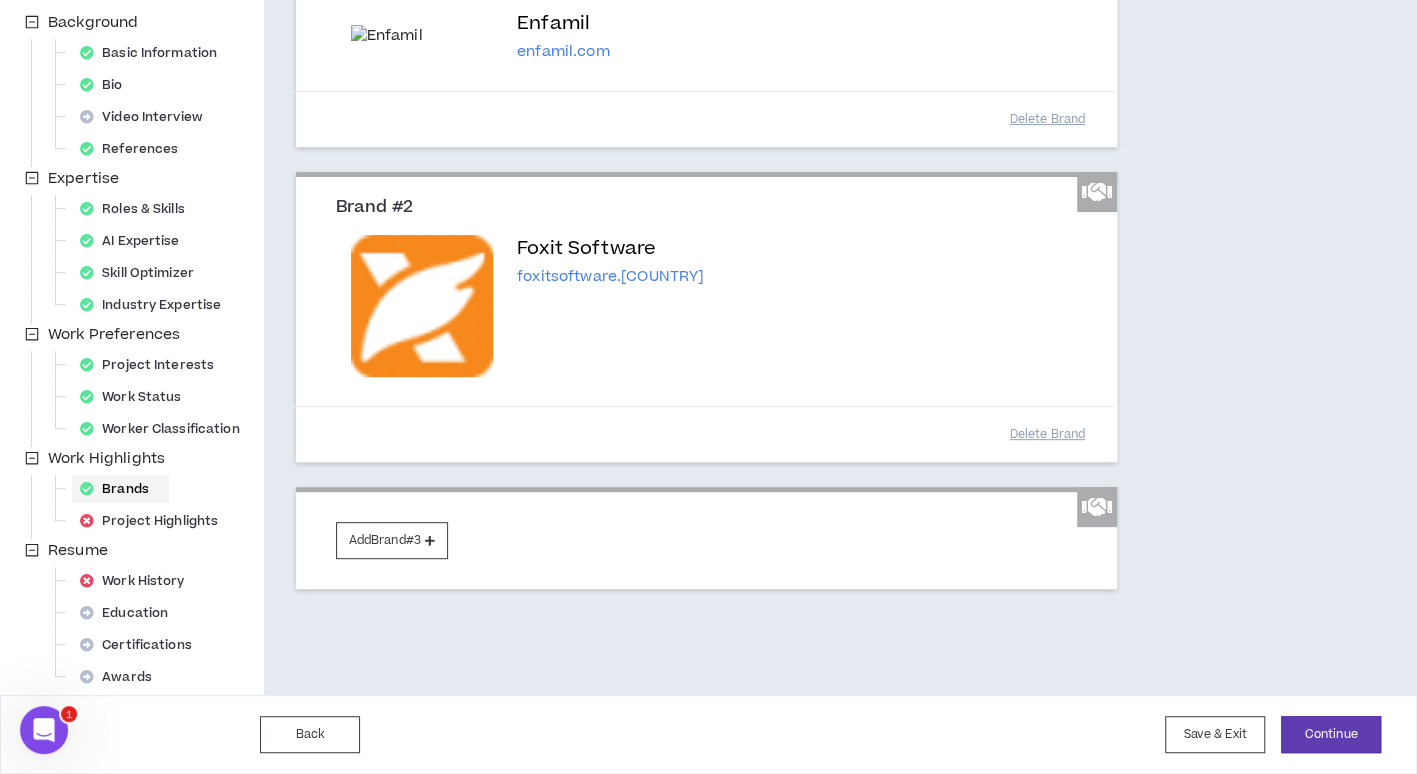 scroll, scrollTop: 300, scrollLeft: 0, axis: vertical 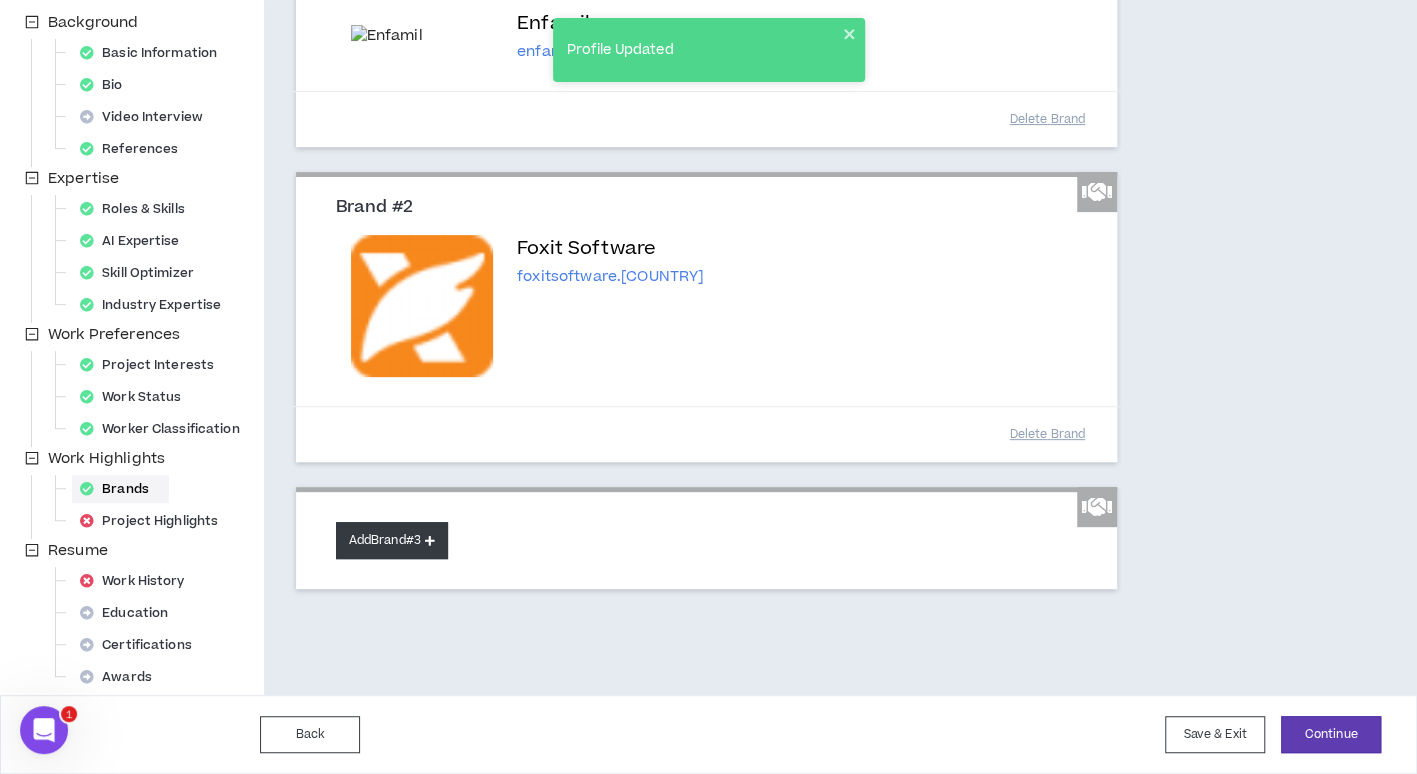 click on "Add  Brand  #3" at bounding box center (392, 540) 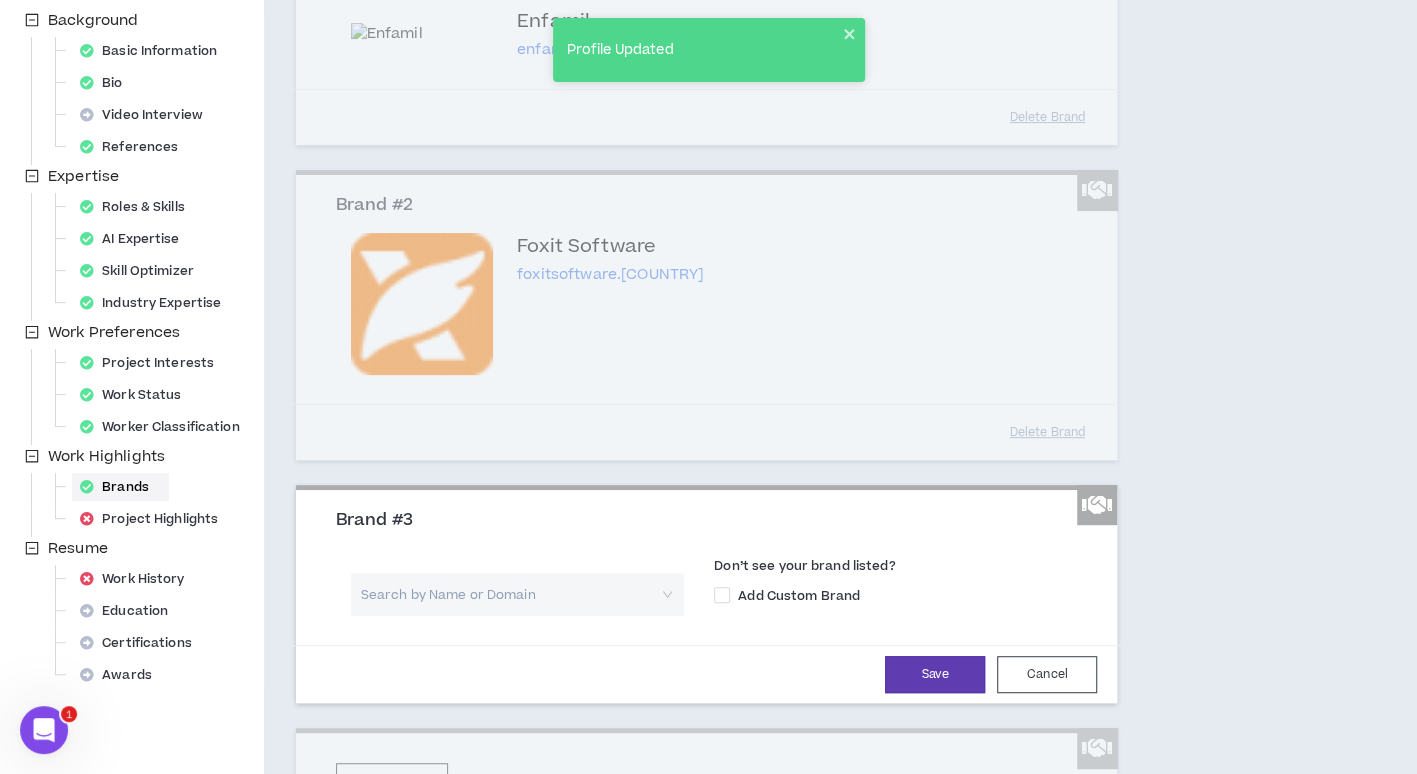click at bounding box center [510, 594] 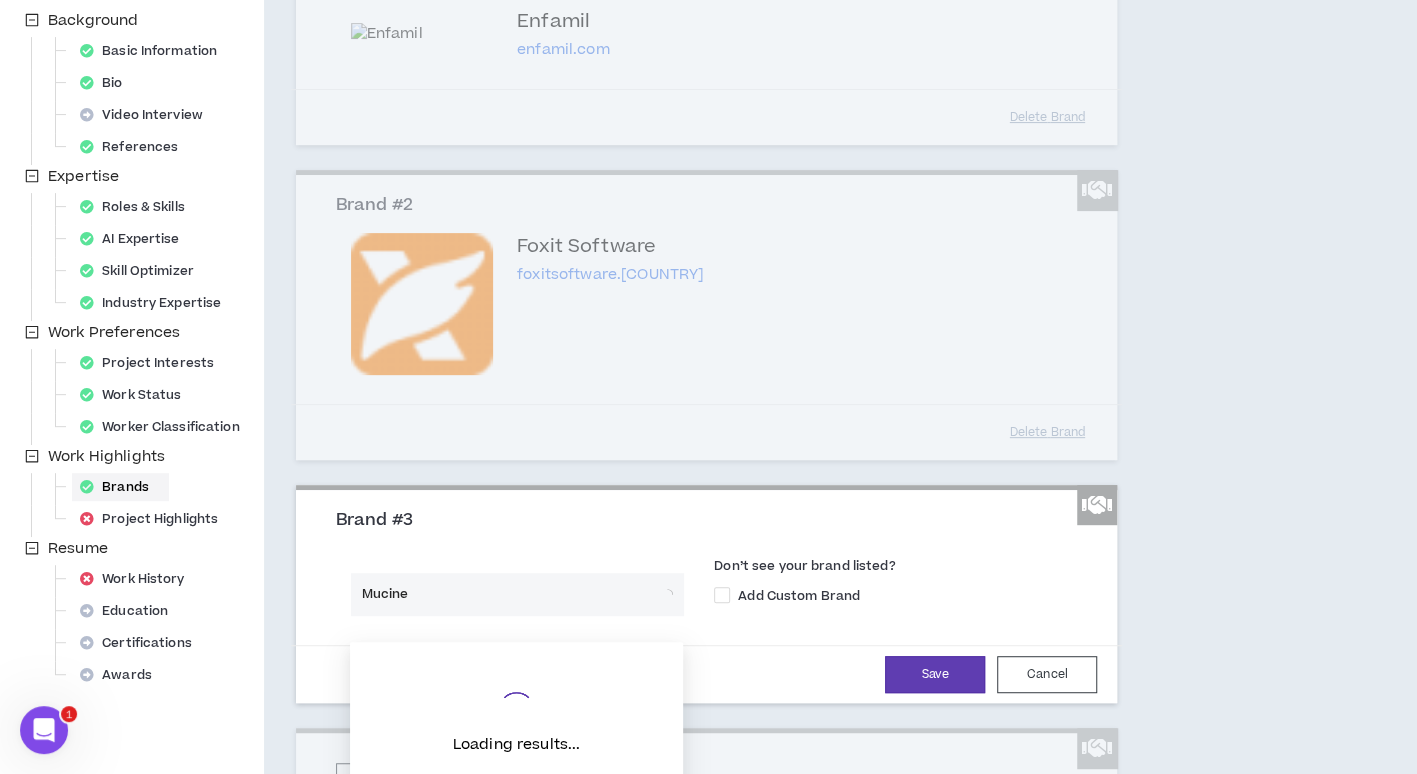 type on "Mucinex" 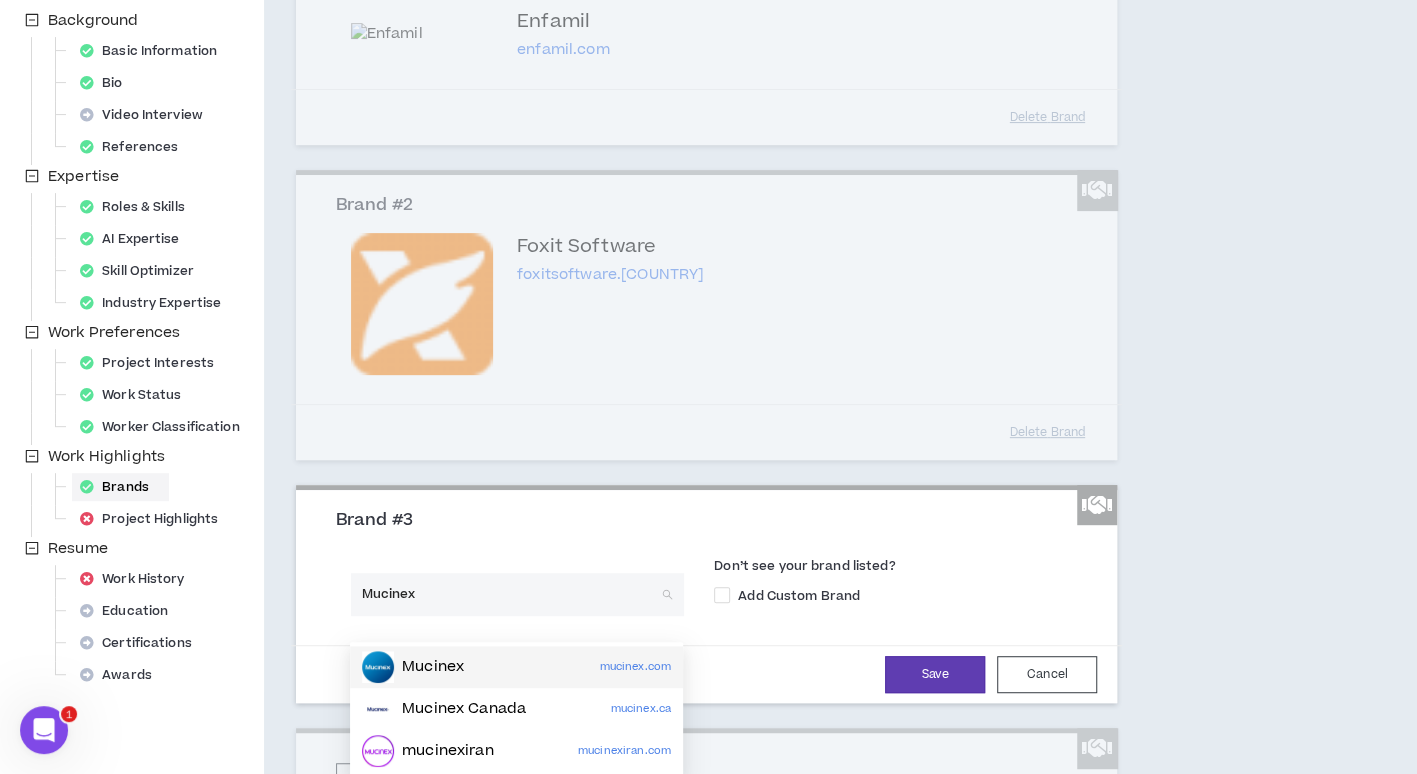 click on "Mucinex" at bounding box center [433, 667] 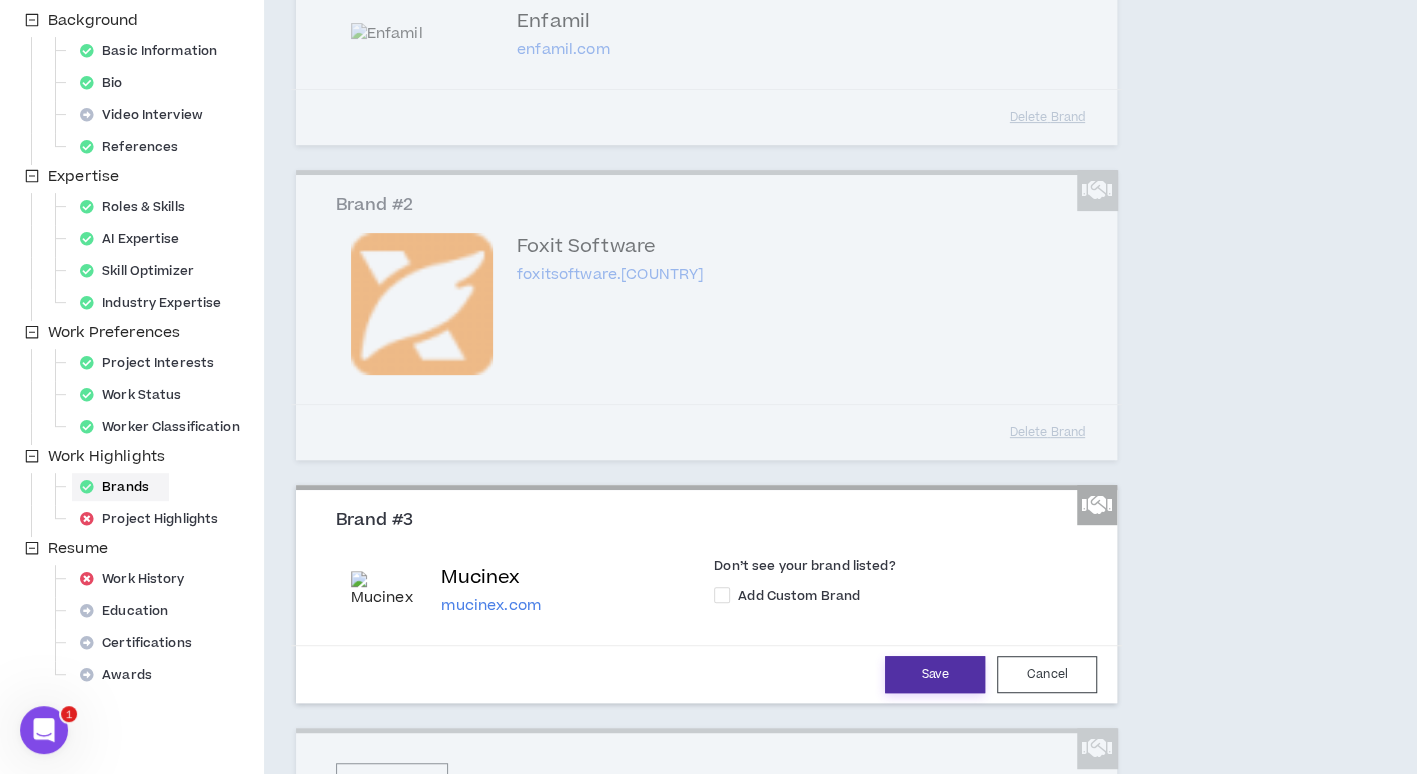 click on "Save" at bounding box center (935, 674) 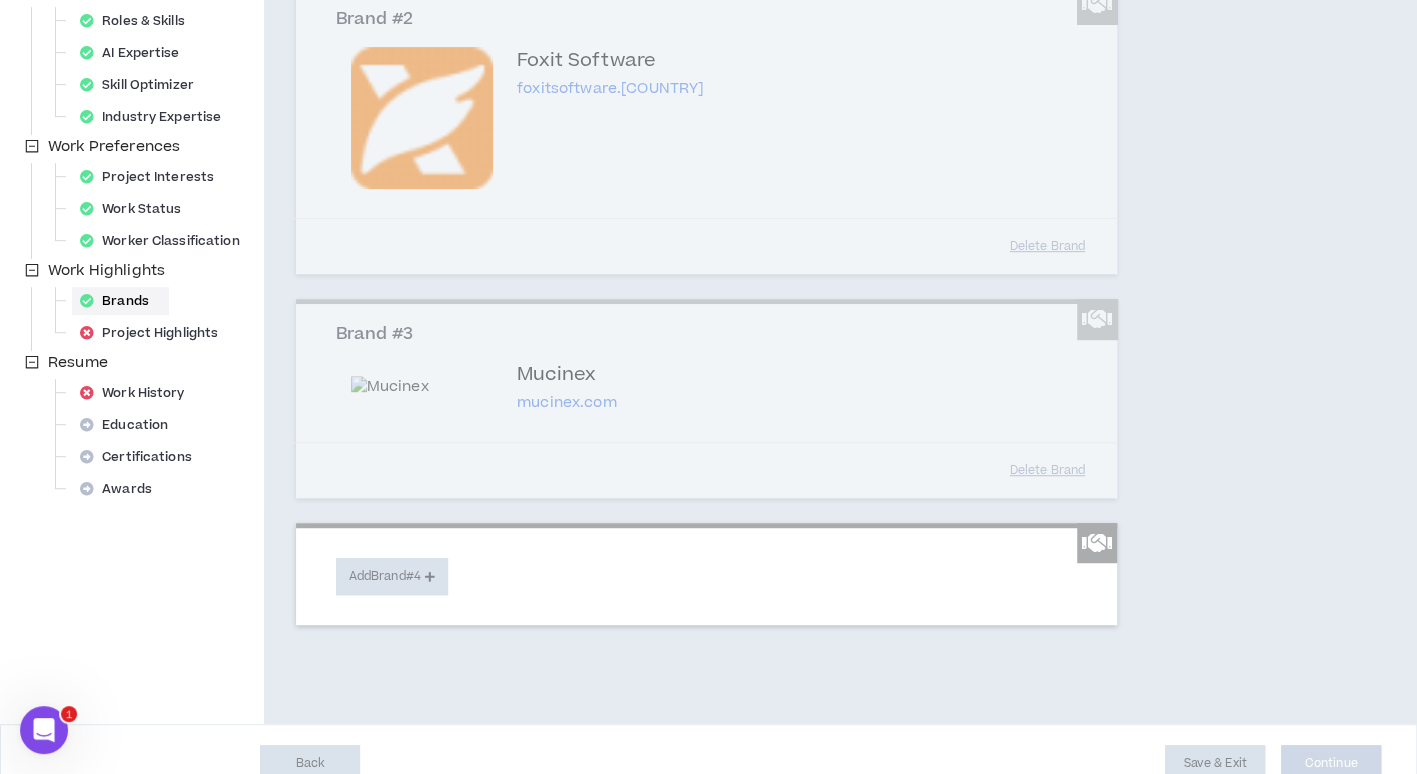 scroll, scrollTop: 534, scrollLeft: 0, axis: vertical 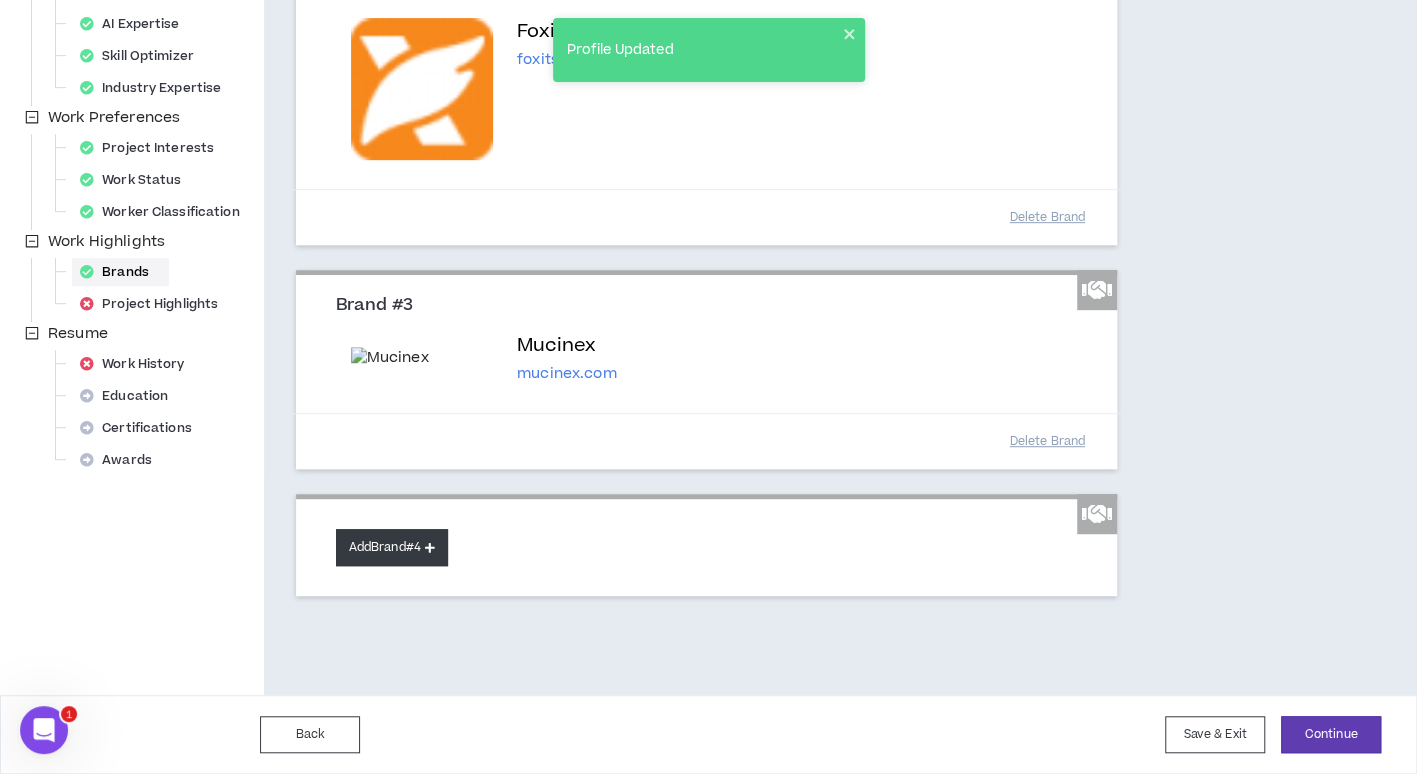 click on "Add  Brand  #4" at bounding box center (392, 547) 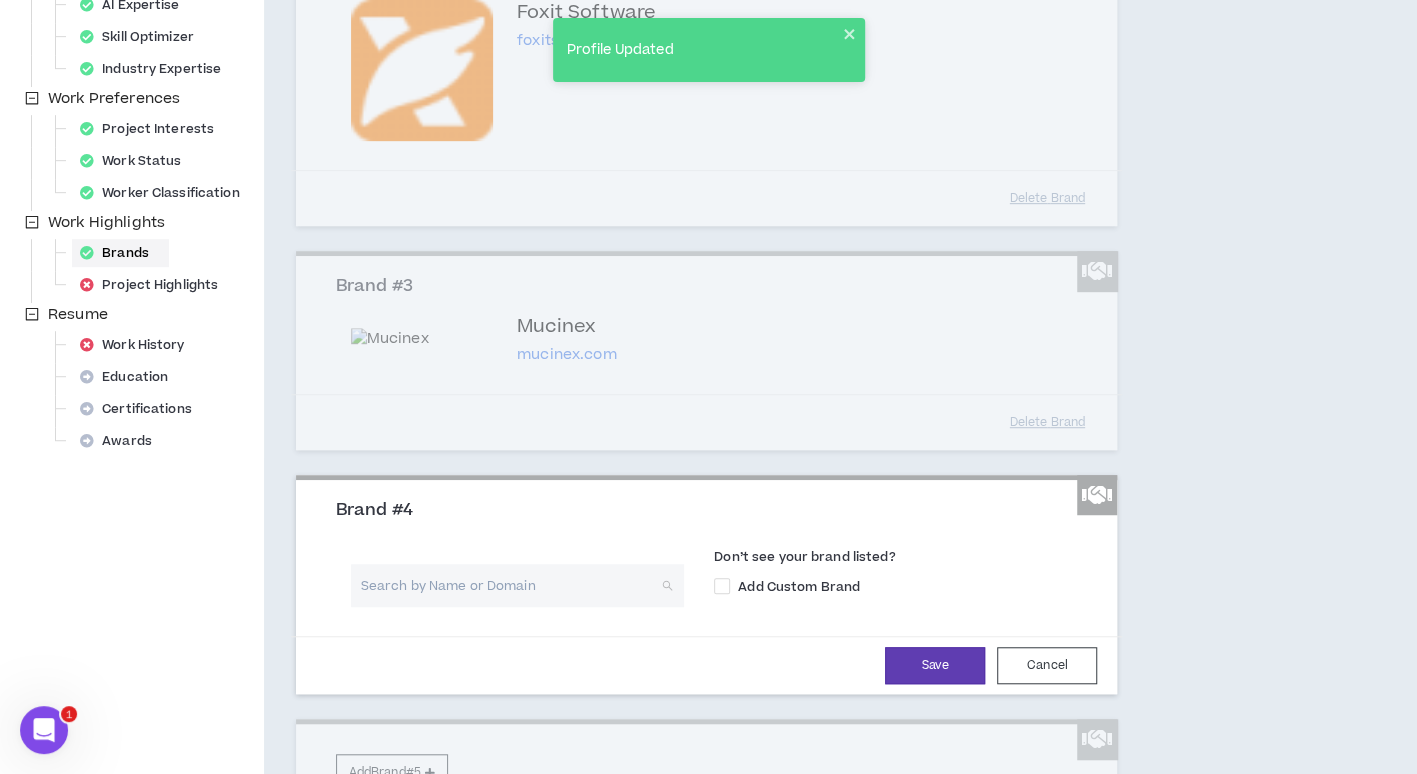 click at bounding box center (510, 585) 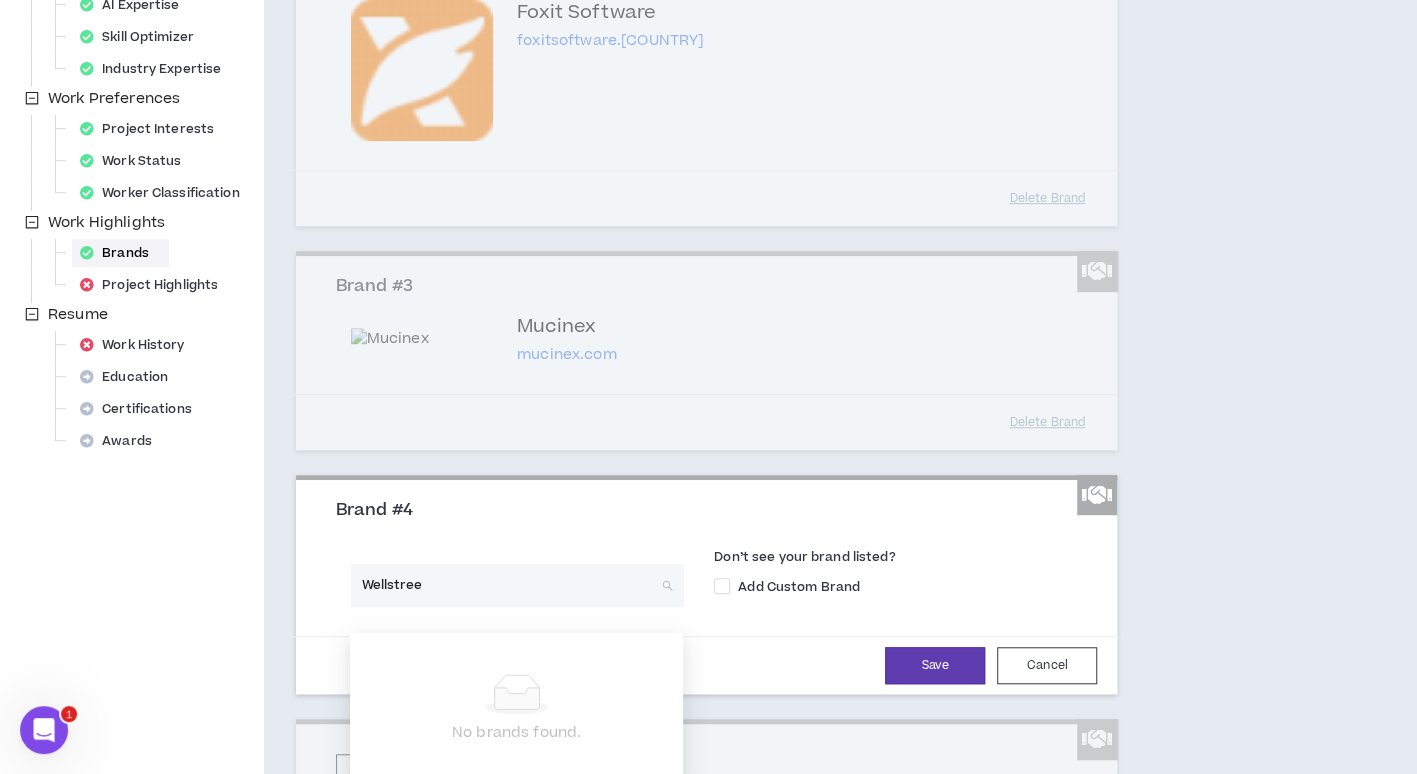 type on "Wellstreet" 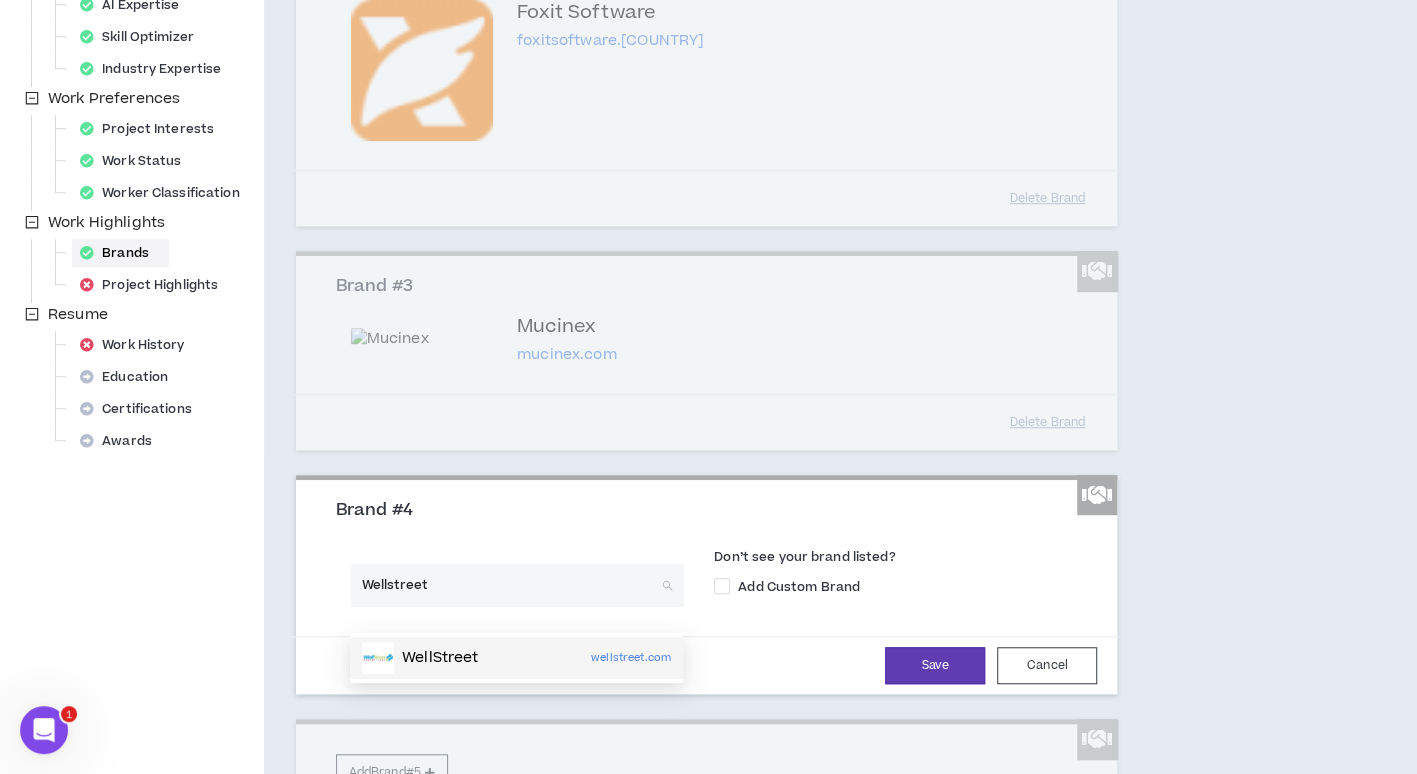 click on "WellStreet" at bounding box center [440, 658] 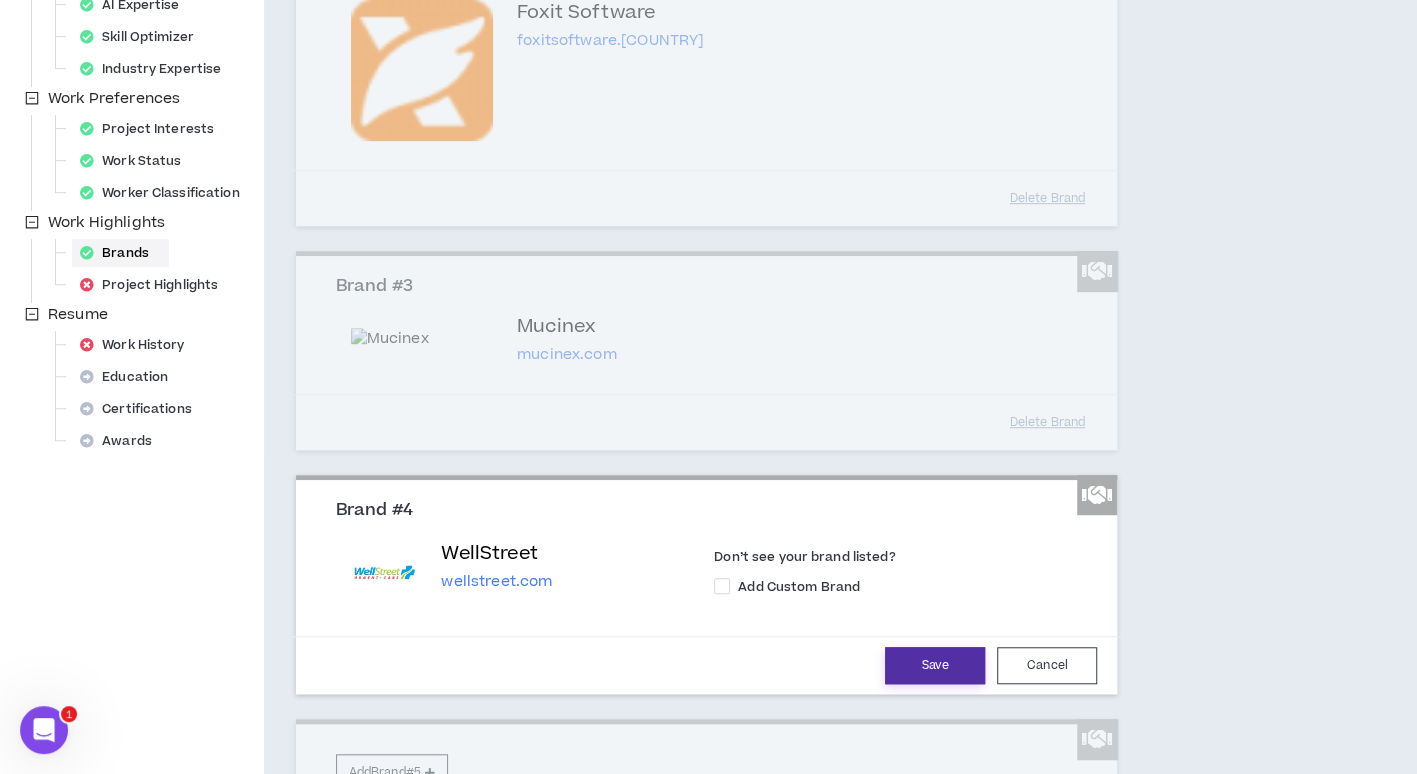 click on "Save" at bounding box center (935, 665) 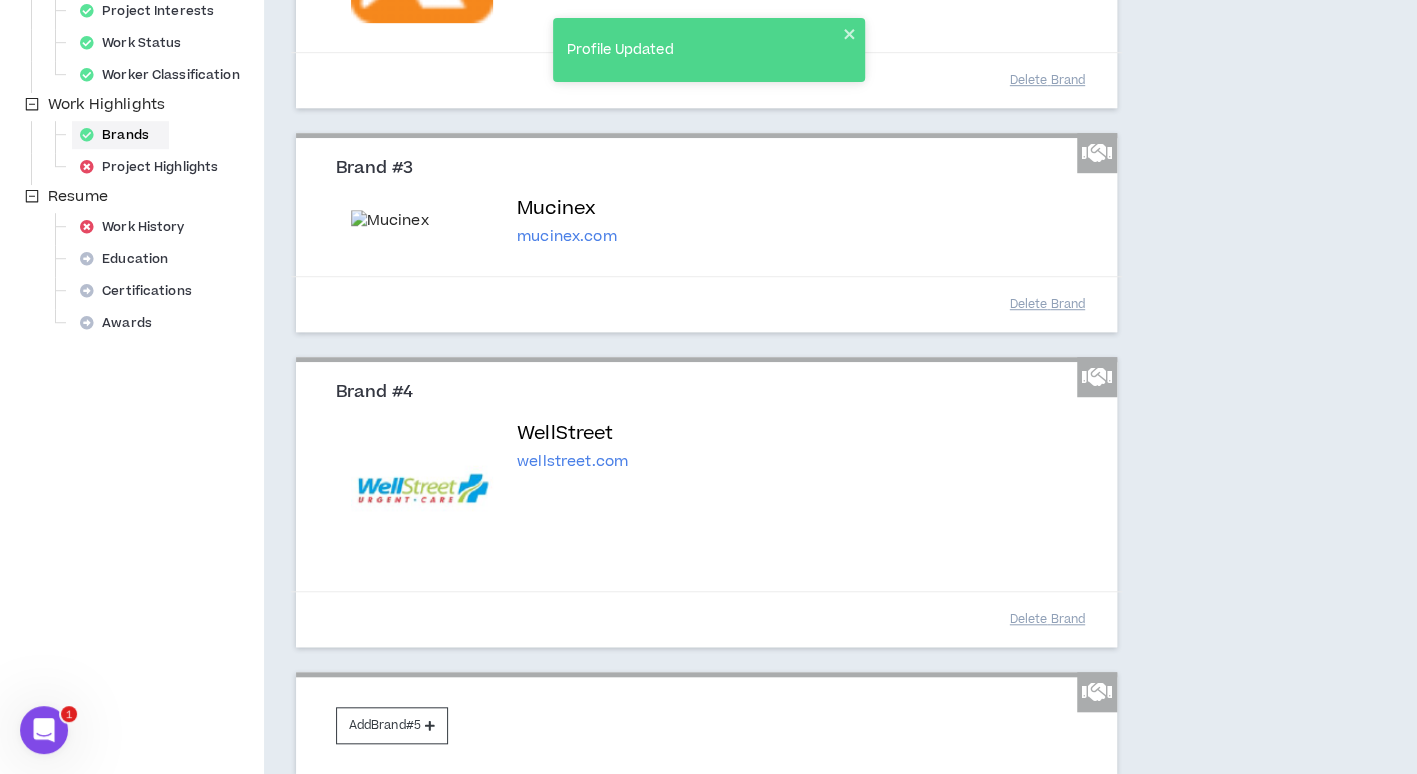 scroll, scrollTop: 734, scrollLeft: 0, axis: vertical 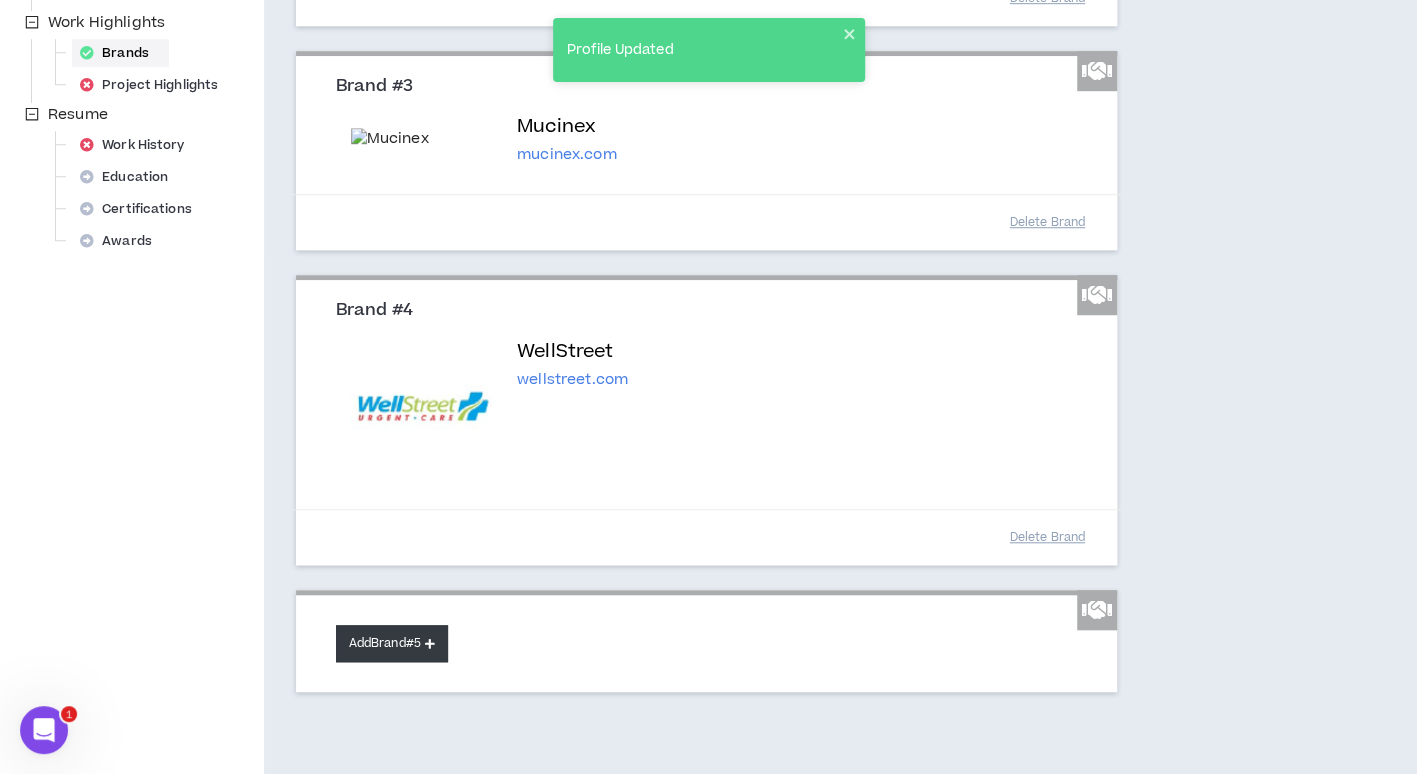 click on "Add  Brand  #5" at bounding box center (392, 643) 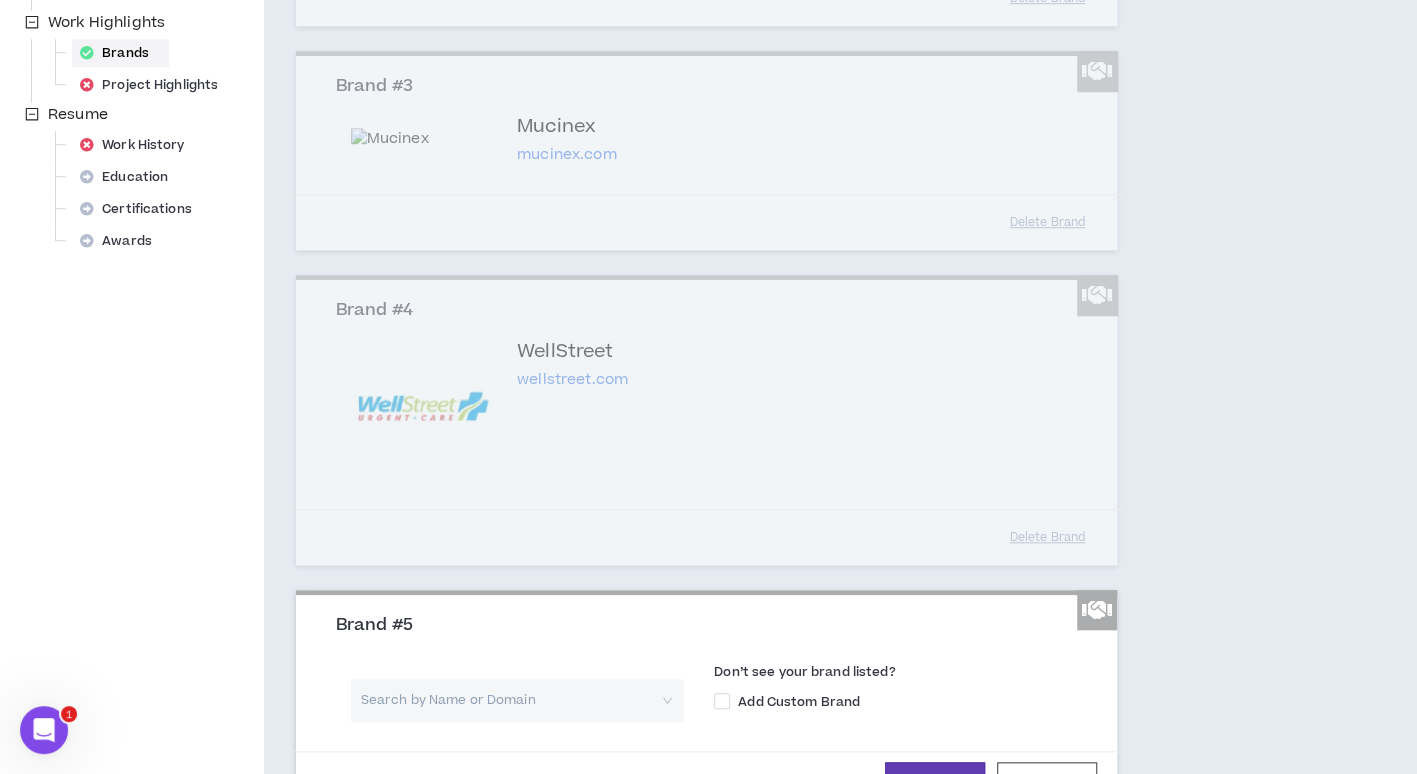 click at bounding box center (510, 700) 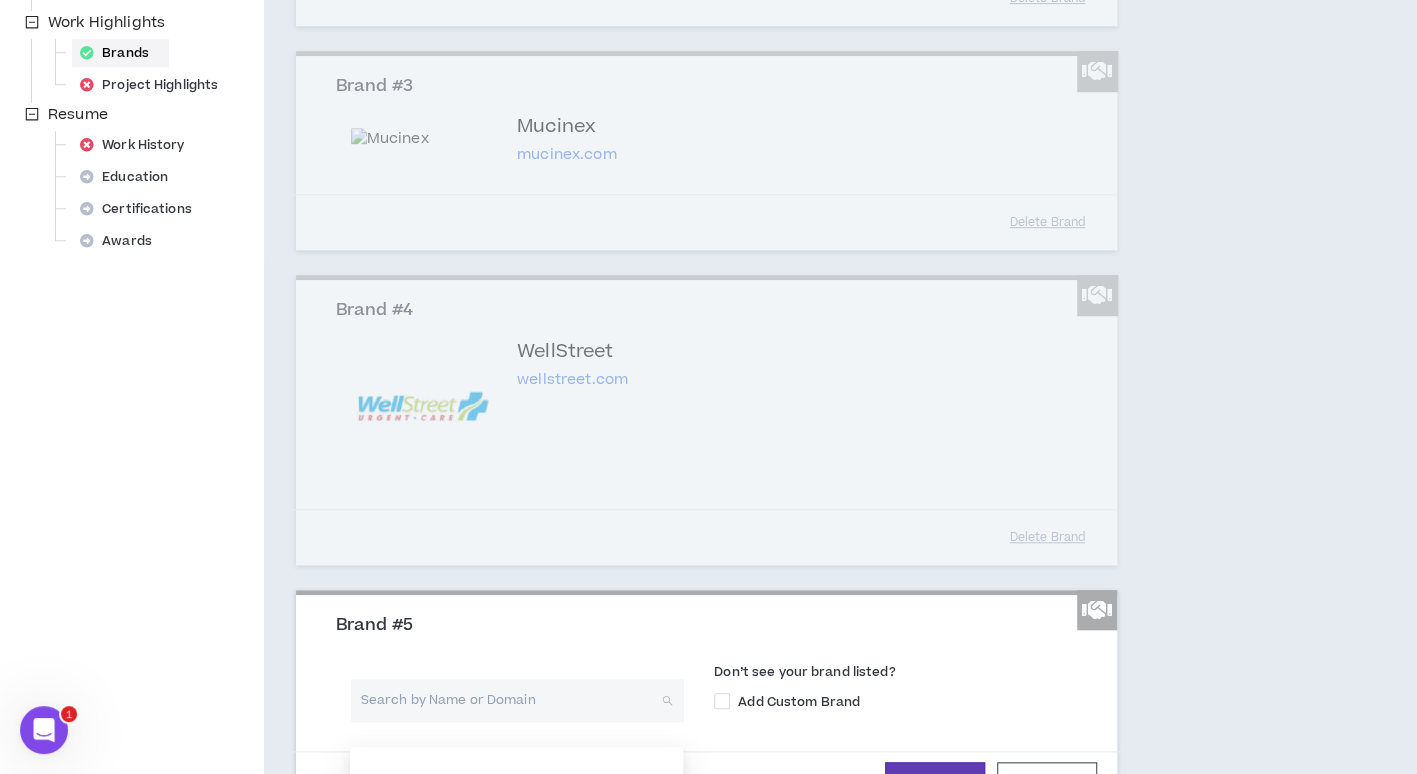 type on "J" 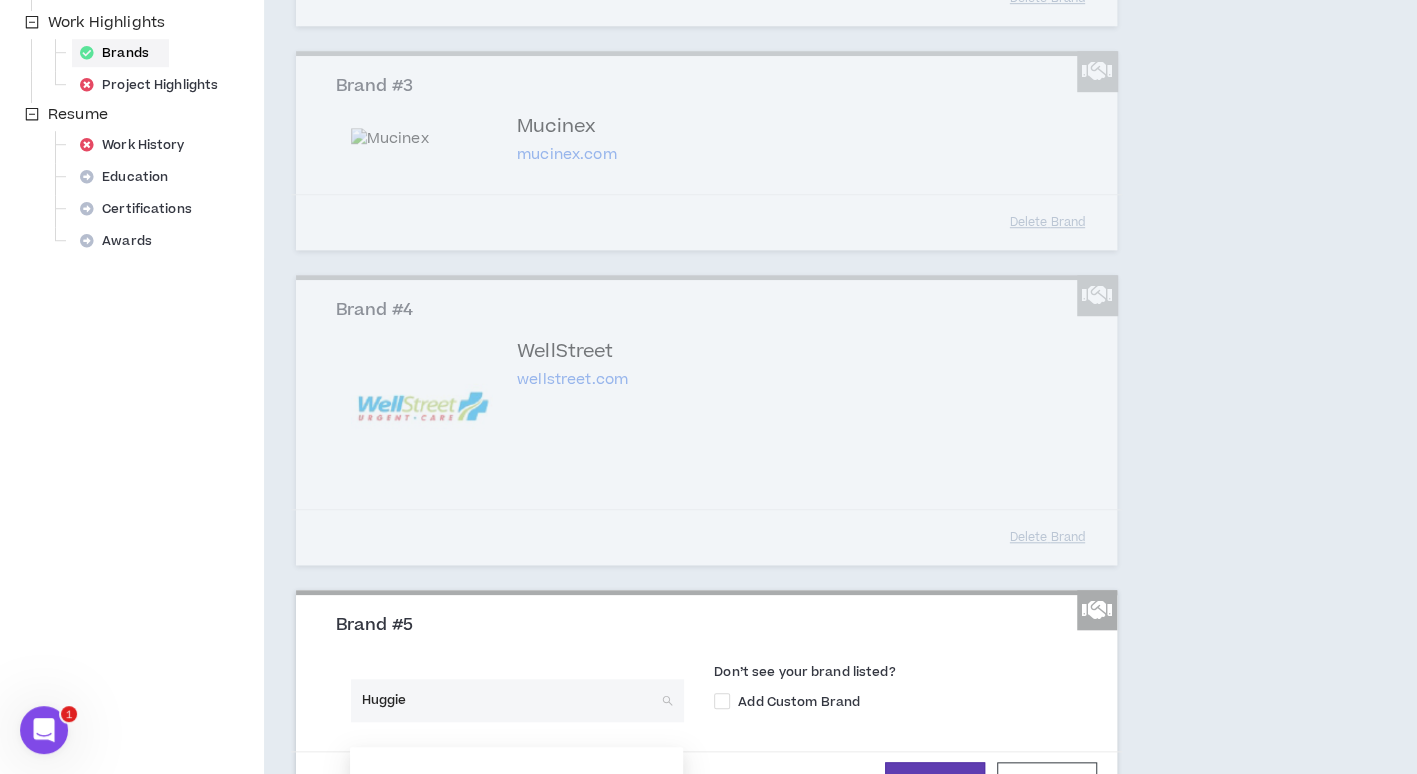 type on "Huggies" 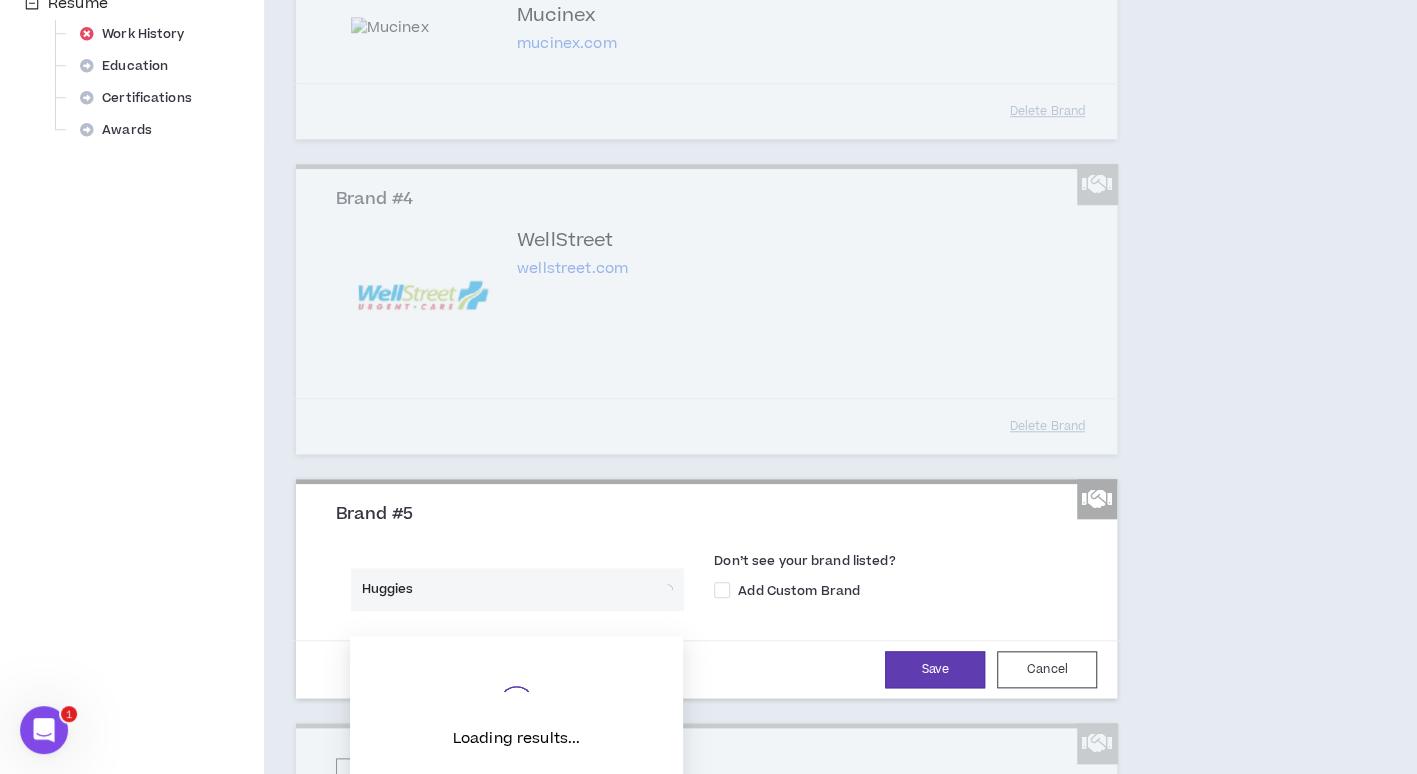scroll, scrollTop: 934, scrollLeft: 0, axis: vertical 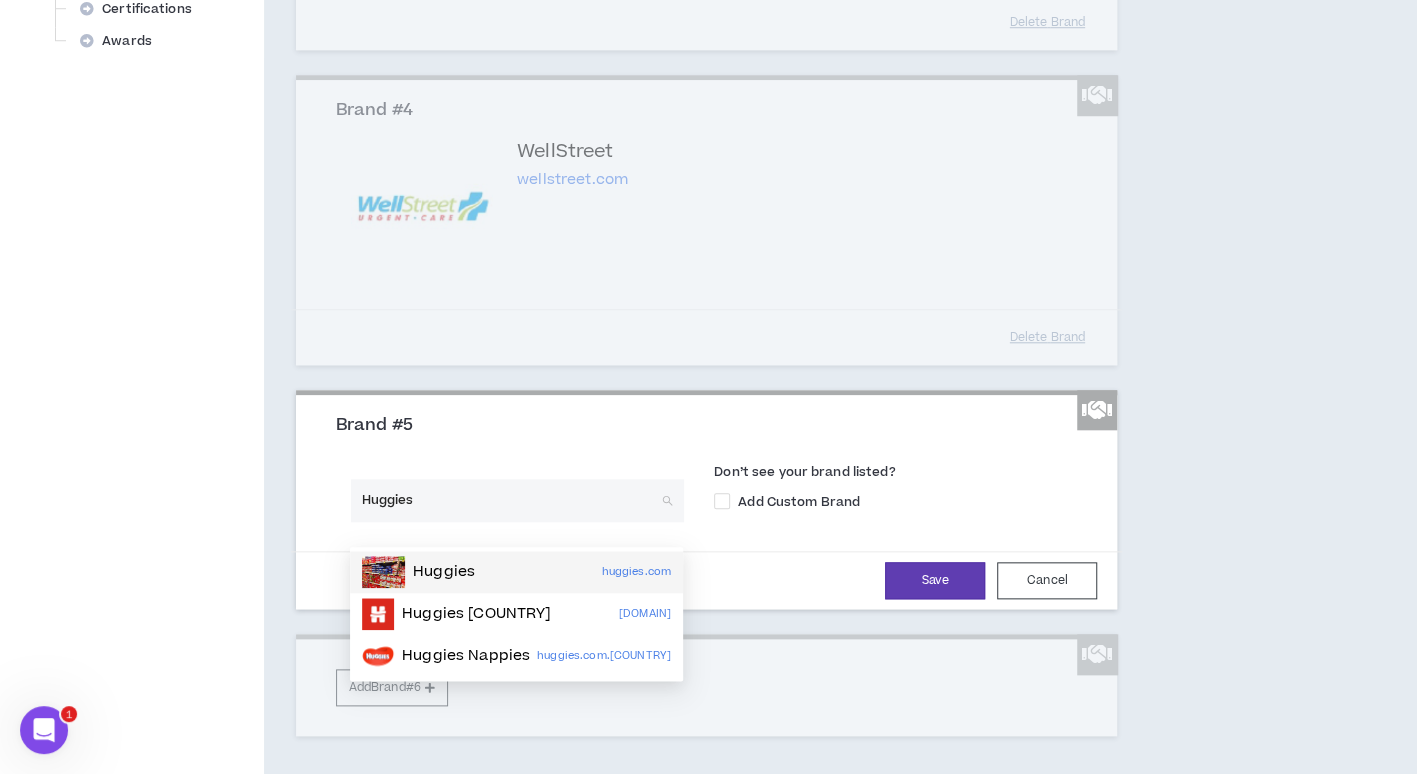 click on "Huggies" at bounding box center [444, 572] 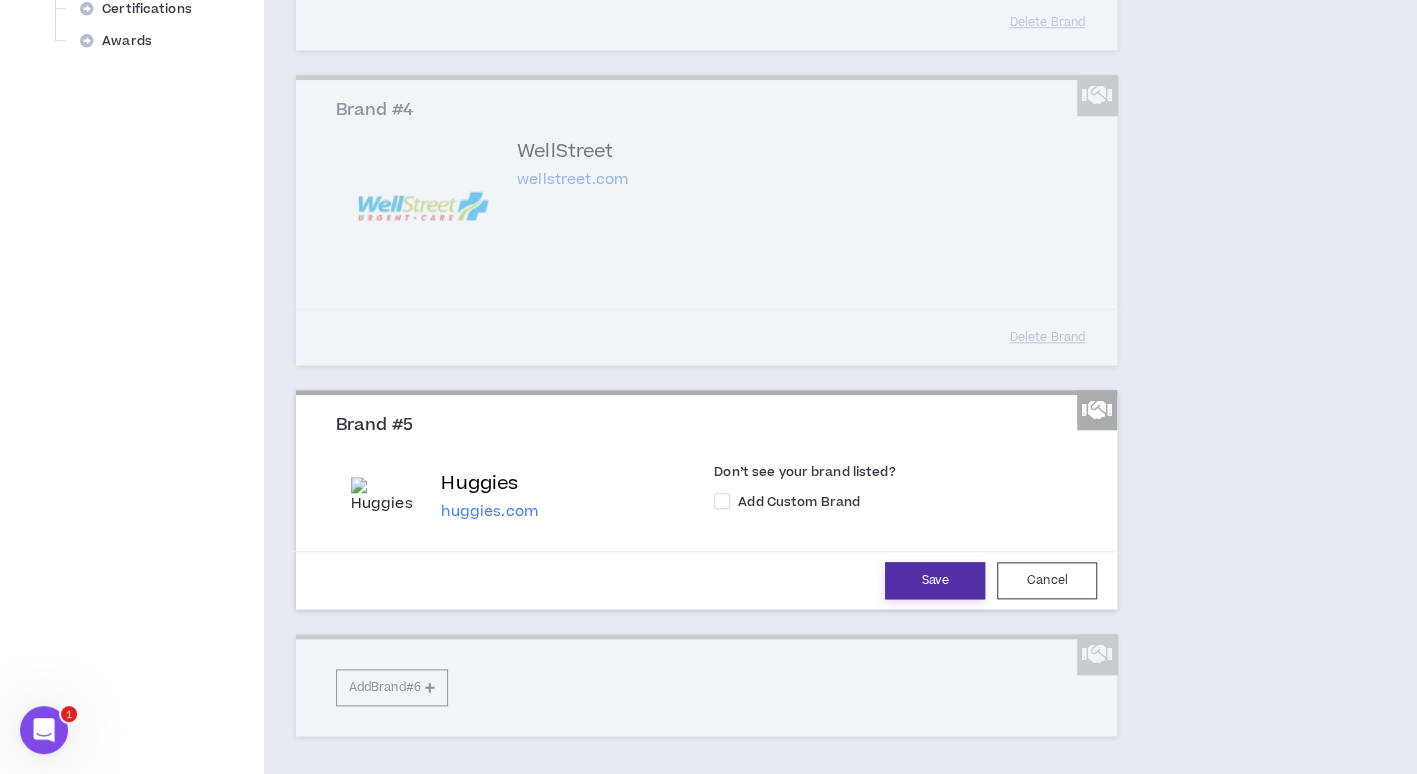 click on "Save" at bounding box center [935, 580] 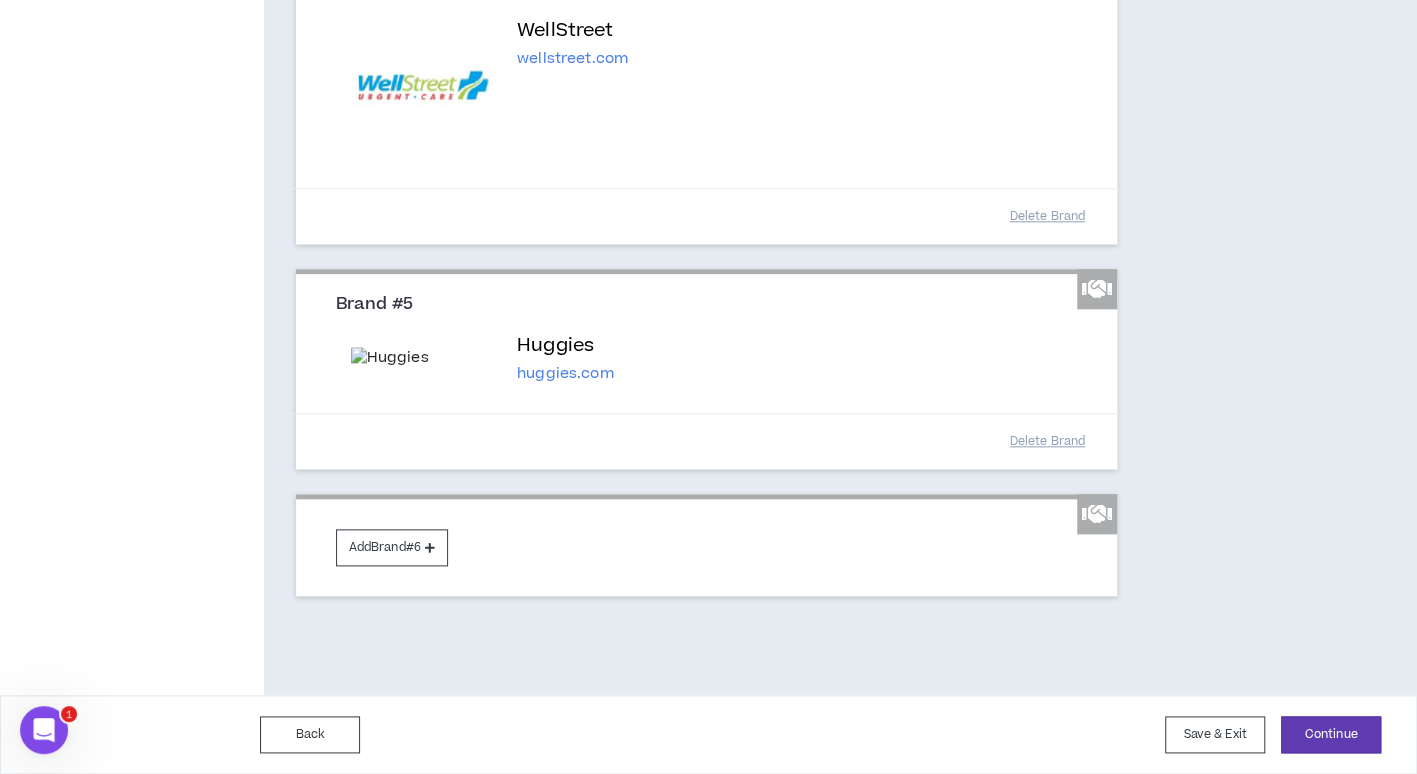 scroll, scrollTop: 1134, scrollLeft: 0, axis: vertical 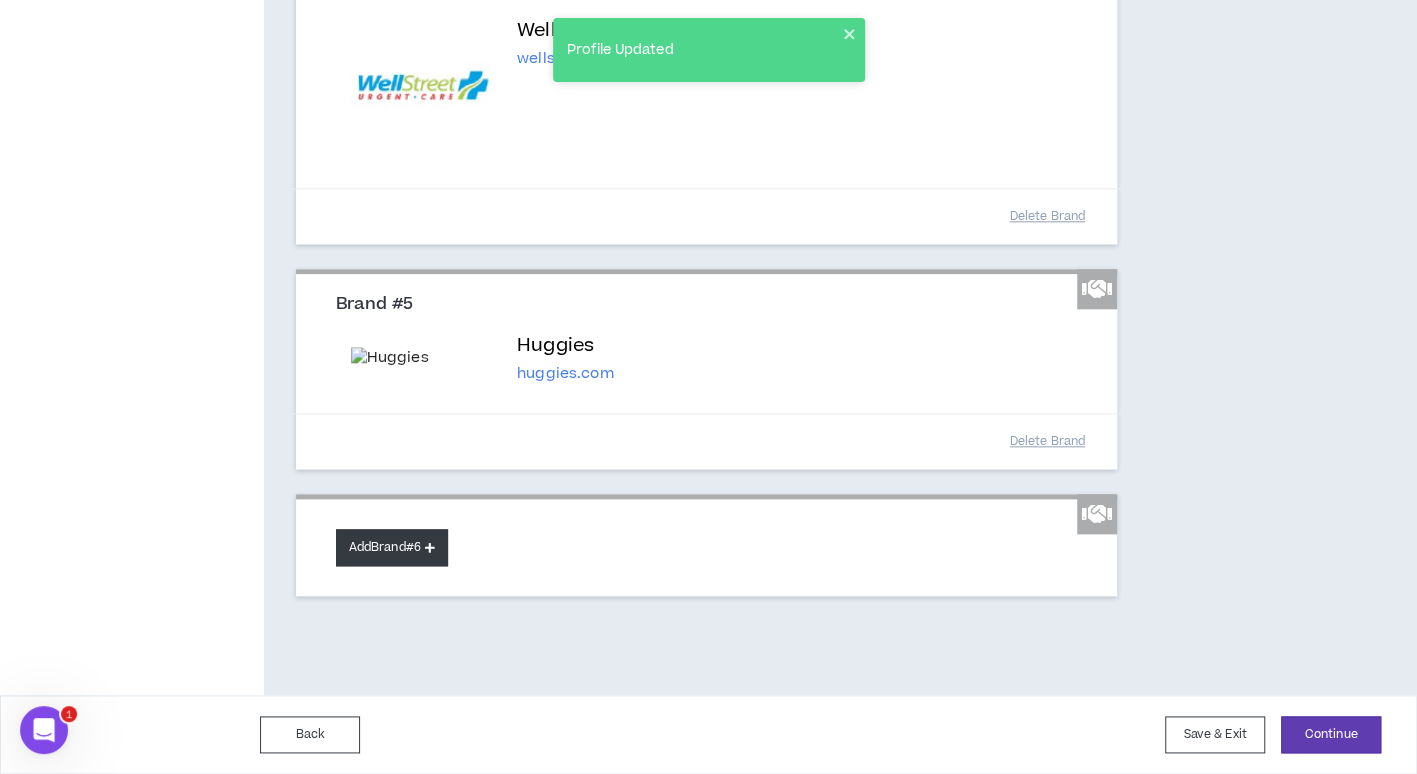 click on "Add  Brand  #6" at bounding box center [392, 547] 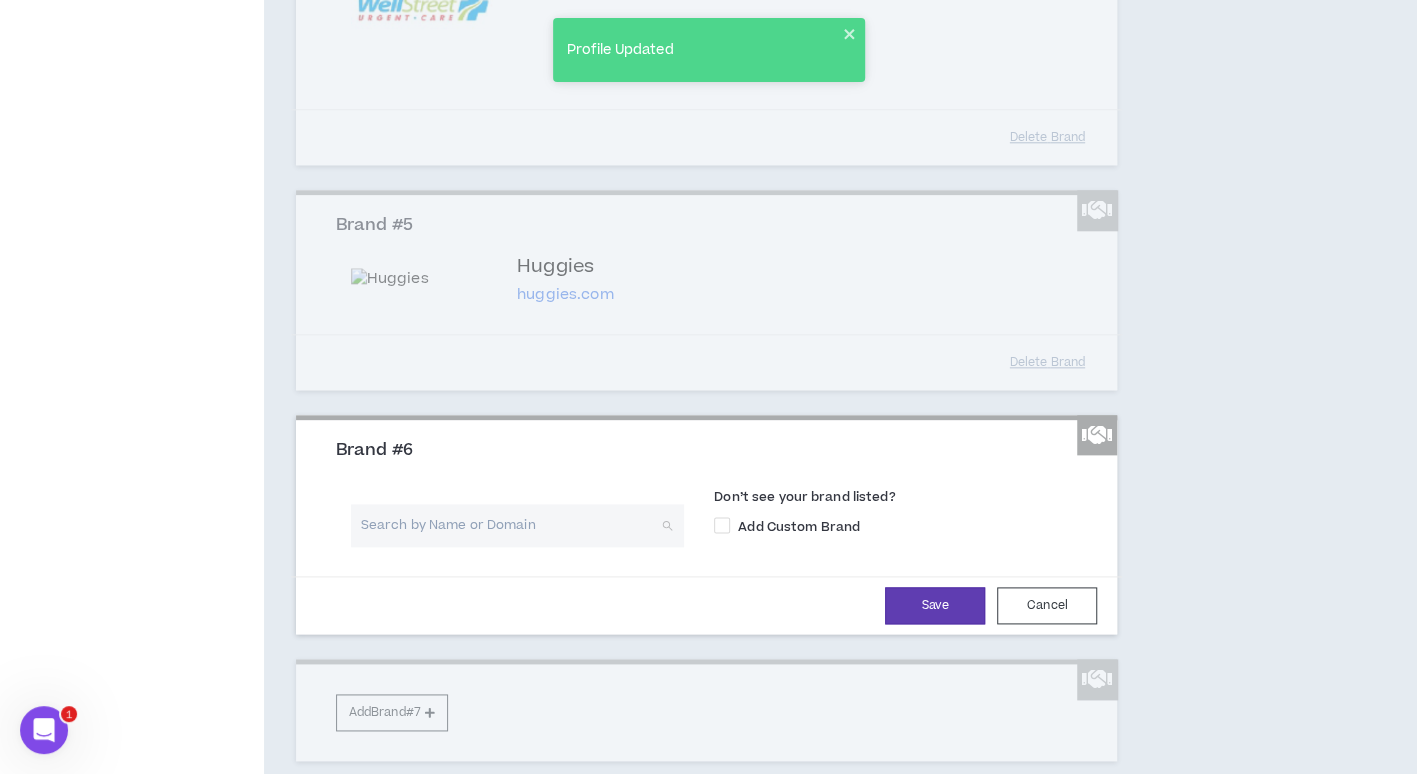 click at bounding box center [510, 525] 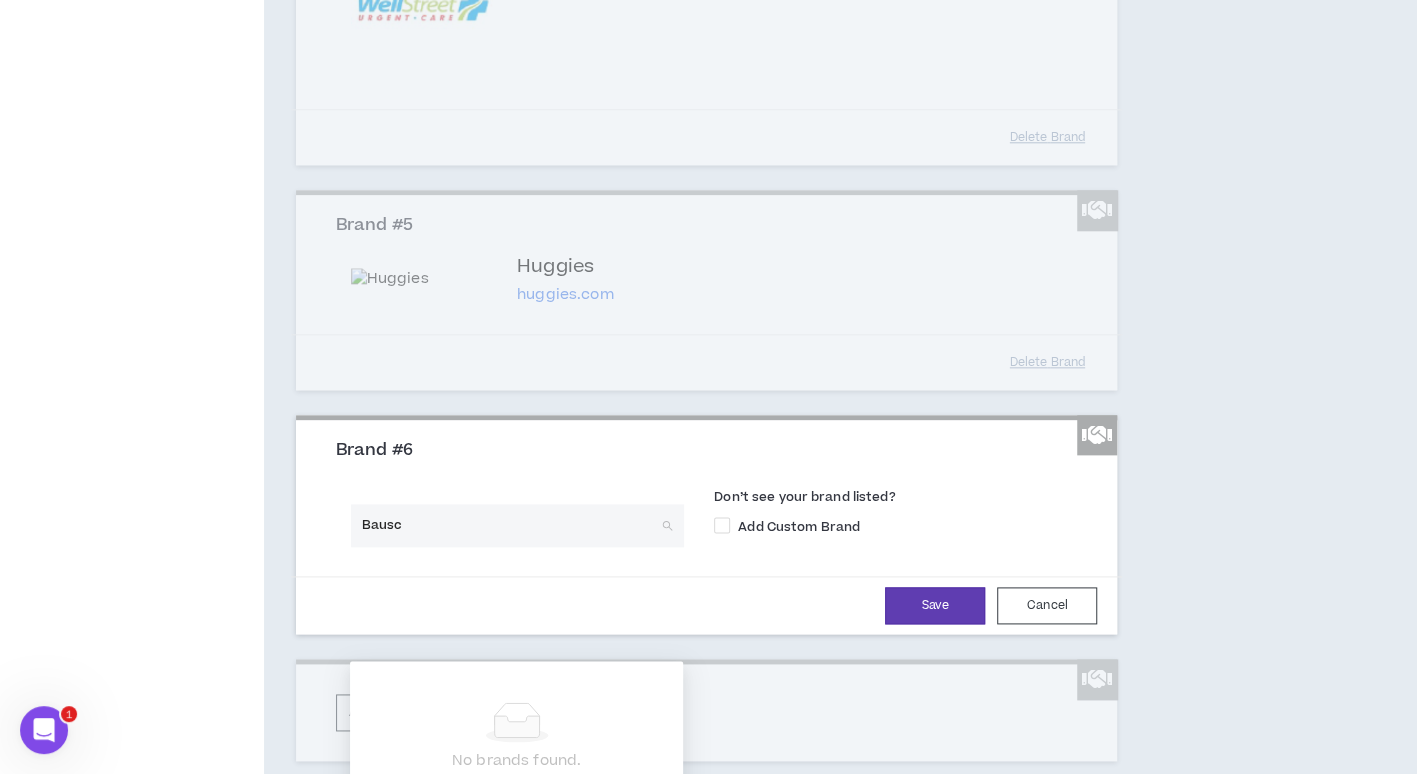 type on "Bausch" 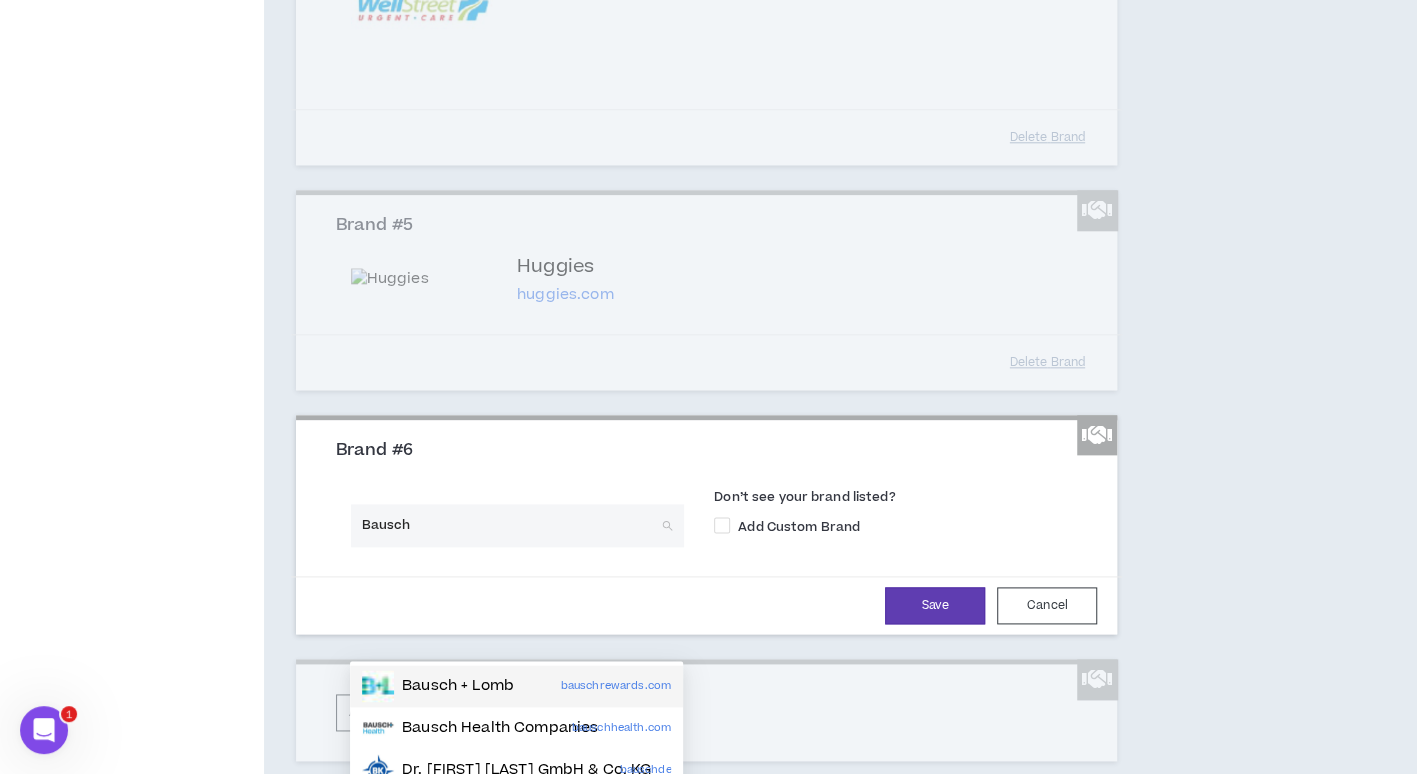 click on "Bausch + Lomb" at bounding box center [458, 686] 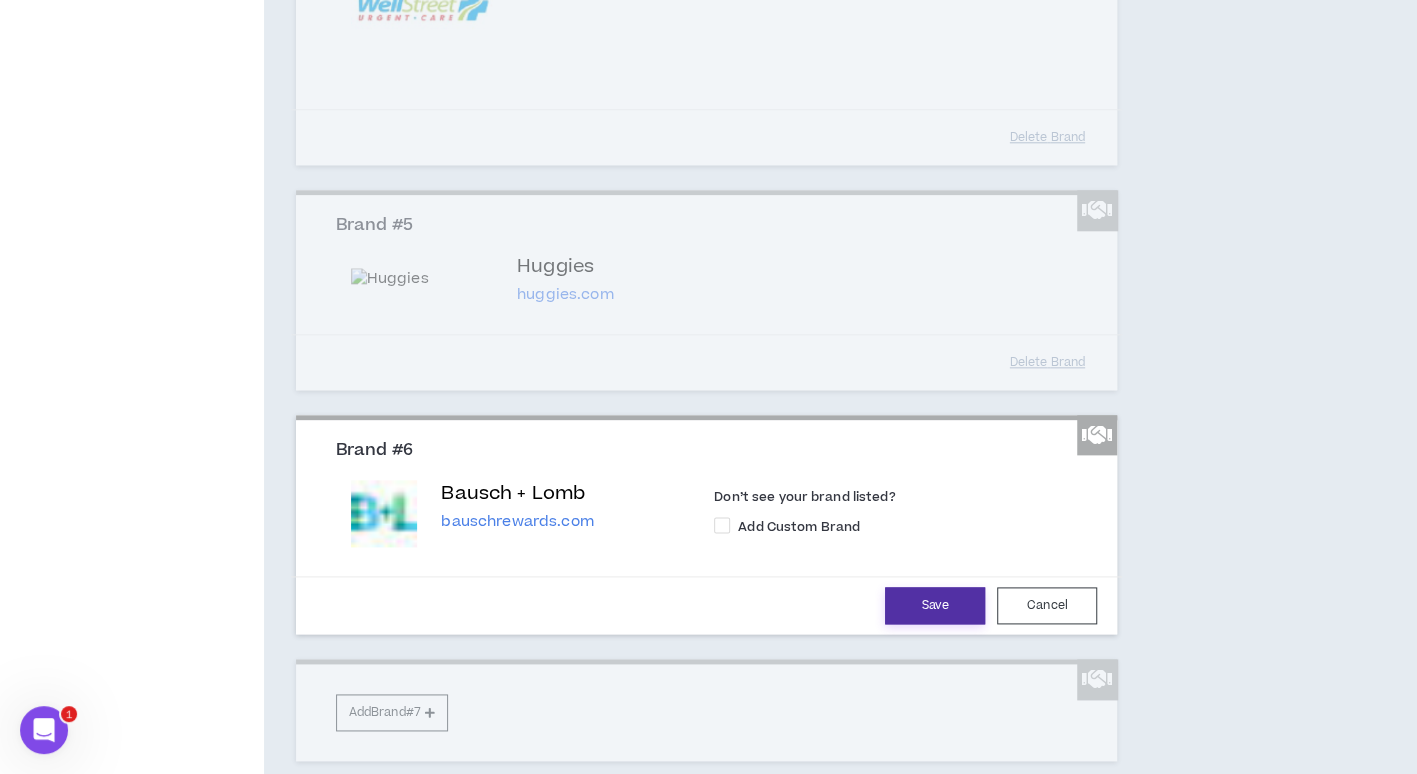 click on "Save" at bounding box center [935, 605] 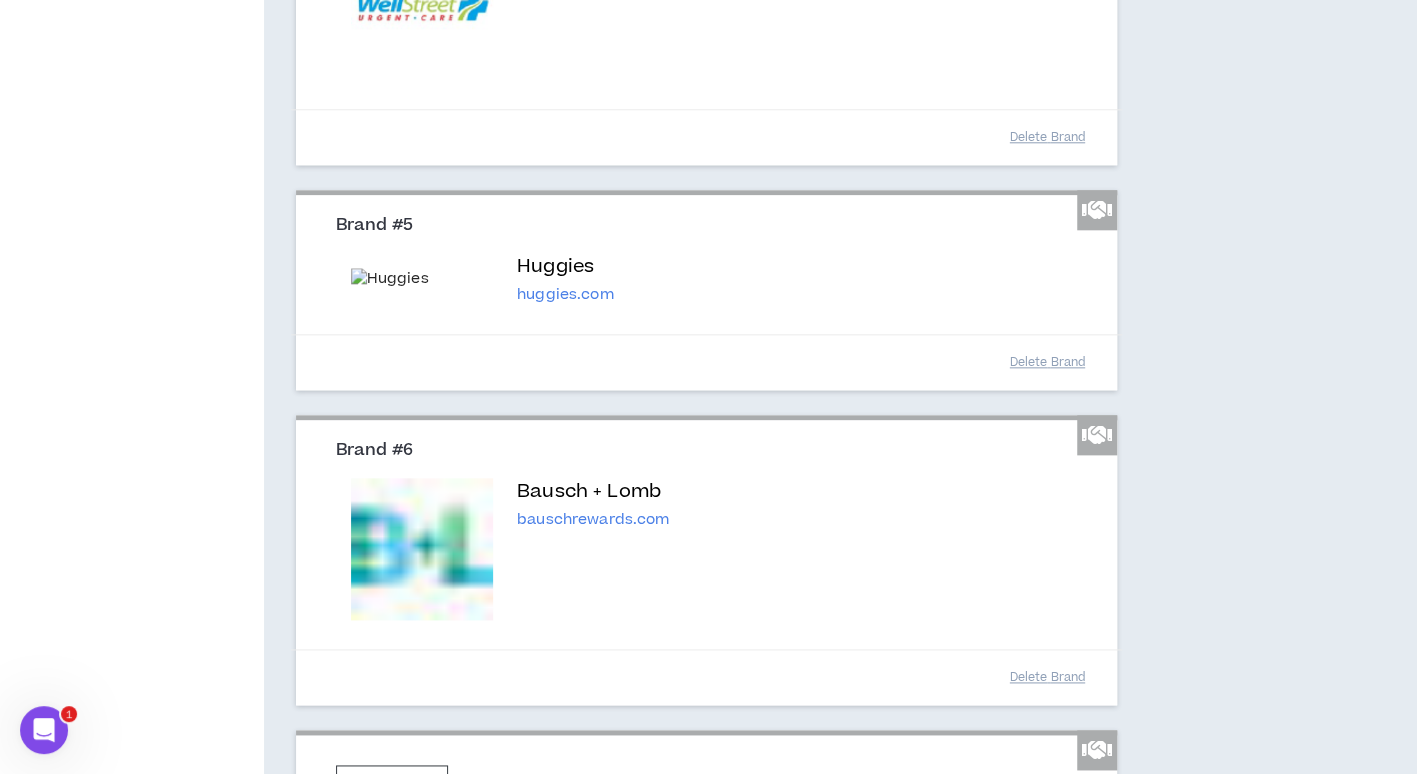 scroll, scrollTop: 1434, scrollLeft: 0, axis: vertical 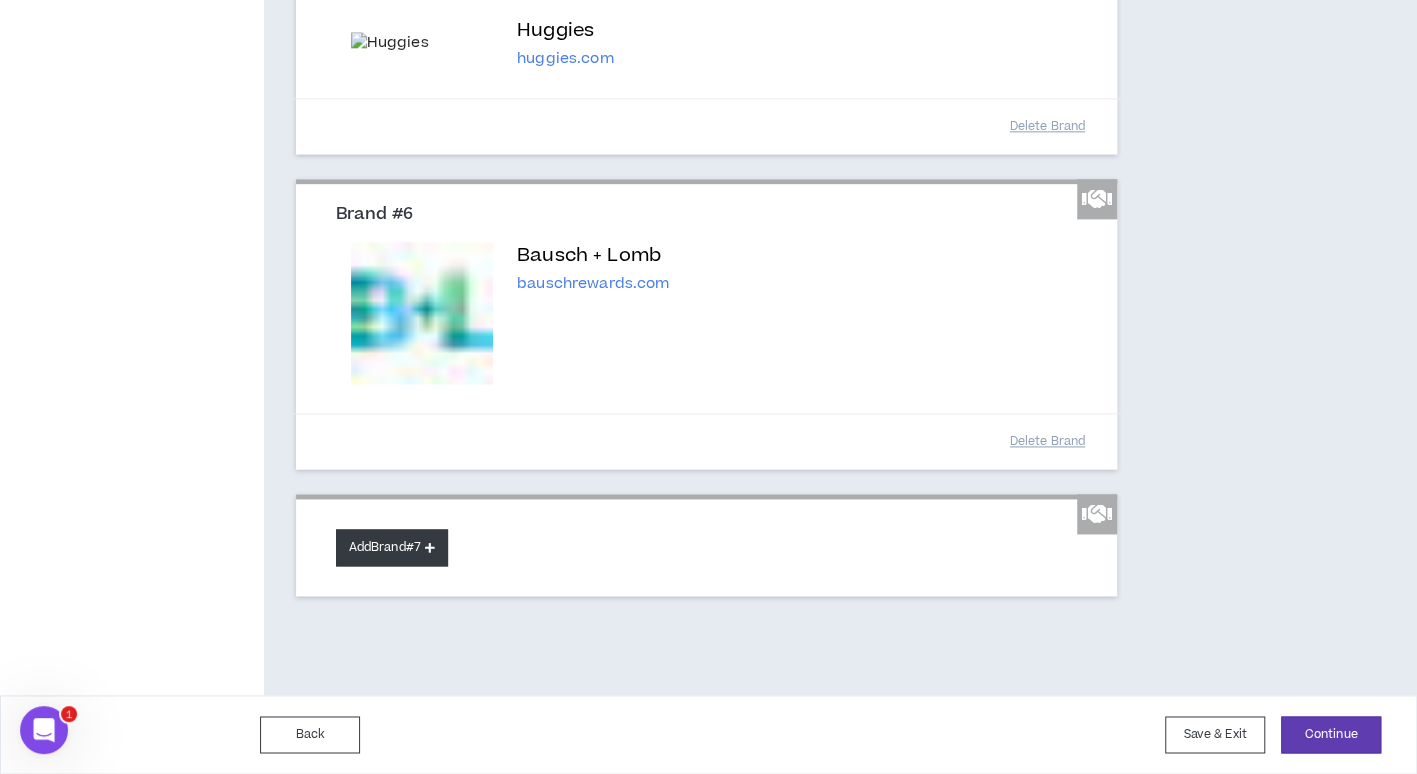 click on "Add  Brand  #7" at bounding box center [392, 547] 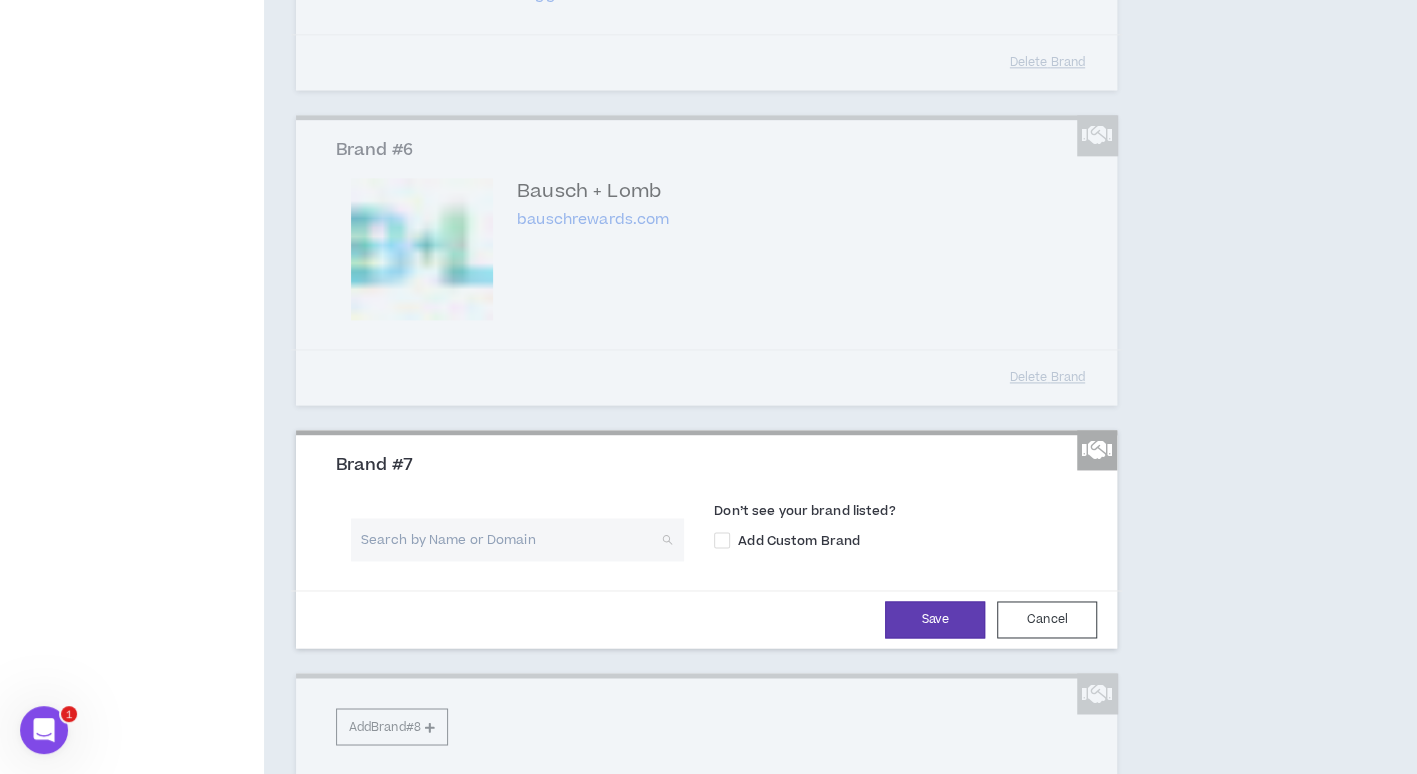 click at bounding box center (510, 539) 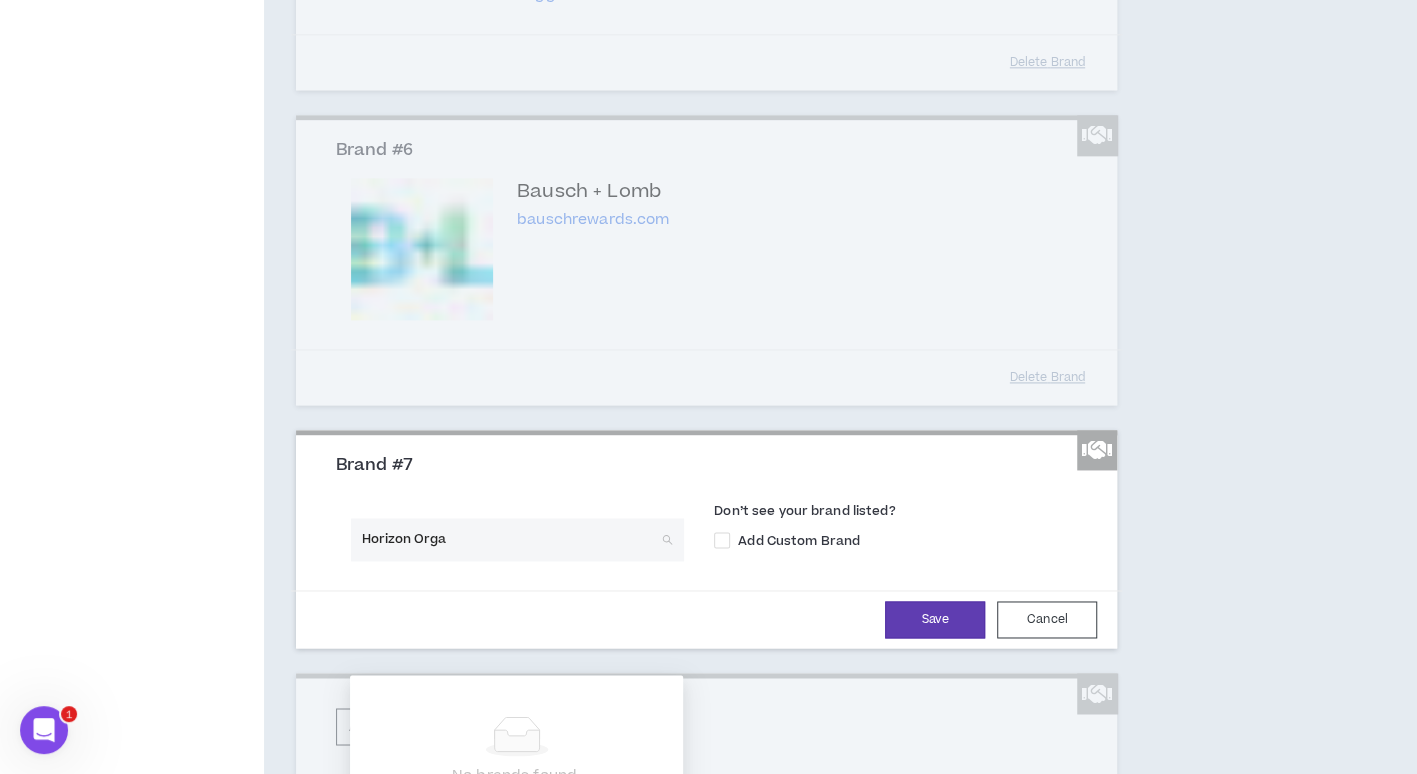 type on "Horizon Organ" 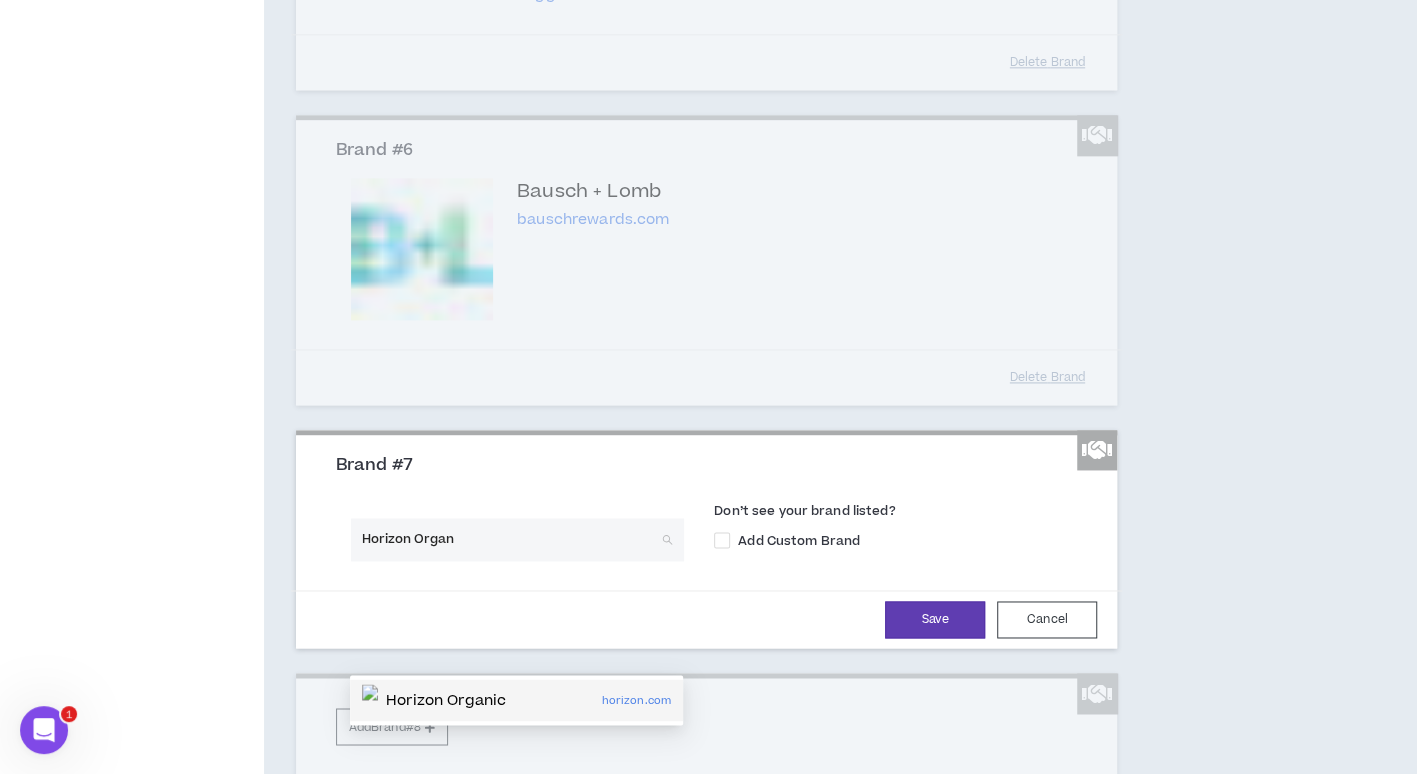 click on "Horizon Organic" at bounding box center [446, 700] 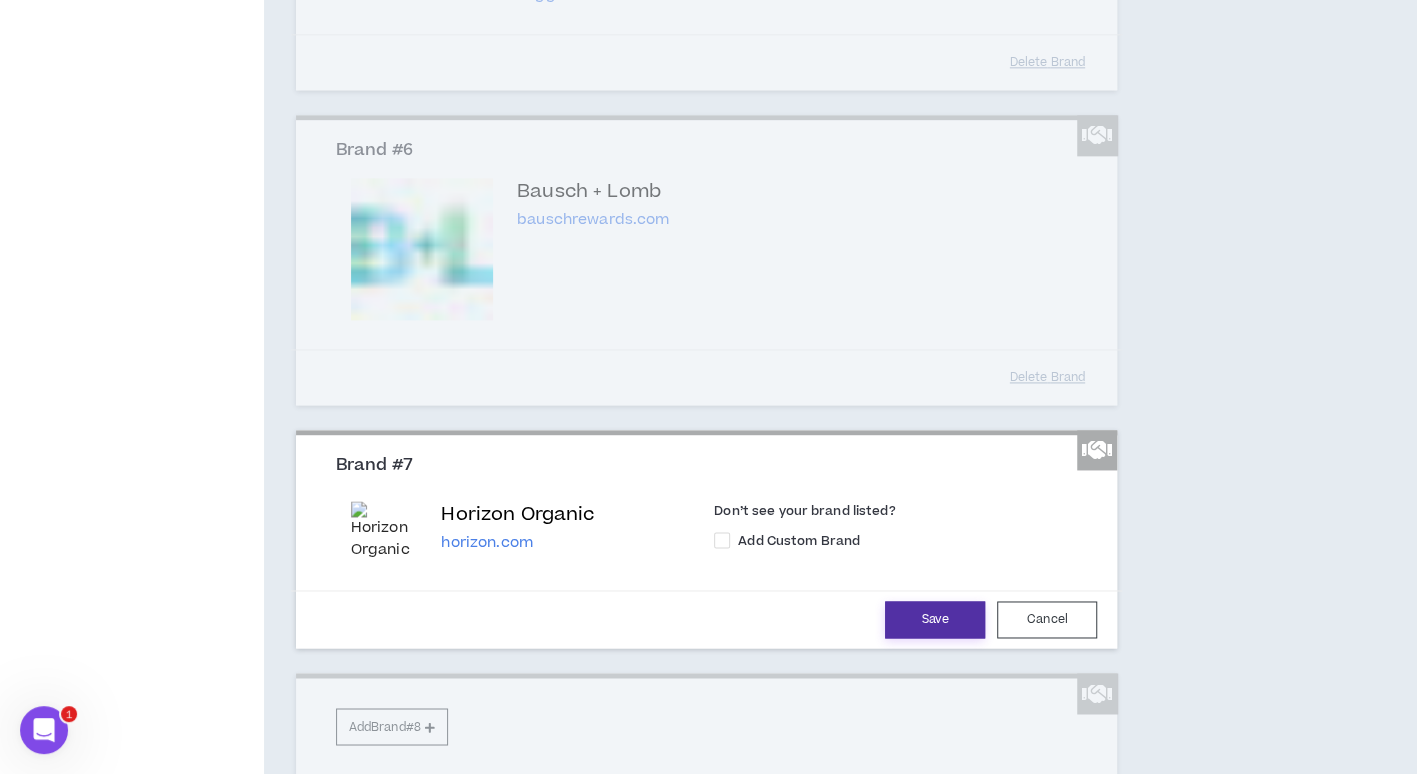 click on "Save" at bounding box center (935, 619) 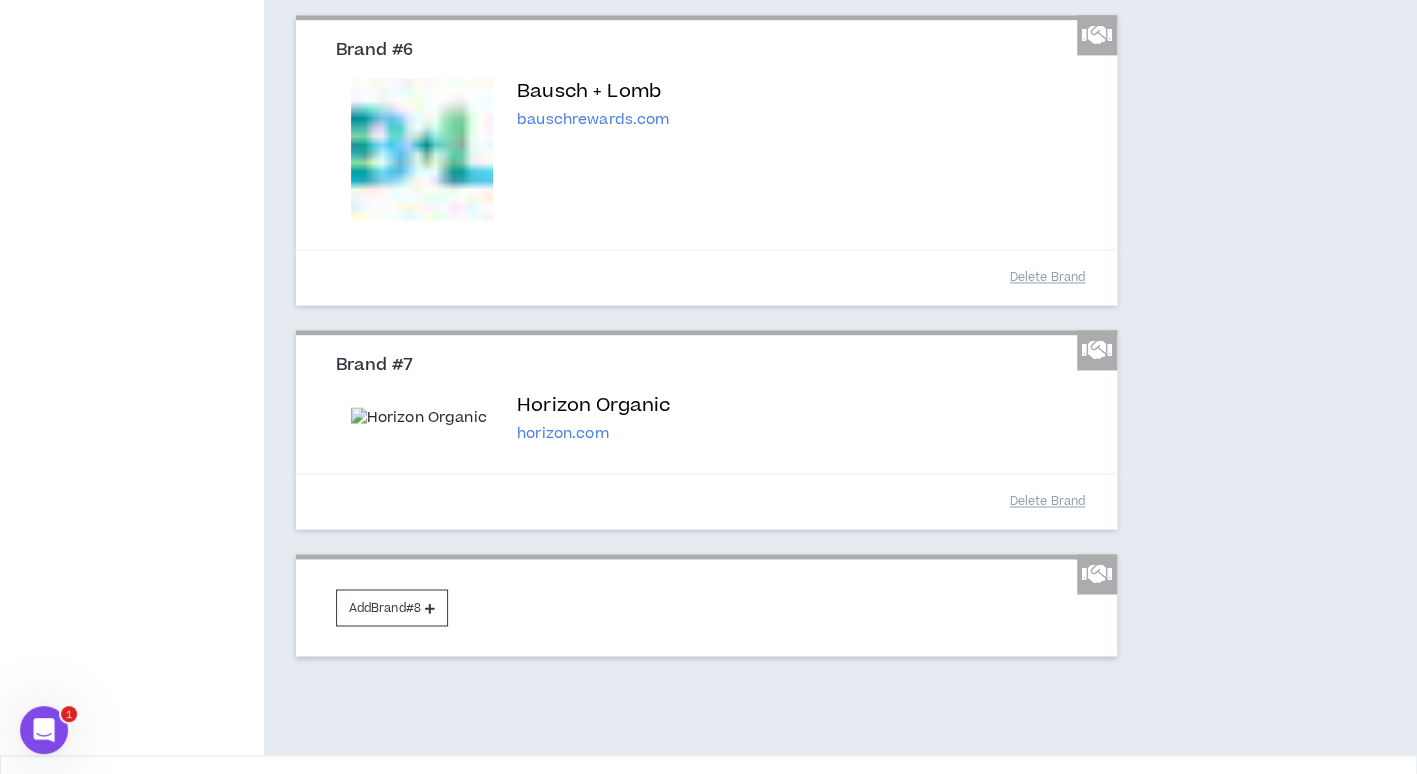 scroll, scrollTop: 1809, scrollLeft: 0, axis: vertical 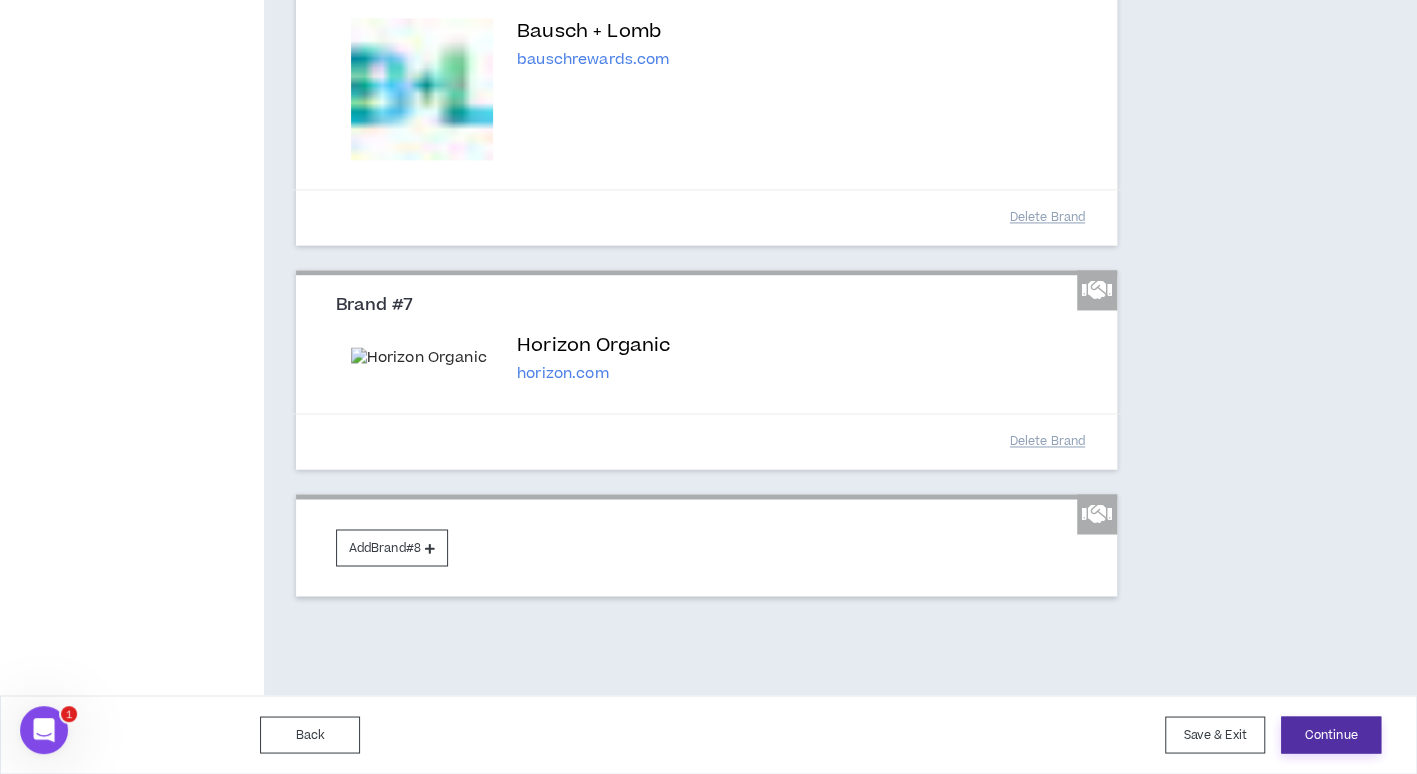 click on "Continue" at bounding box center (1331, 734) 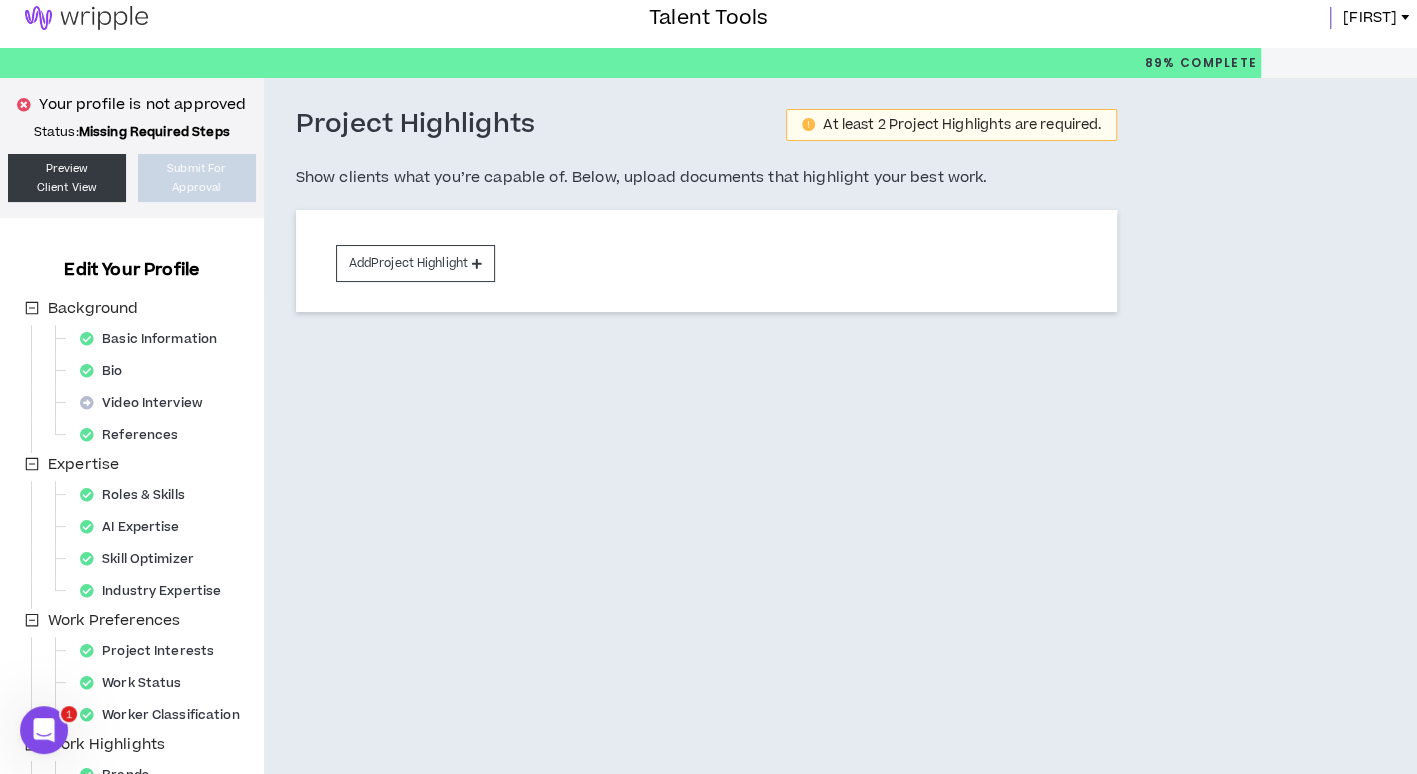 scroll, scrollTop: 0, scrollLeft: 0, axis: both 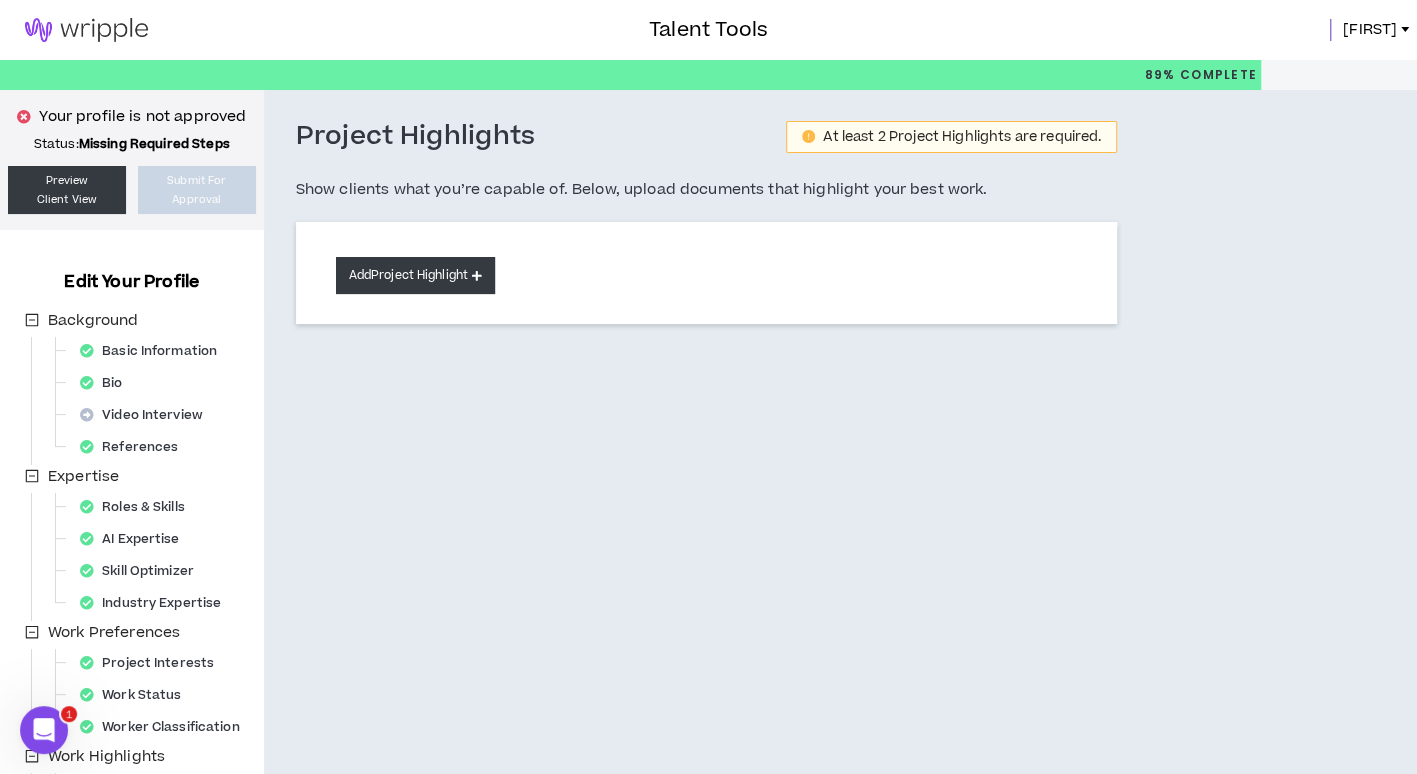 click on "Add  Project Highlight" at bounding box center (415, 275) 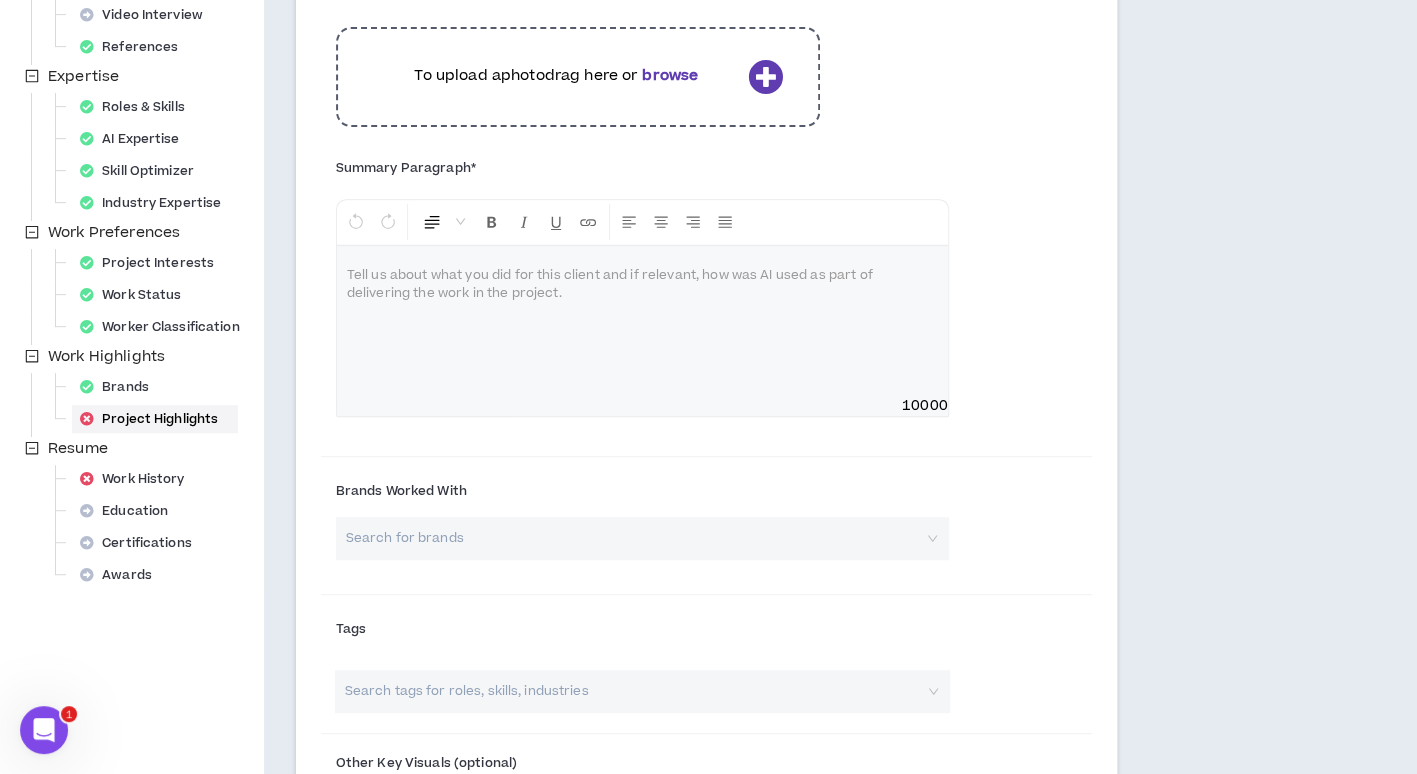 scroll, scrollTop: 300, scrollLeft: 0, axis: vertical 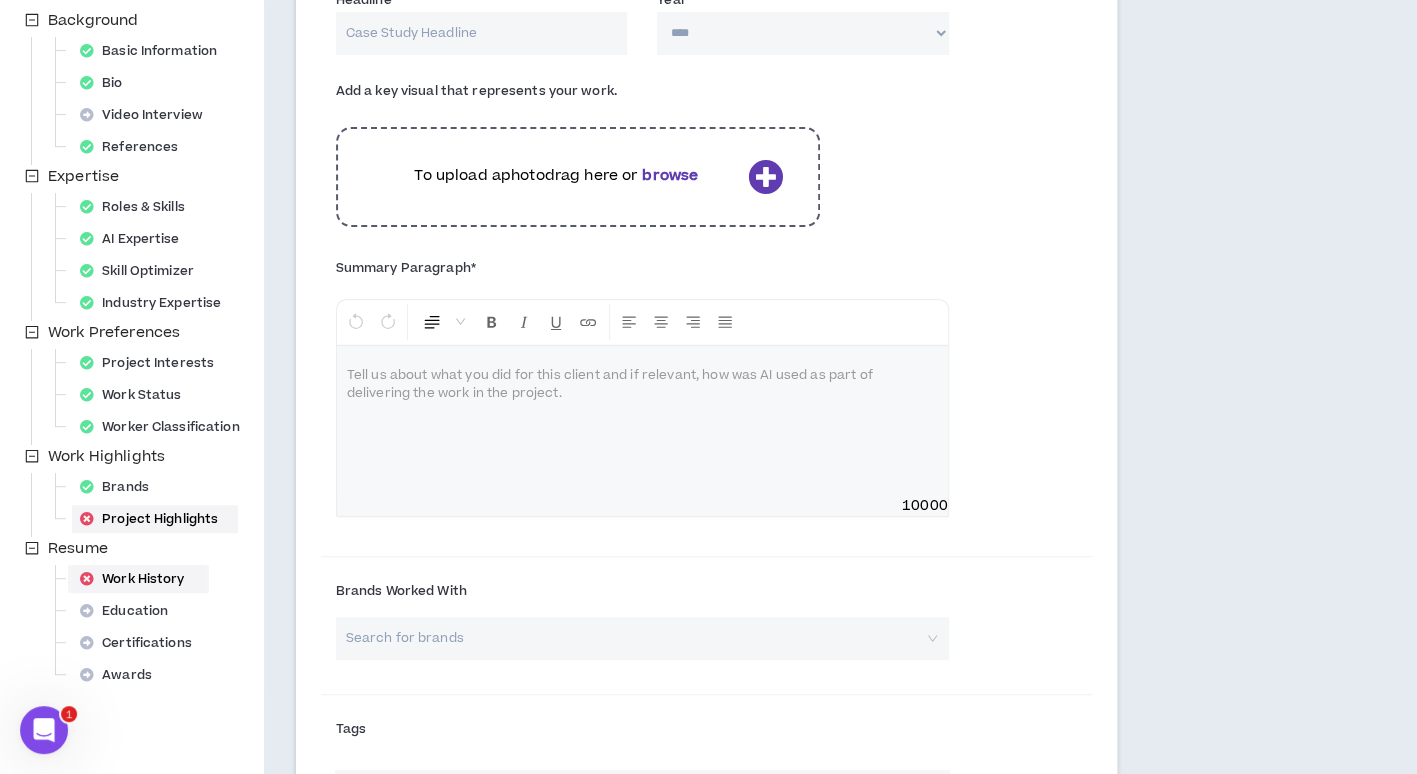 click on "Work History" at bounding box center (138, 579) 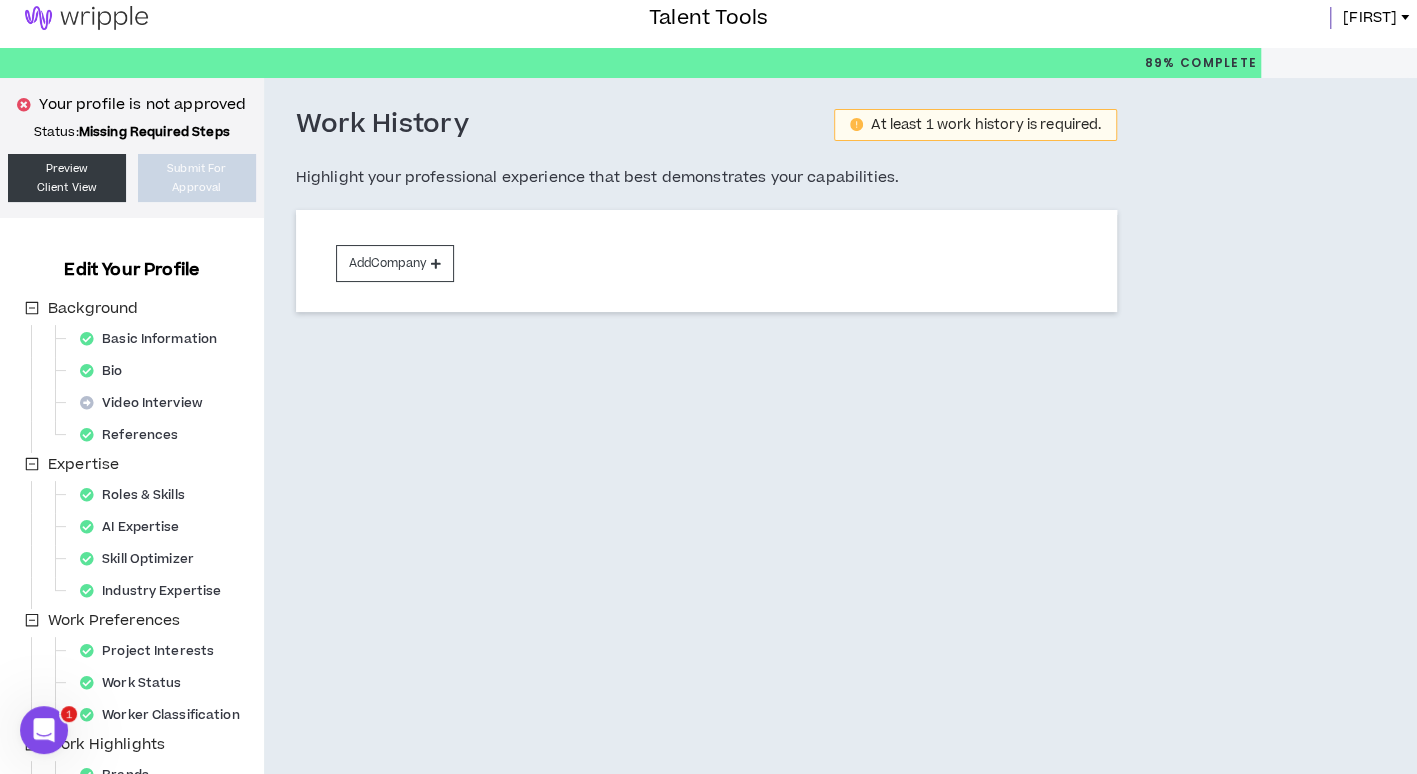 scroll, scrollTop: 0, scrollLeft: 0, axis: both 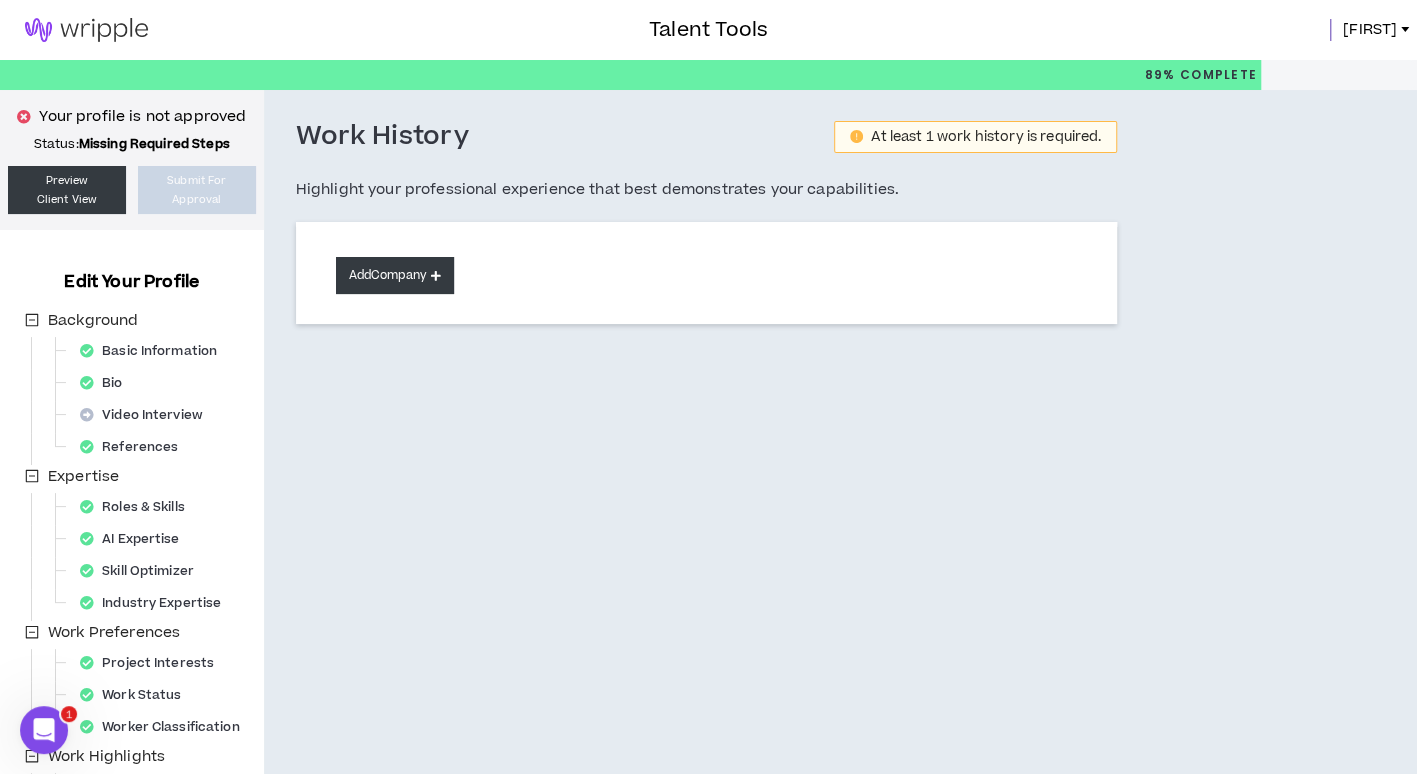 click on "Add  Company" at bounding box center [395, 275] 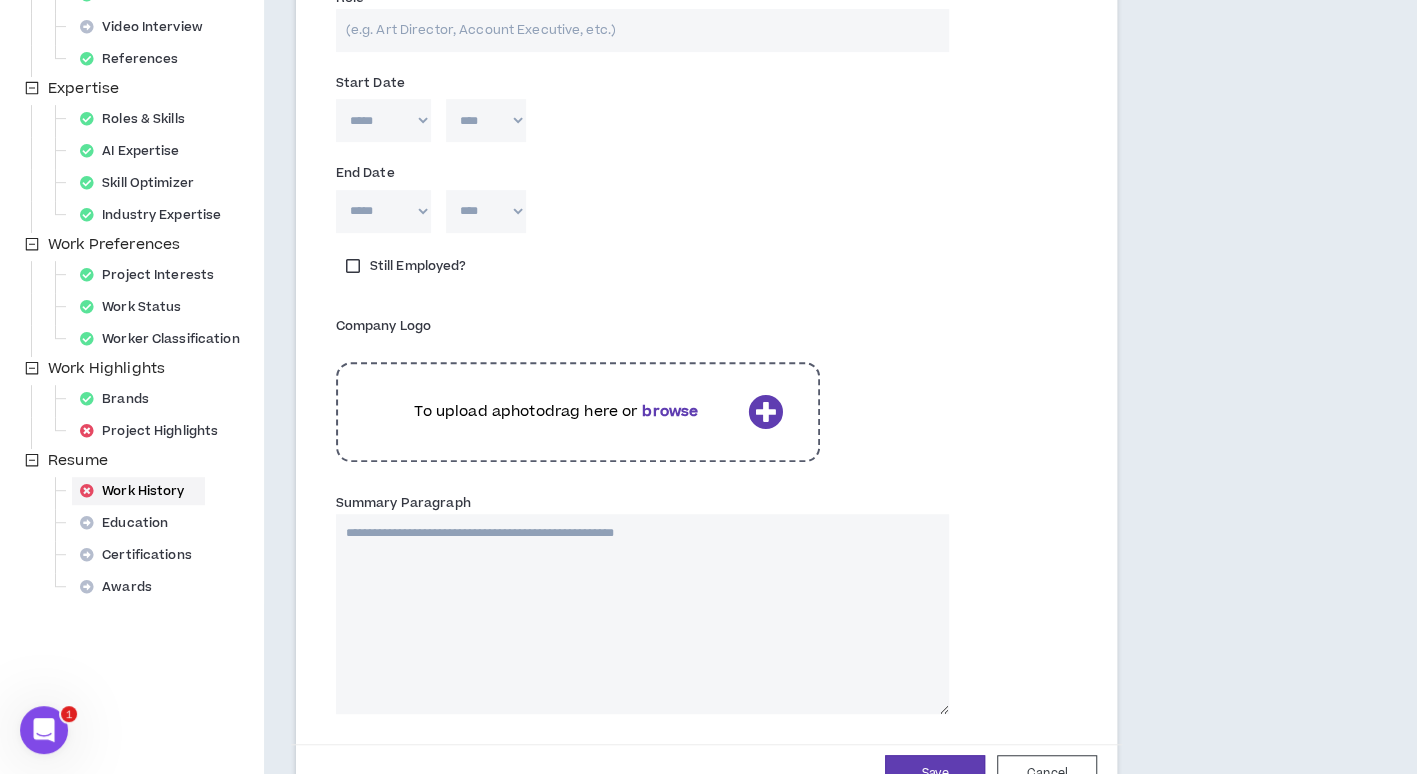 scroll, scrollTop: 400, scrollLeft: 0, axis: vertical 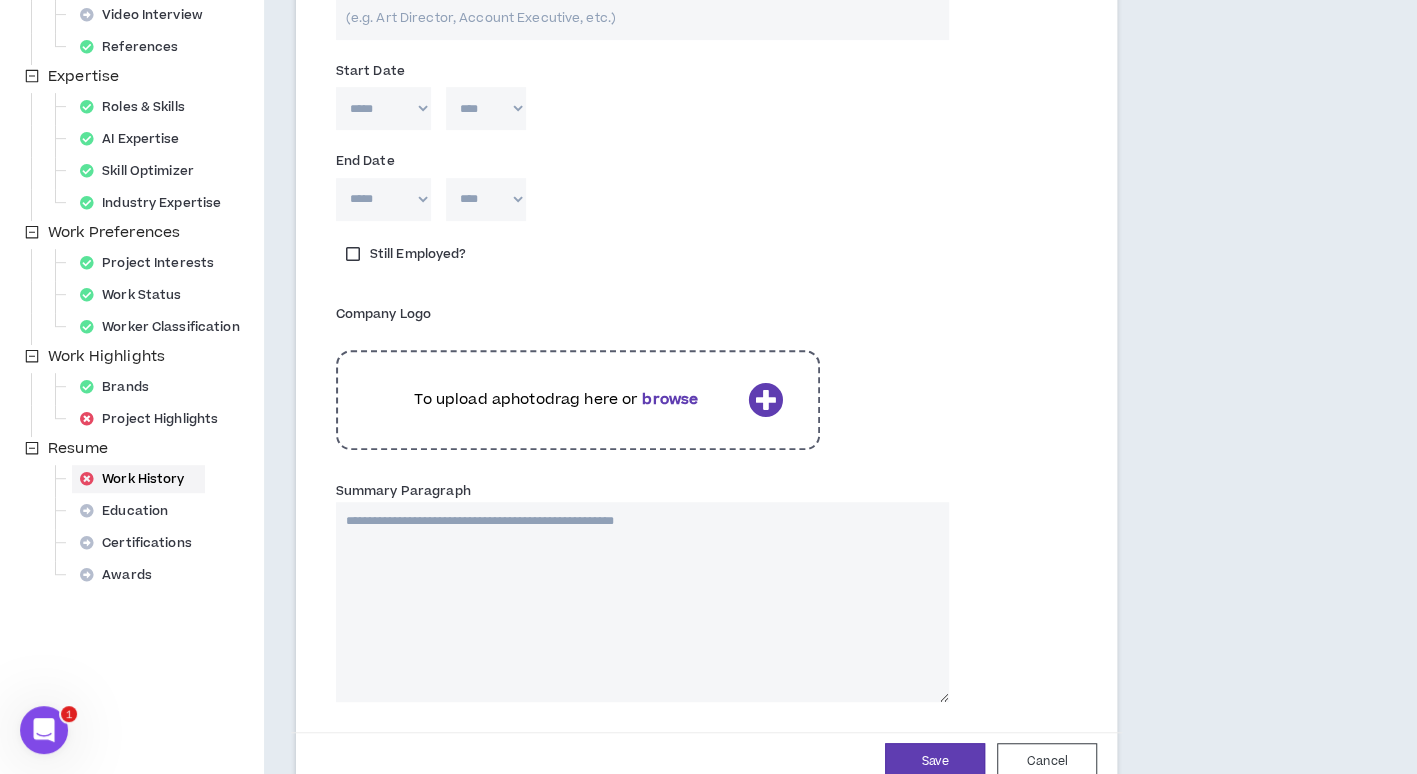 click 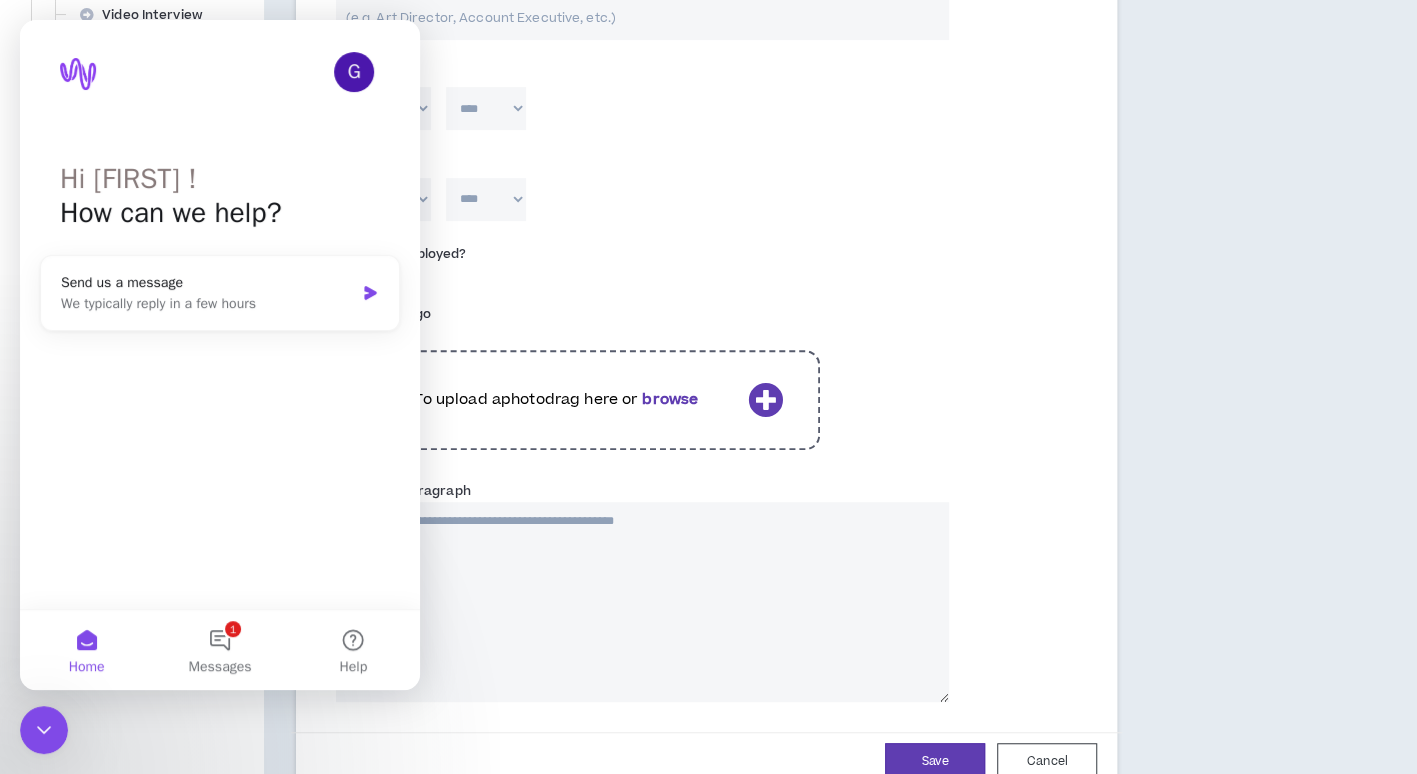 scroll, scrollTop: 0, scrollLeft: 0, axis: both 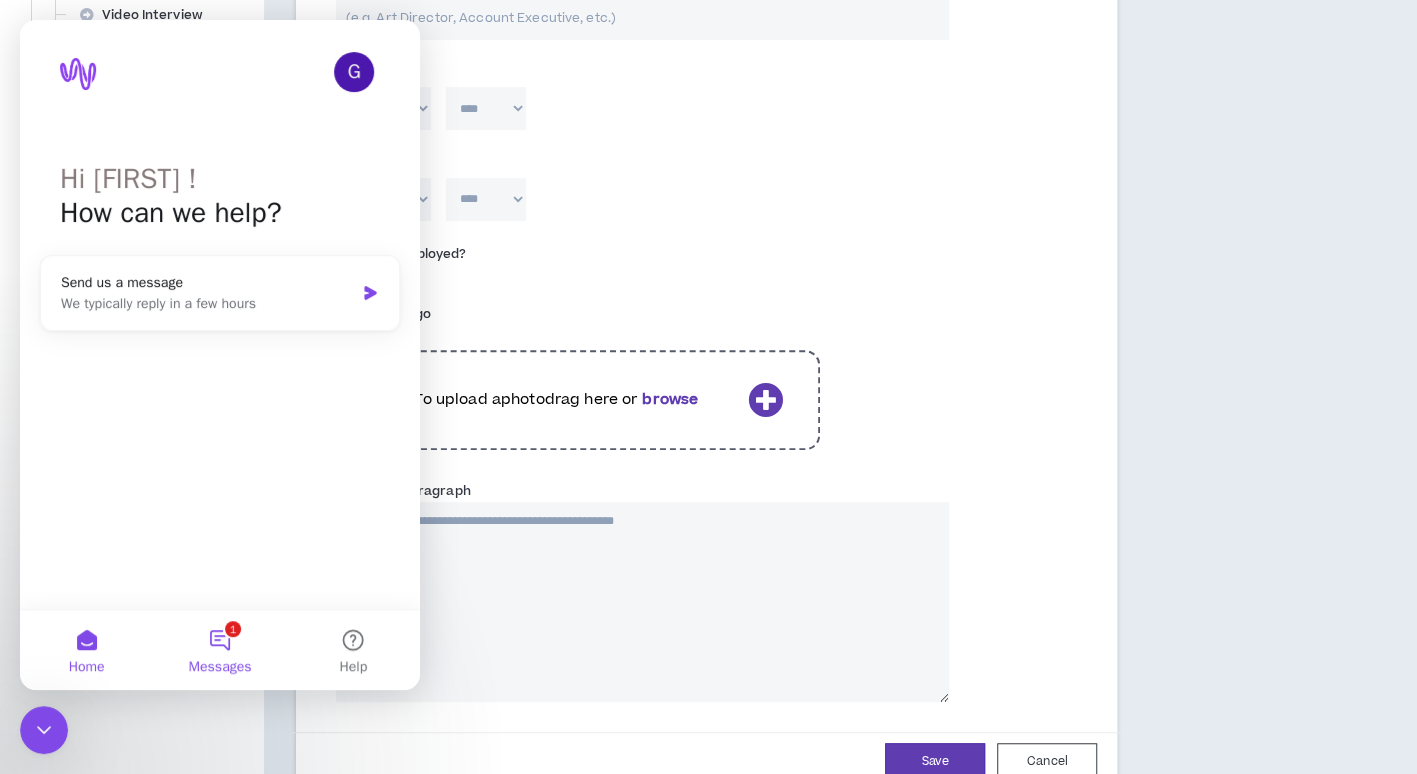click on "1 Messages" at bounding box center (219, 650) 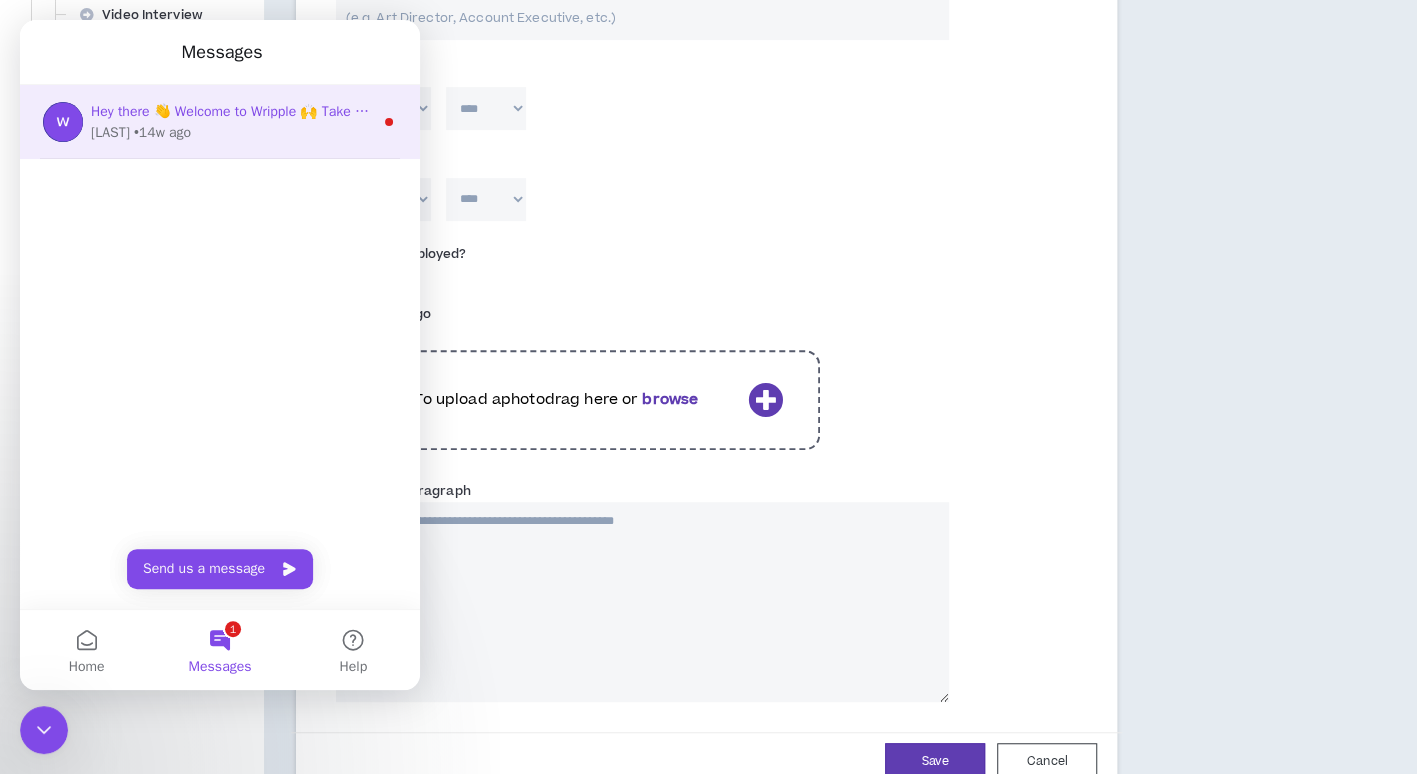 click on "Hey there 👋 Welcome to Wripple 🙌 Take a look around! If you have any questions, just reply to this message. Morgan" at bounding box center (457, 111) 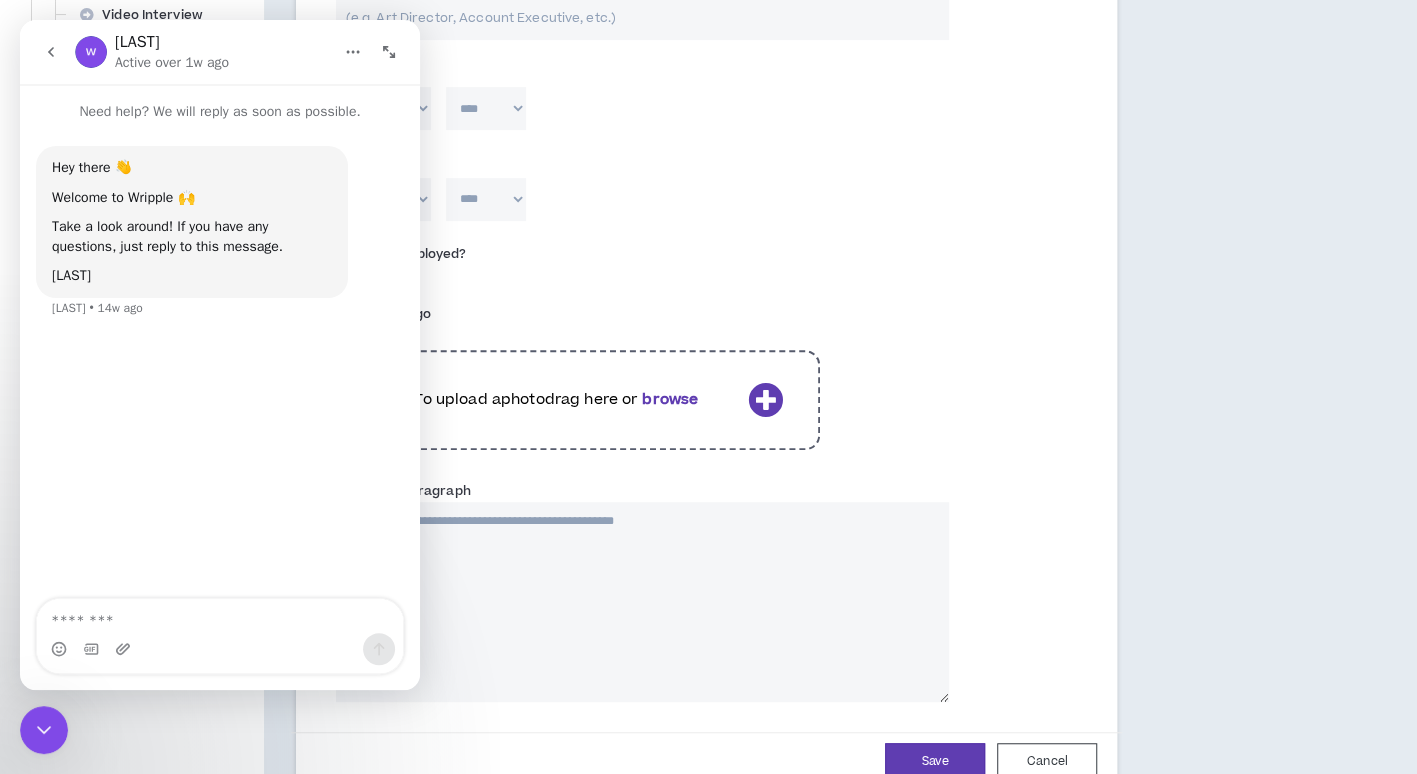 click 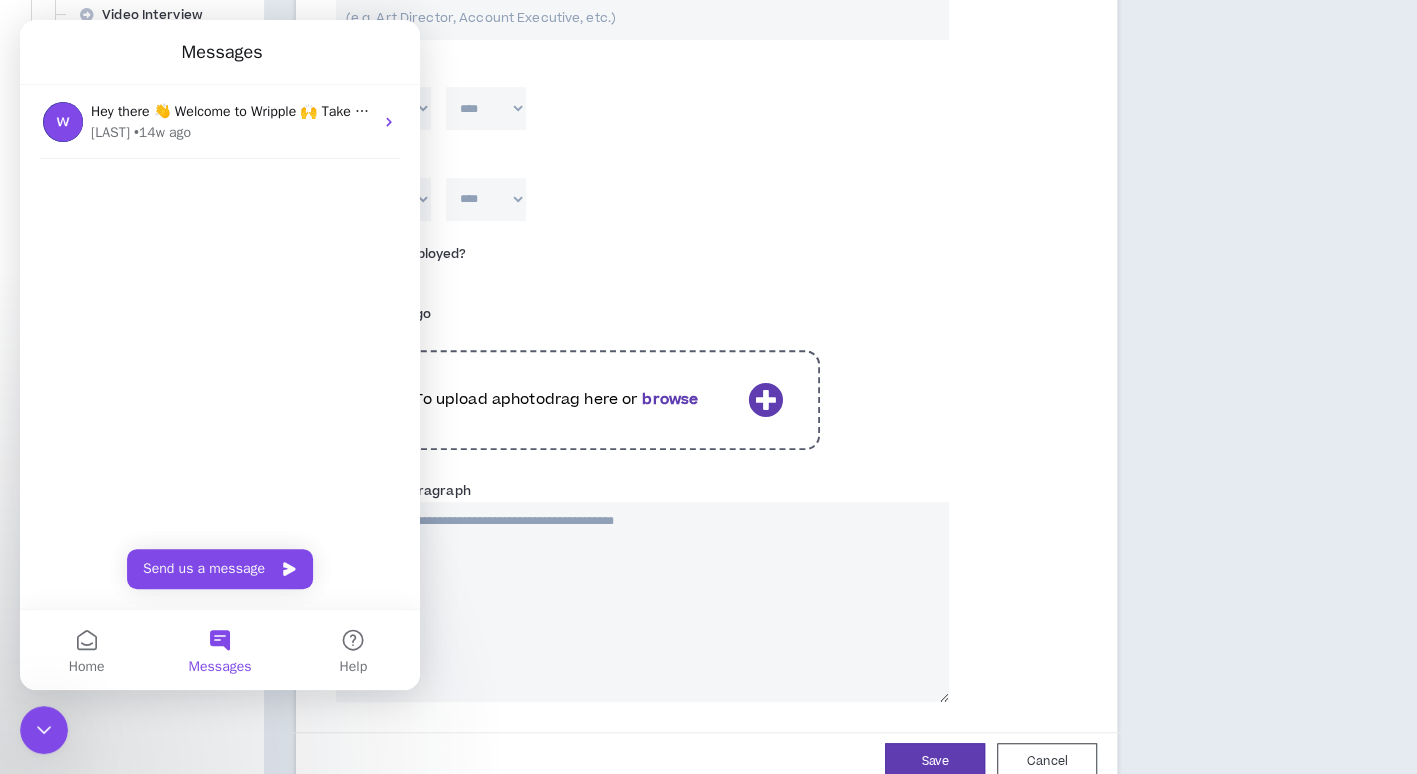 click on "Work History At least 1 work history is required. Highlight your professional experience that best demonstrates your capabilities. Company #1 Company Name  * Role  * Start Date ***** *** *** *** *** *** **** *** *** **** *** *** *** **** **** **** **** **** **** **** **** **** **** **** **** **** **** **** **** **** **** **** **** **** **** **** **** **** **** **** **** **** **** **** **** **** **** **** **** **** **** **** **** **** **** **** **** **** **** **** **** **** **** **** **** **** **** **** **** **** **** **** **** **** **** **** **** **** **** **** **** **** **** **** **** **** **** **** **** **** **** **** **** **** **** **** **** **** **** **** **** **** **** **** **** **** **** **** **** **** **** **** **** **** **** **** **** **** **** **** **** **** **** **** **** **** **** **** **** **** **** **** **** **** **** **** **** **** **** **** End Date ***** *** *** *** *** *** **** *** *** **** *** *** *** **** **** **** **** **** **** **** **** **** **** **** **** **** **** **** **** ****" at bounding box center (795, 353) 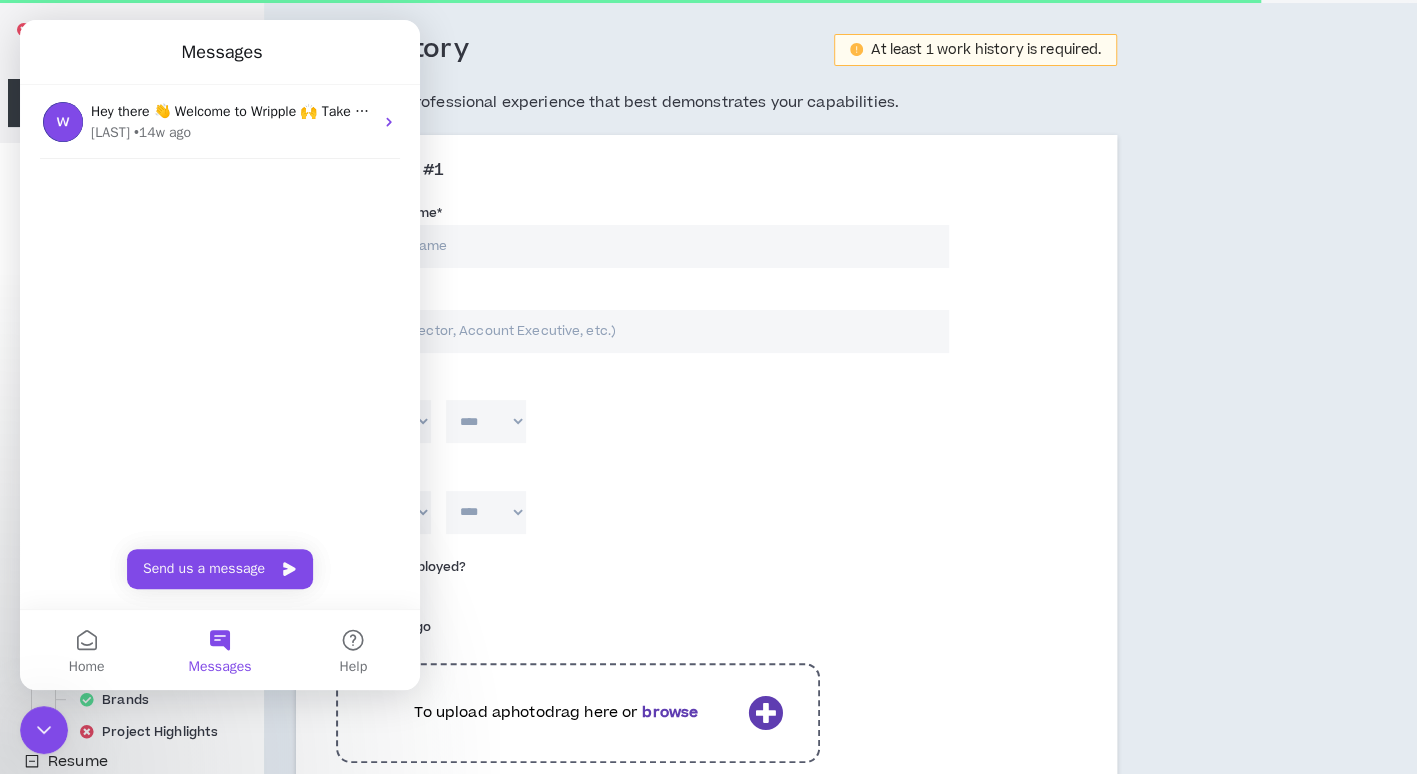 scroll, scrollTop: 0, scrollLeft: 0, axis: both 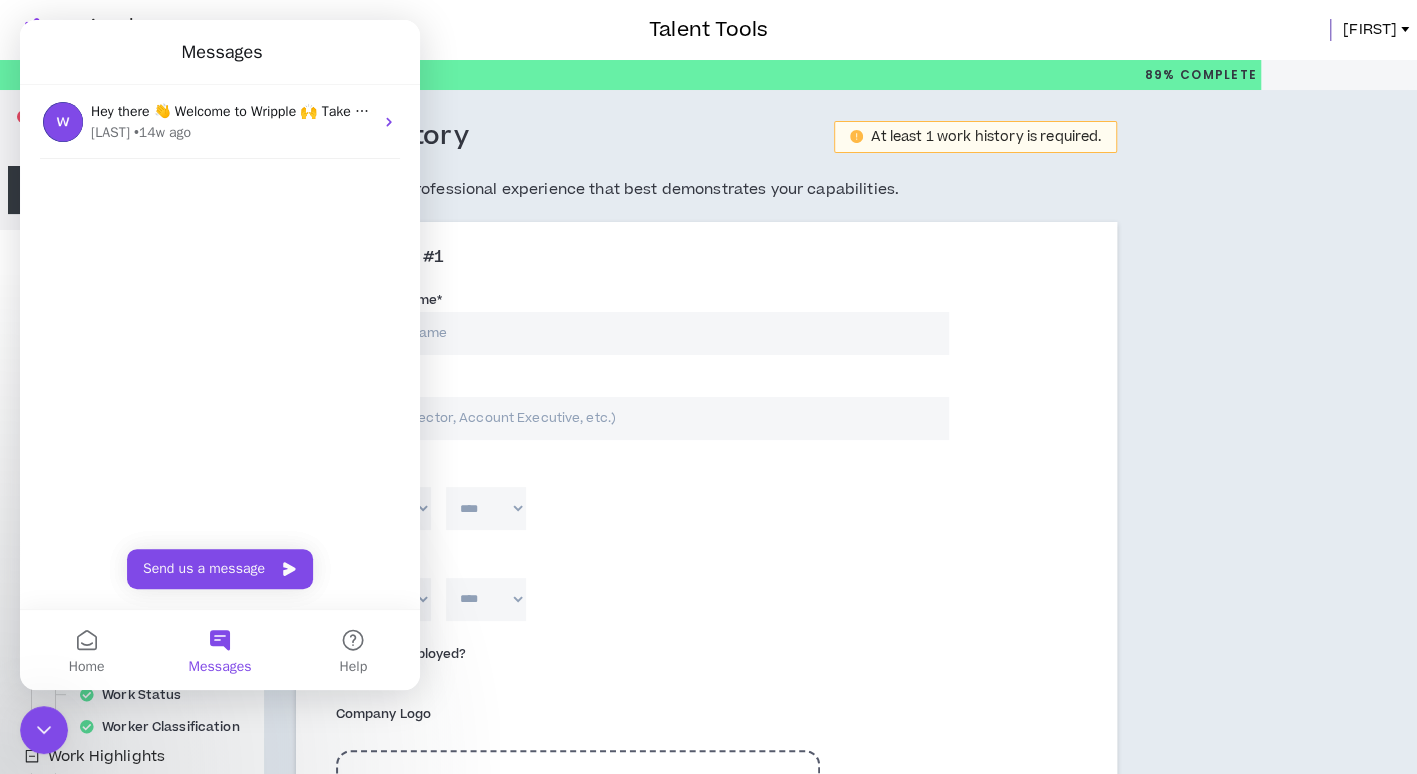 click on "[FIRST]" at bounding box center [1370, 30] 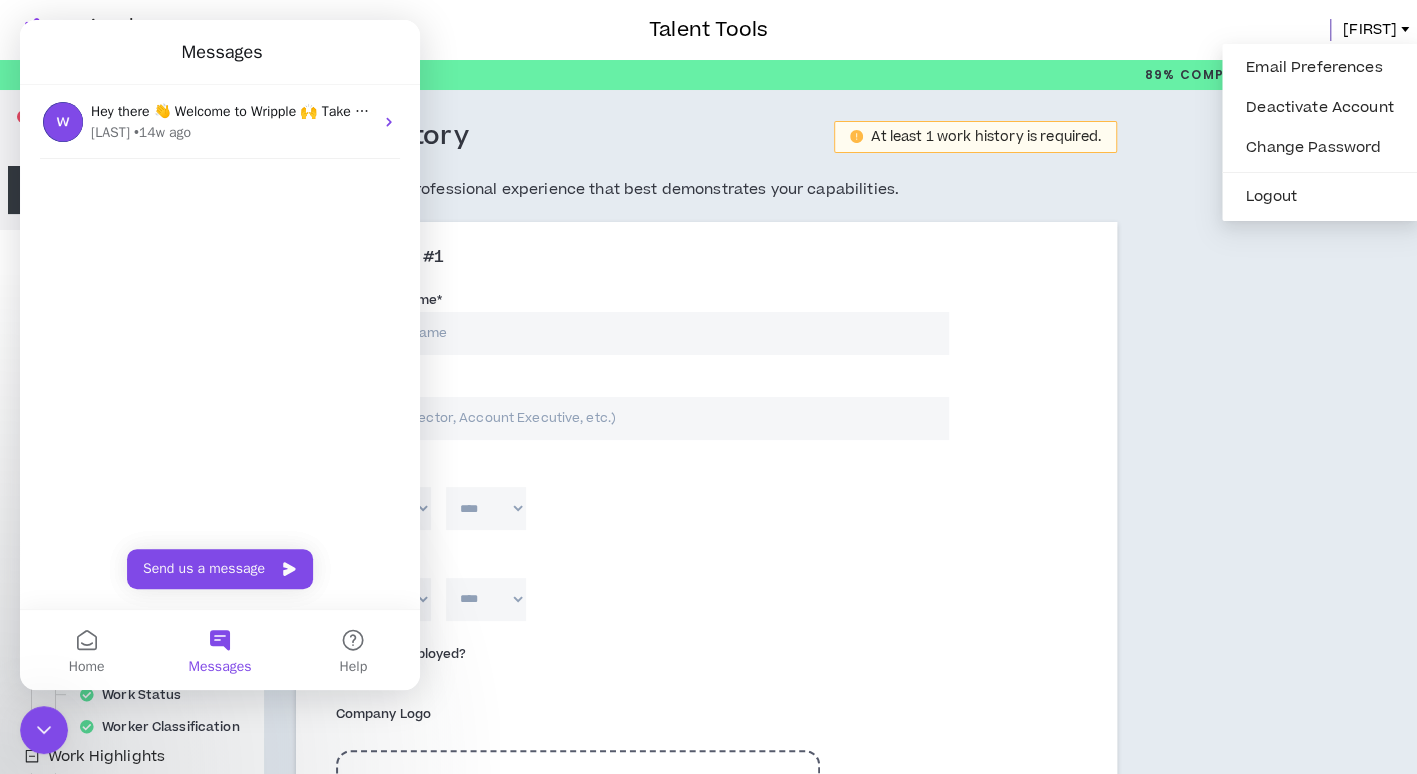 click on "Work History At least 1 work history is required. Highlight your professional experience that best demonstrates your capabilities. Company #1 Company Name  * Role  * Start Date ***** *** *** *** *** *** **** *** *** **** *** *** *** **** **** **** **** **** **** **** **** **** **** **** **** **** **** **** **** **** **** **** **** **** **** **** **** **** **** **** **** **** **** **** **** **** **** **** **** **** **** **** **** **** **** **** **** **** **** **** **** **** **** **** **** **** **** **** **** **** **** **** **** **** **** **** **** **** **** **** **** **** **** **** **** **** **** **** **** **** **** **** **** **** **** **** **** **** **** **** **** **** **** **** **** **** **** **** **** **** **** **** **** **** **** **** **** **** **** **** **** **** **** **** **** **** **** **** **** **** **** **** **** **** **** **** **** **** **** **** End Date ***** *** *** *** *** *** **** *** *** **** *** *** *** **** **** **** **** **** **** **** **** **** **** **** **** **** **** **** **** ****" at bounding box center (795, 753) 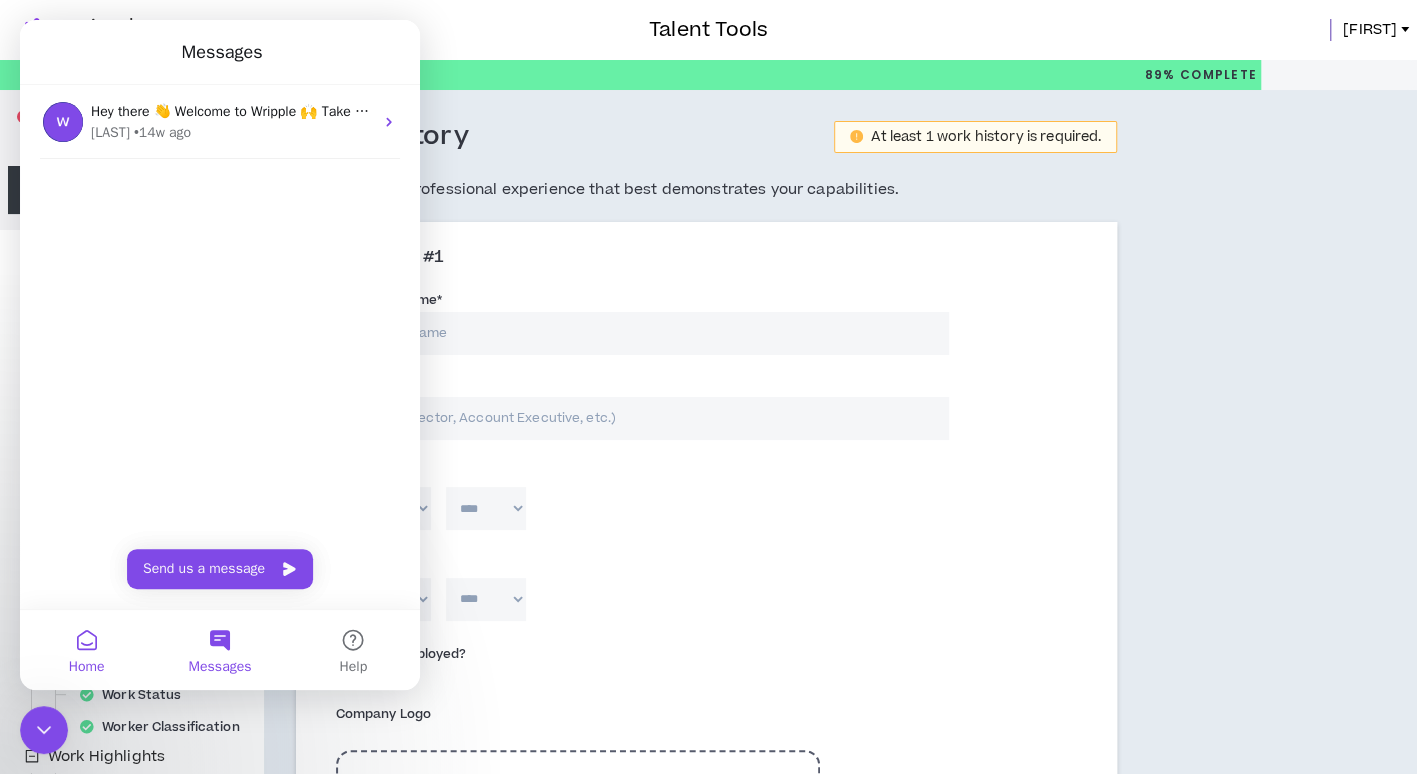 click on "Home" at bounding box center [86, 650] 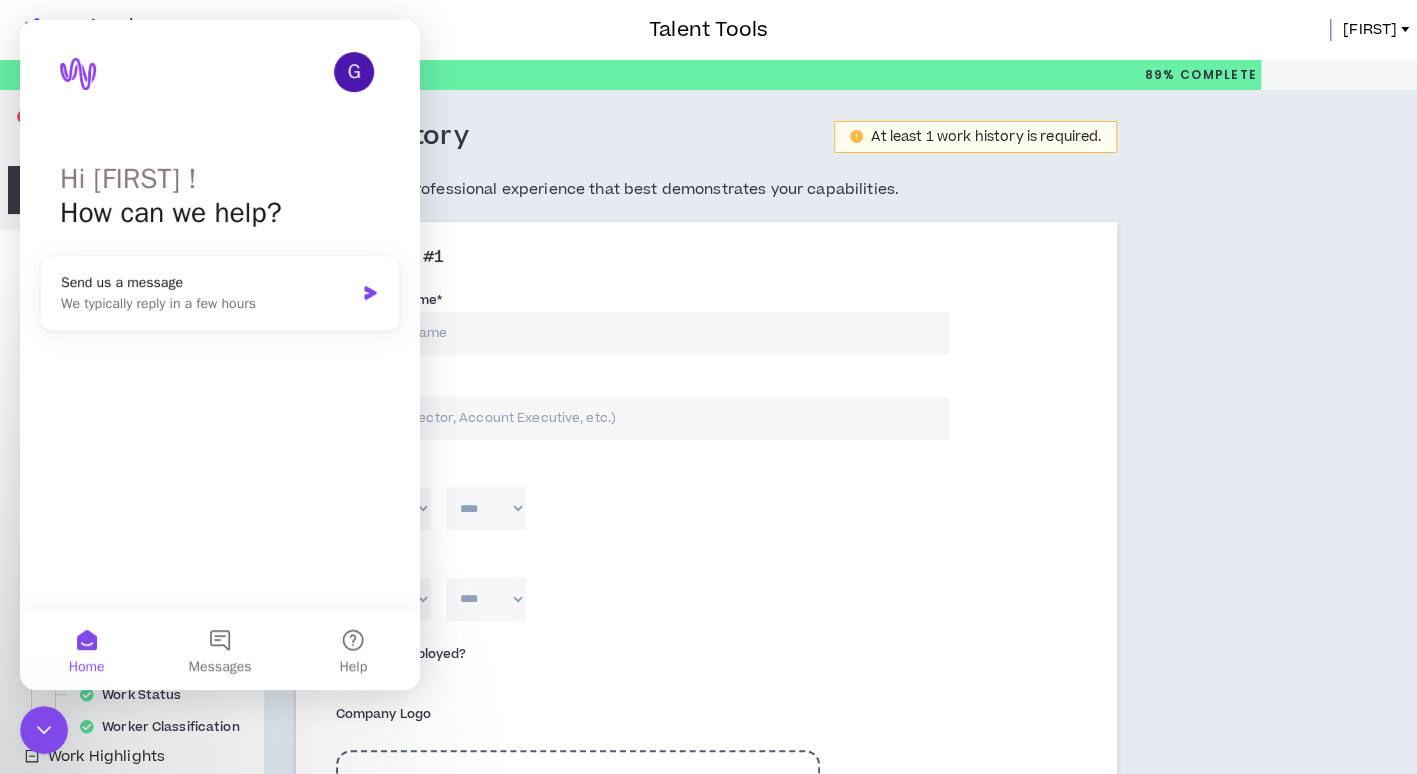 click on "Work History At least 1 work history is required. Highlight your professional experience that best demonstrates your capabilities. Company #1 Company Name  * Role  * Start Date ***** *** *** *** *** *** **** *** *** **** *** *** *** **** **** **** **** **** **** **** **** **** **** **** **** **** **** **** **** **** **** **** **** **** **** **** **** **** **** **** **** **** **** **** **** **** **** **** **** **** **** **** **** **** **** **** **** **** **** **** **** **** **** **** **** **** **** **** **** **** **** **** **** **** **** **** **** **** **** **** **** **** **** **** **** **** **** **** **** **** **** **** **** **** **** **** **** **** **** **** **** **** **** **** **** **** **** **** **** **** **** **** **** **** **** **** **** **** **** **** **** **** **** **** **** **** **** **** **** **** **** **** **** **** **** **** **** **** **** **** End Date ***** *** *** *** *** *** **** *** *** **** *** *** *** **** **** **** **** **** **** **** **** **** **** **** **** **** **** **** **** ****" at bounding box center [795, 753] 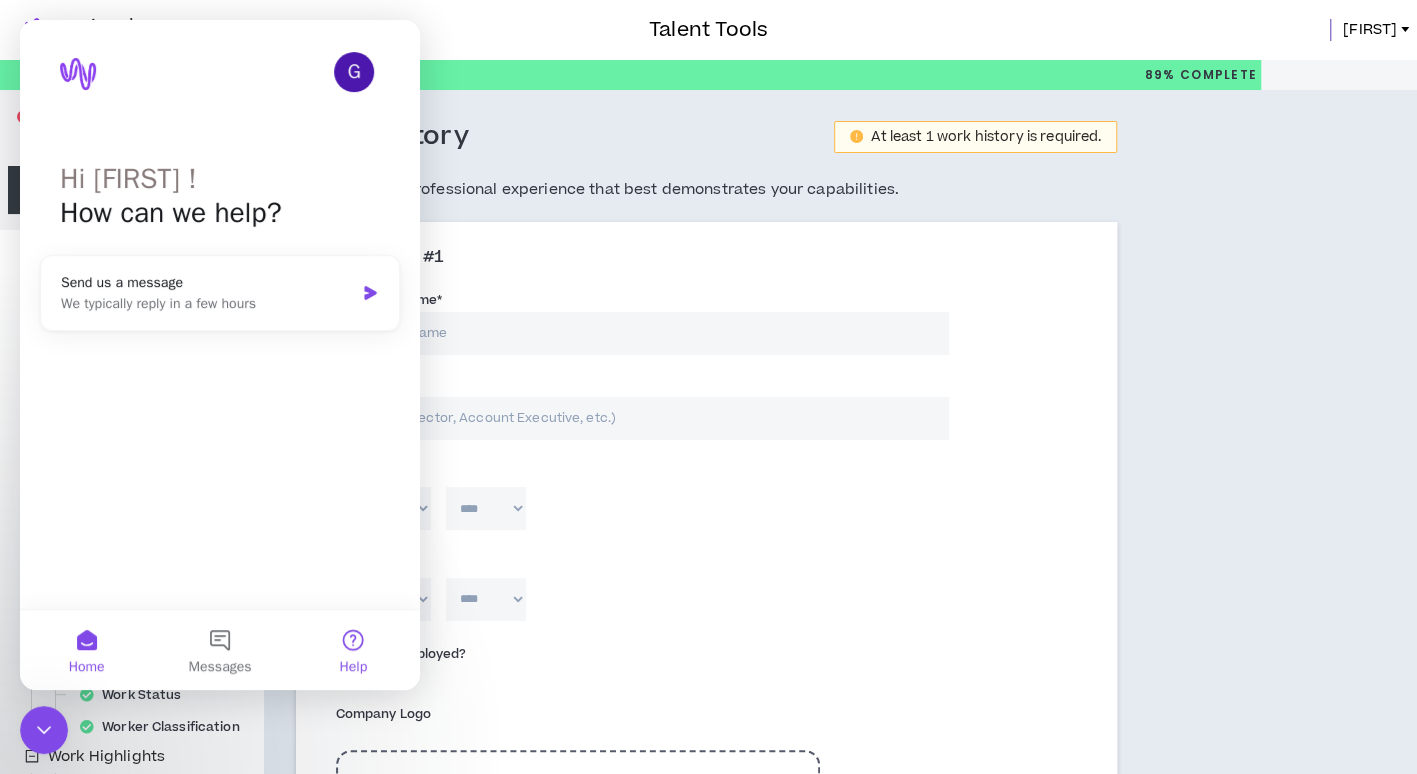 click on "Help" at bounding box center [353, 650] 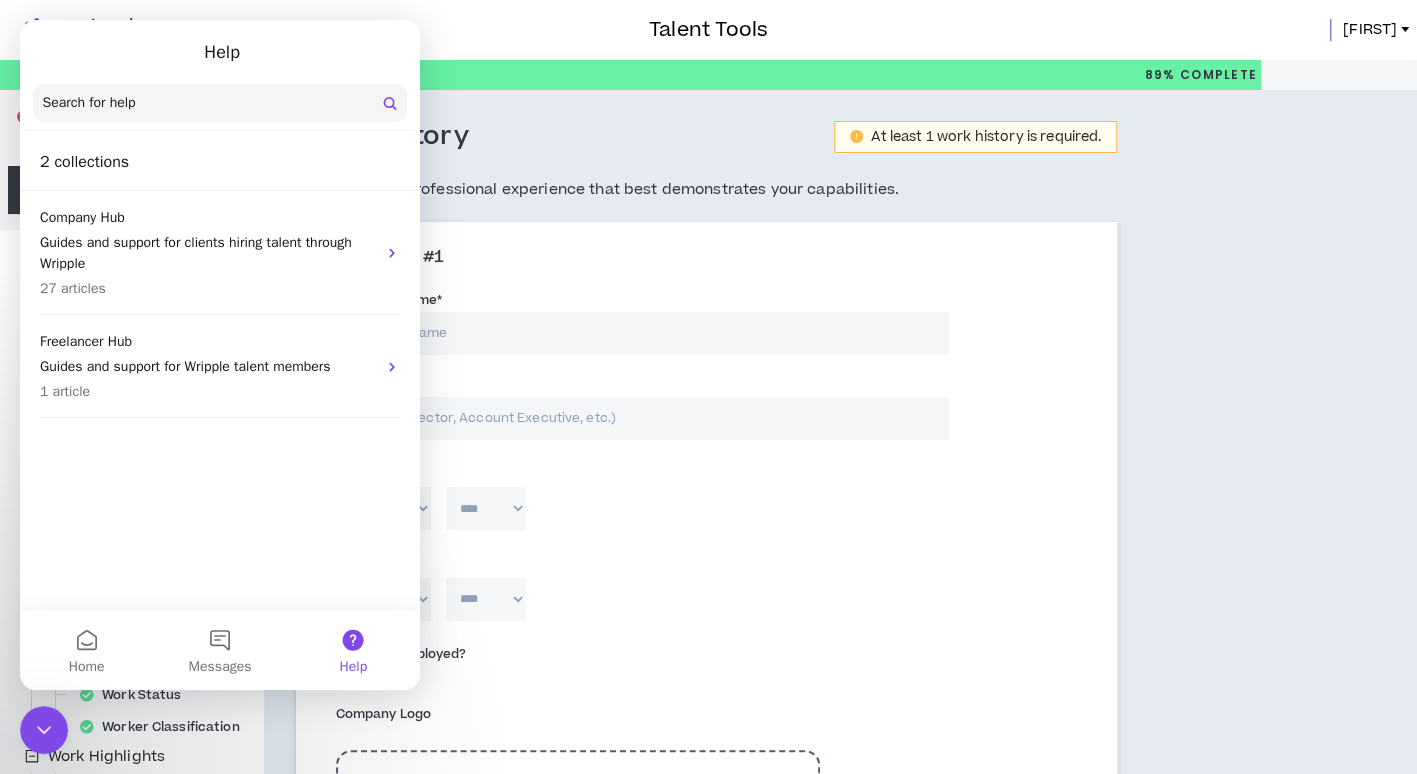 click on "Work History At least 1 work history is required. Highlight your professional experience that best demonstrates your capabilities. Company #1 Company Name  * Role  * Start Date ***** *** *** *** *** *** **** *** *** **** *** *** *** **** **** **** **** **** **** **** **** **** **** **** **** **** **** **** **** **** **** **** **** **** **** **** **** **** **** **** **** **** **** **** **** **** **** **** **** **** **** **** **** **** **** **** **** **** **** **** **** **** **** **** **** **** **** **** **** **** **** **** **** **** **** **** **** **** **** **** **** **** **** **** **** **** **** **** **** **** **** **** **** **** **** **** **** **** **** **** **** **** **** **** **** **** **** **** **** **** **** **** **** **** **** **** **** **** **** **** **** **** **** **** **** **** **** **** **** **** **** **** **** **** **** **** **** **** **** **** End Date ***** *** *** *** *** *** **** *** *** **** *** *** *** **** **** **** **** **** **** **** **** **** **** **** **** **** **** **** **** ****" at bounding box center [795, 753] 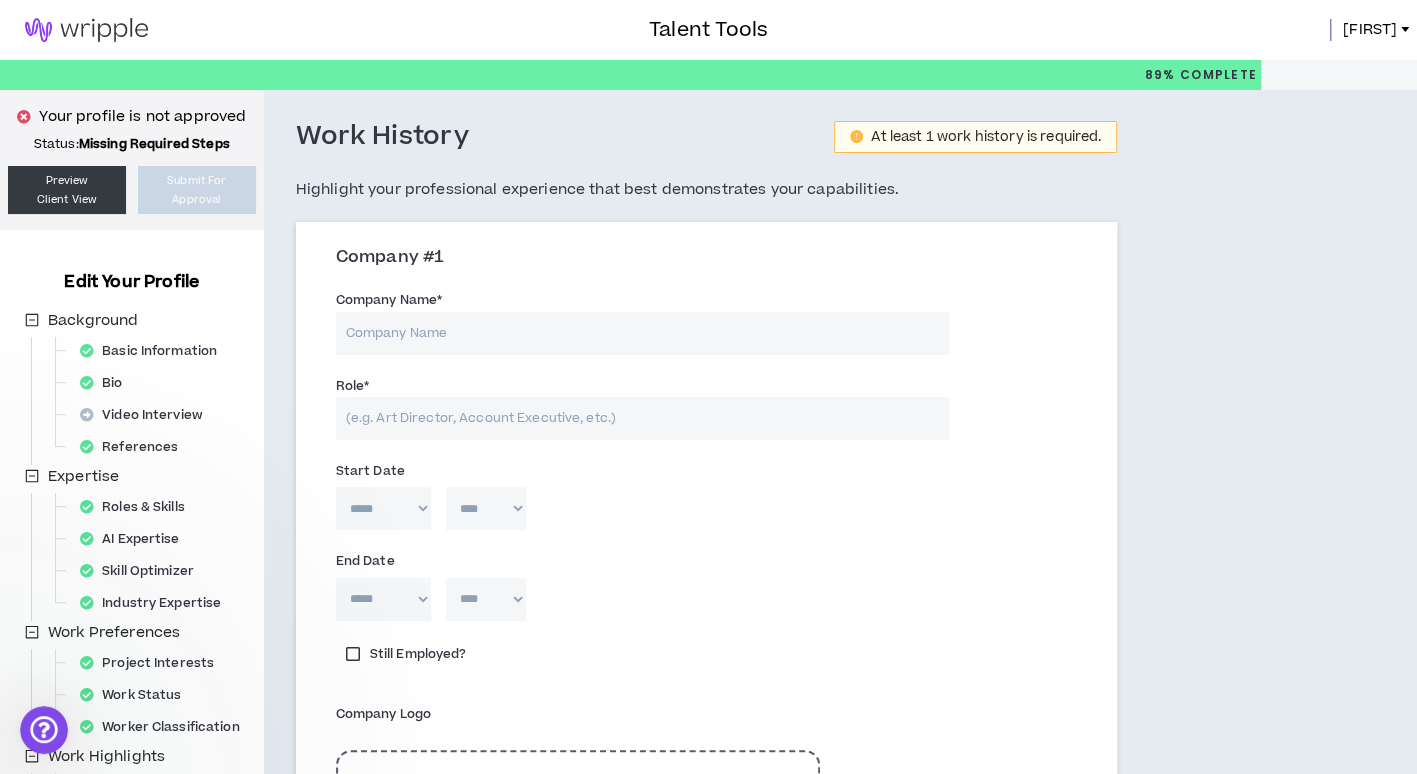 scroll, scrollTop: 0, scrollLeft: 0, axis: both 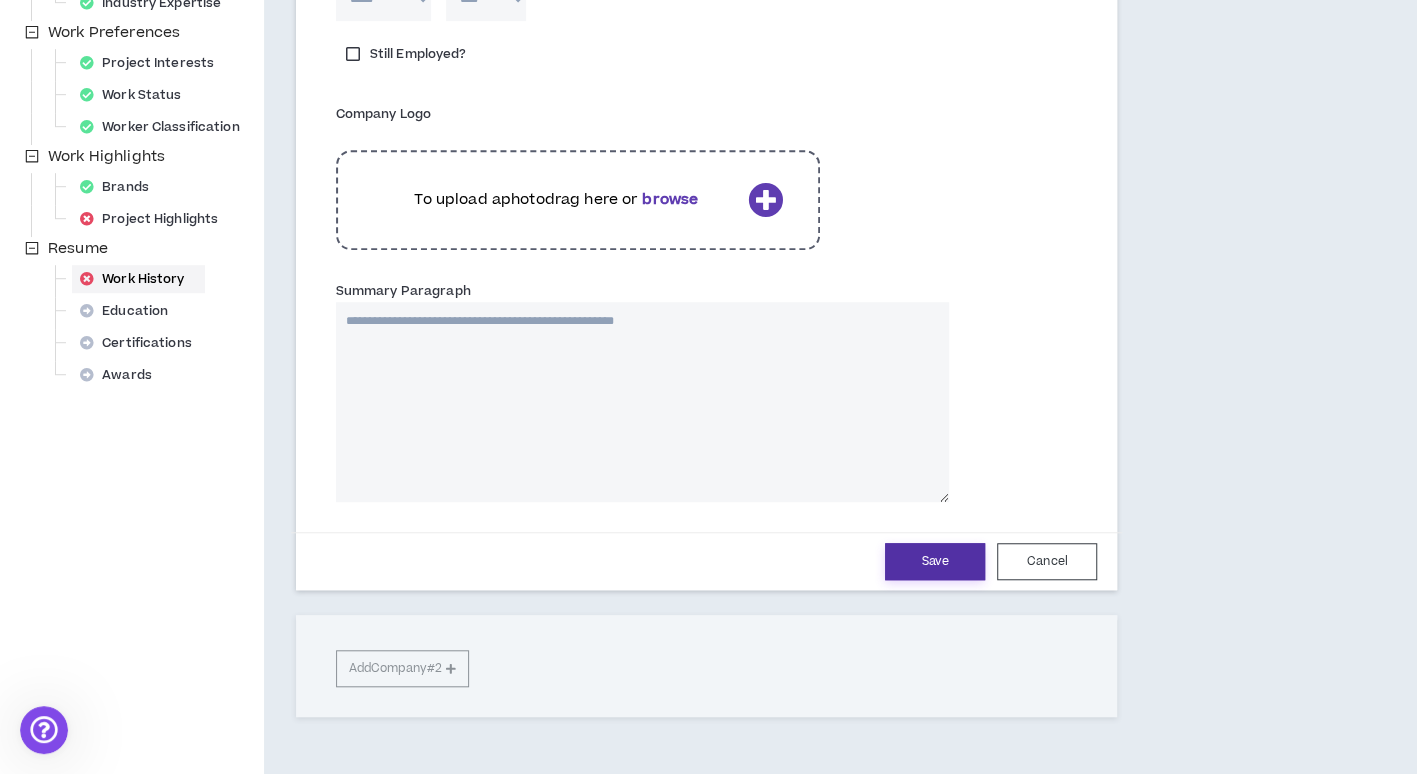 click on "Save" at bounding box center (935, 561) 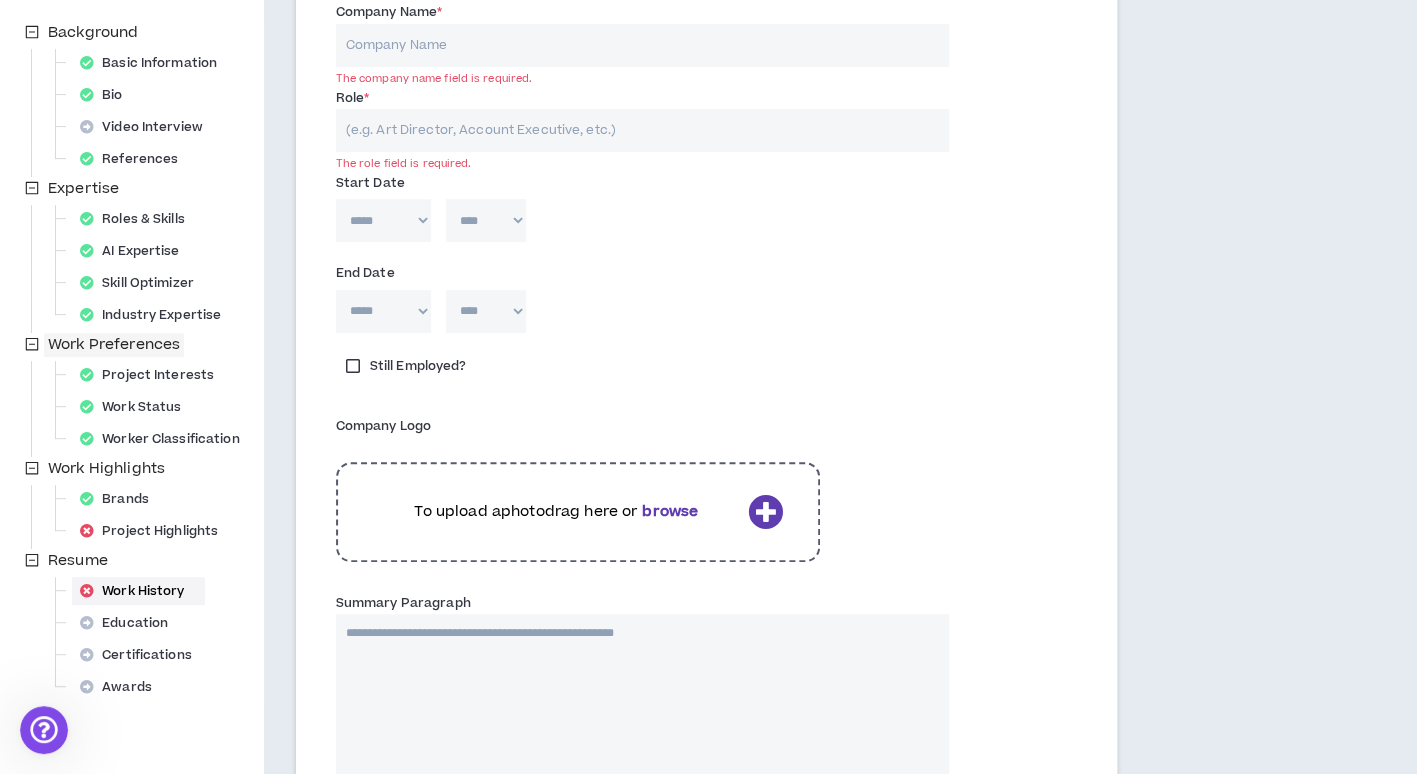 scroll, scrollTop: 0, scrollLeft: 0, axis: both 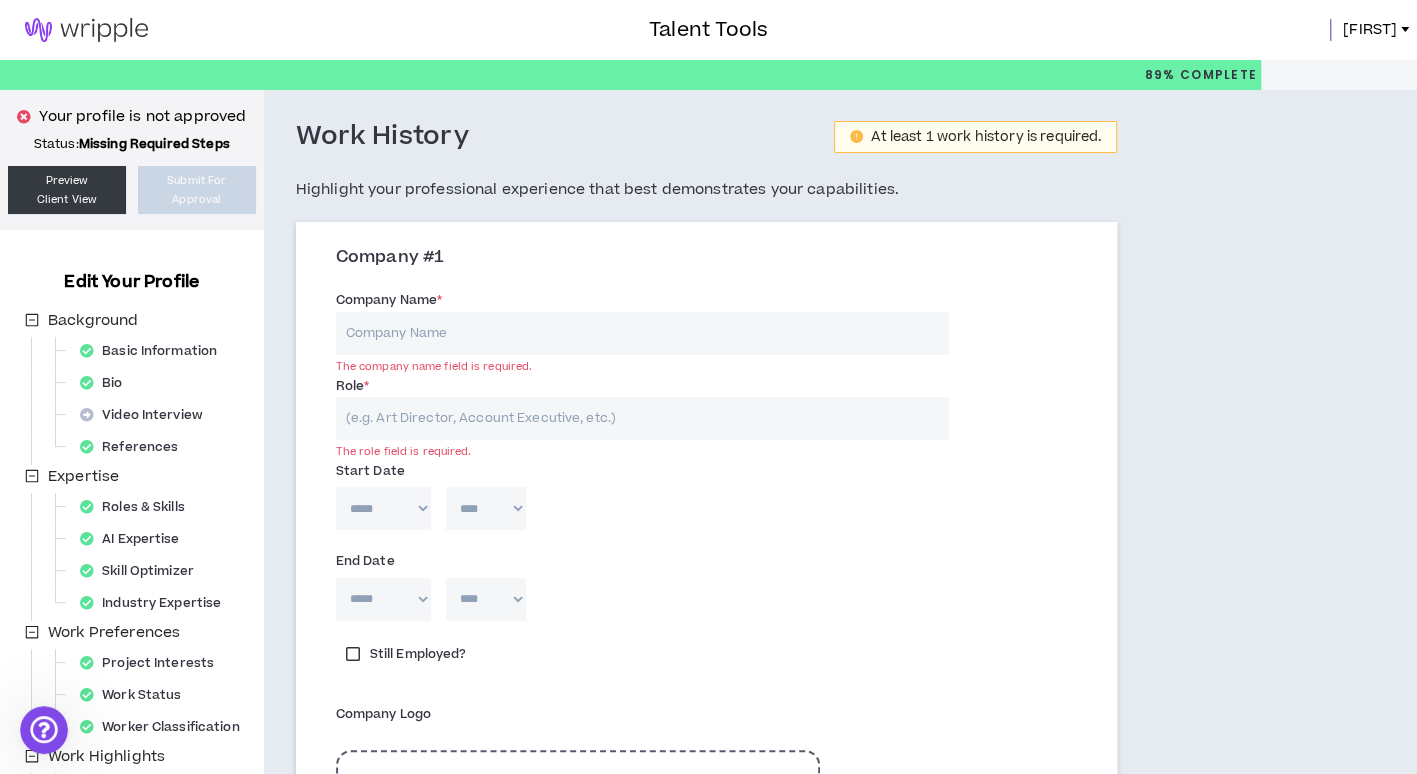 click on "Company Name  *" at bounding box center (642, 333) 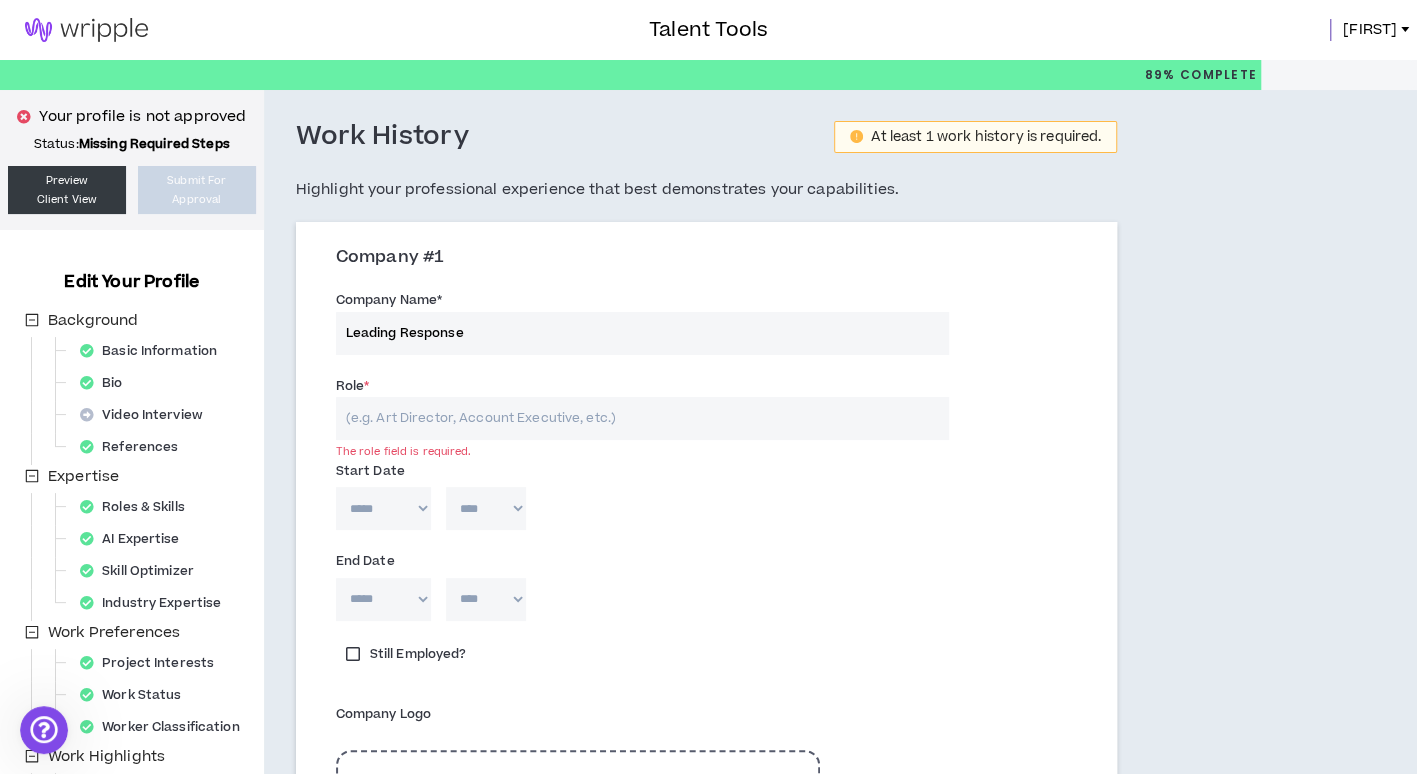 click on "Role  *" at bounding box center [642, 418] 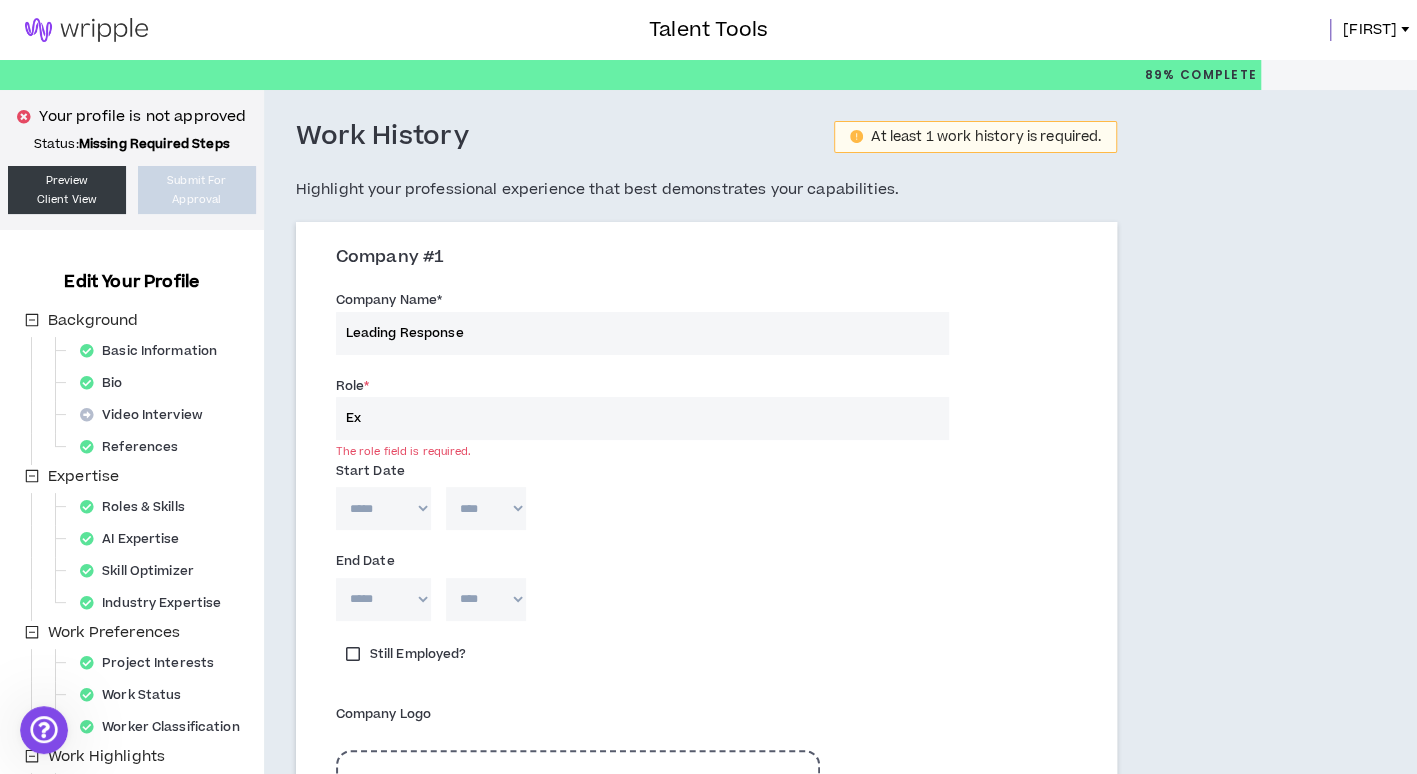 type on "E" 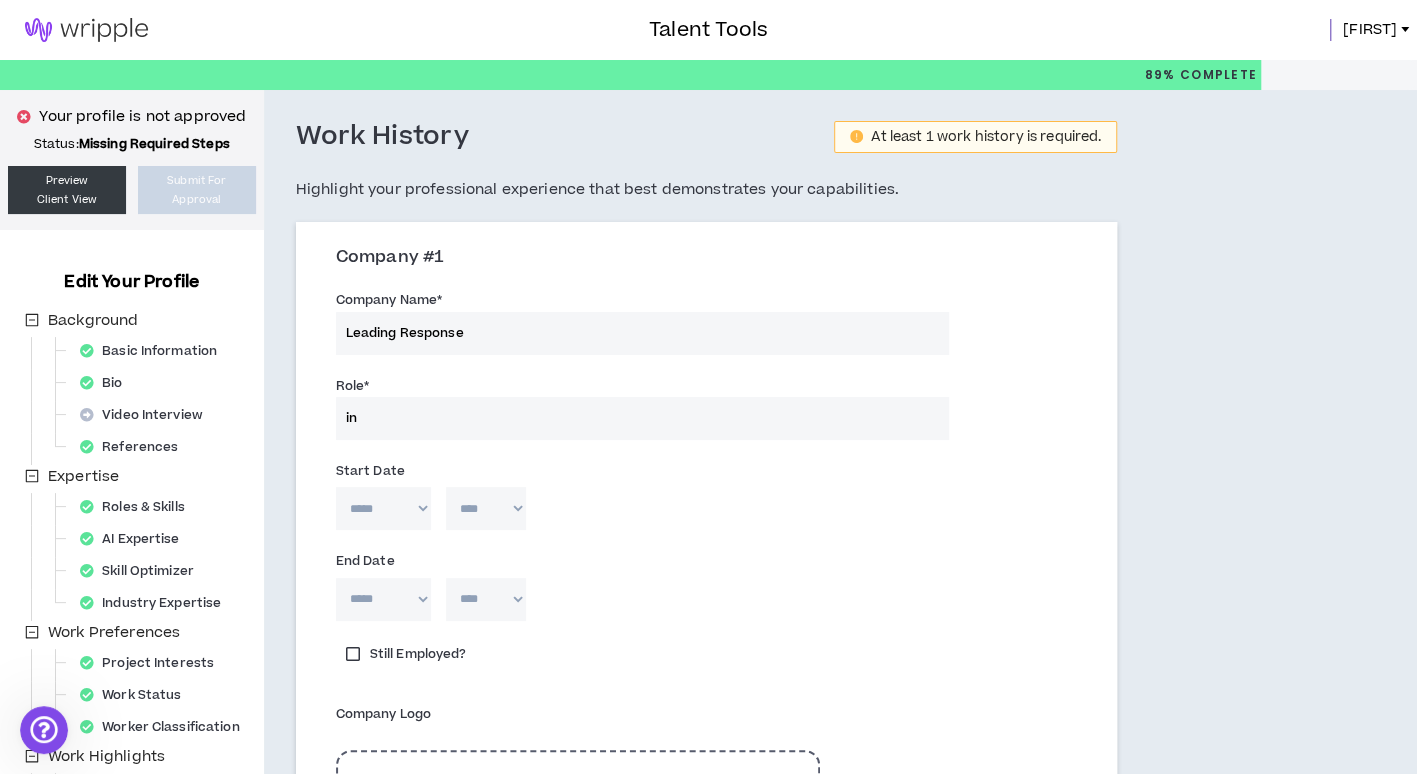 type on "i" 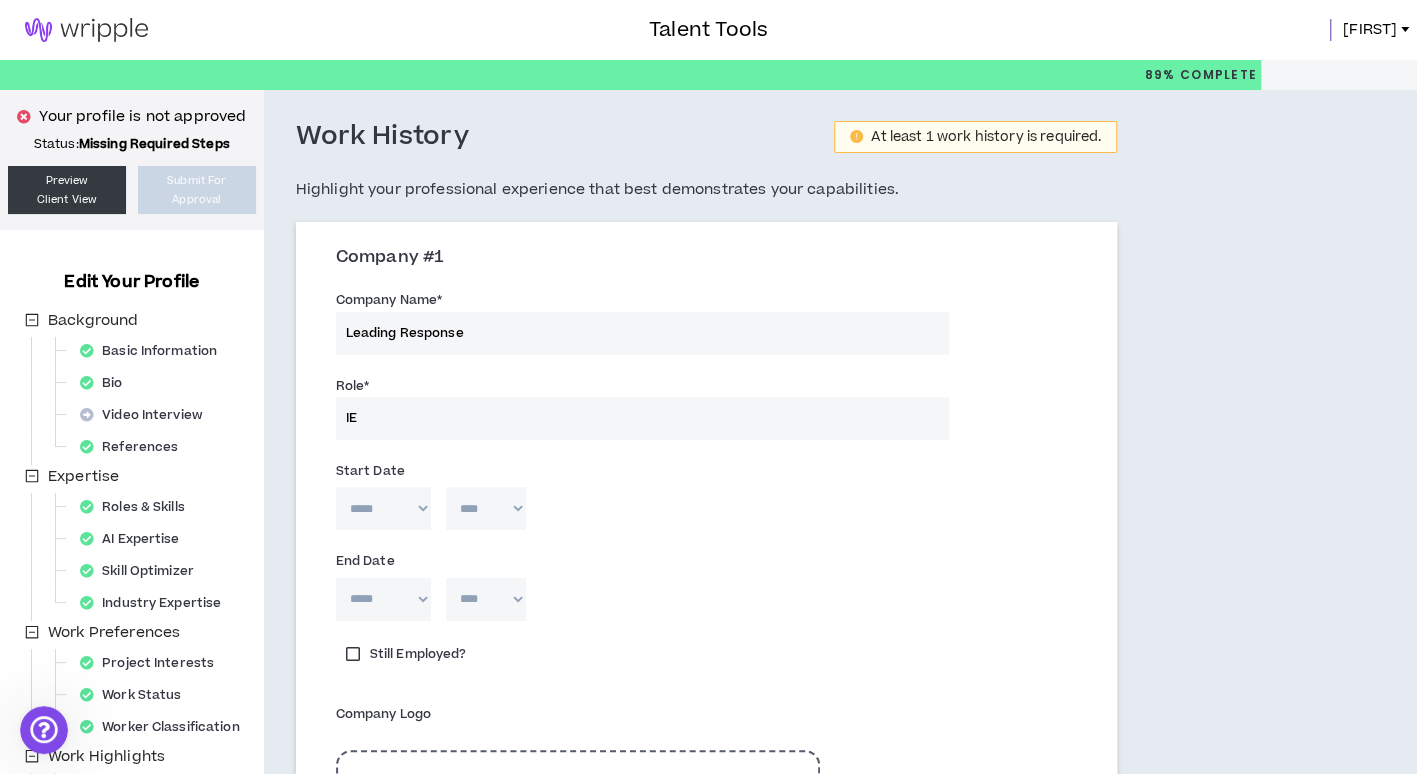 type on "I" 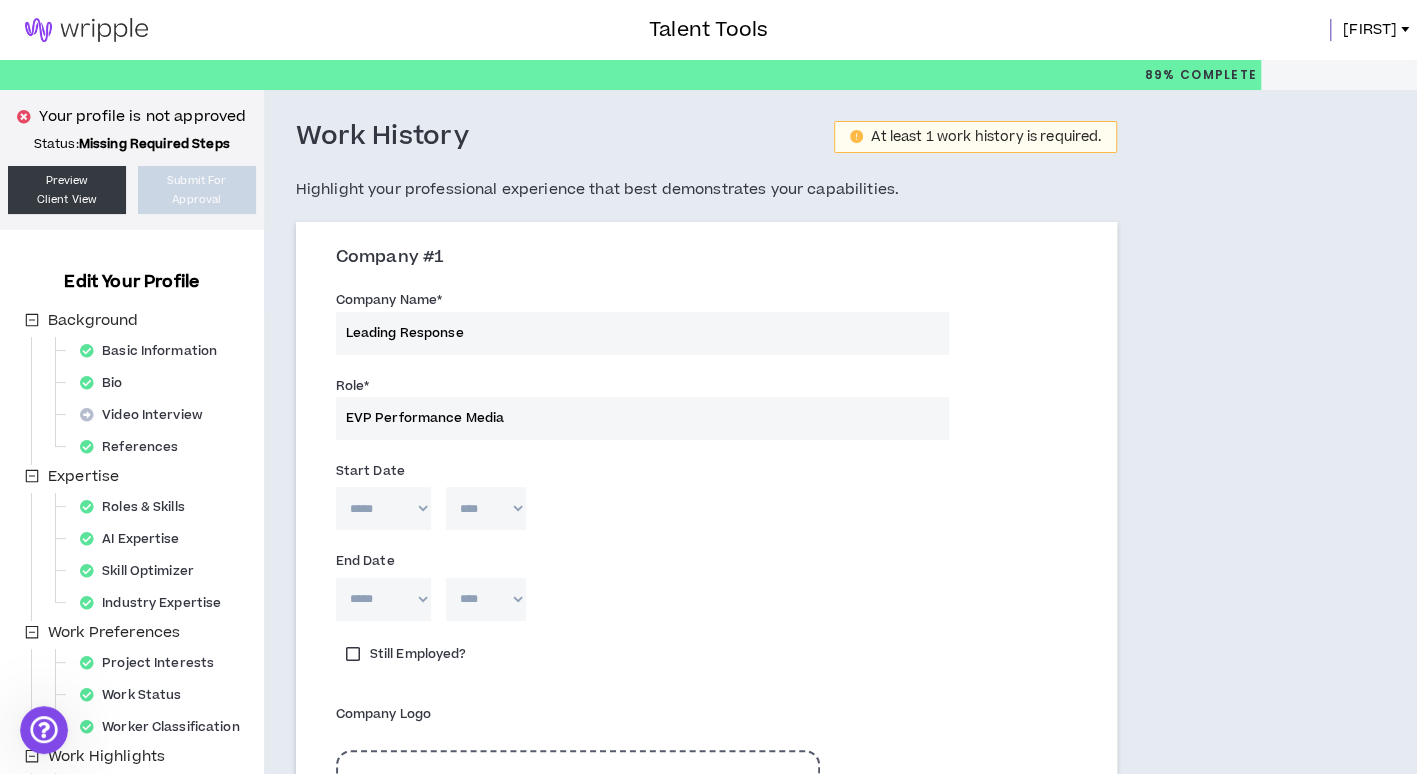 type on "EVP Performance Media" 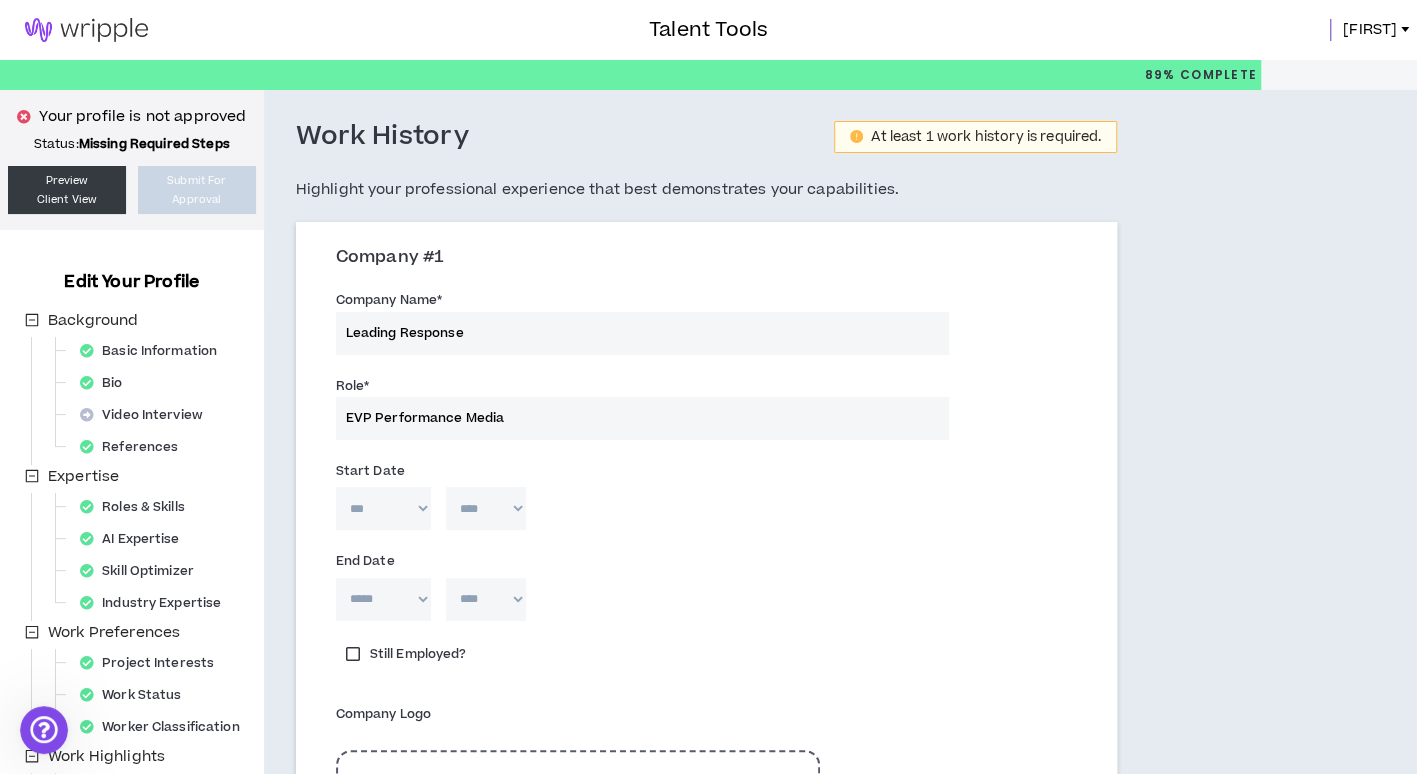 click on "***** *** *** *** *** *** **** *** *** **** *** *** ***" at bounding box center [383, 508] 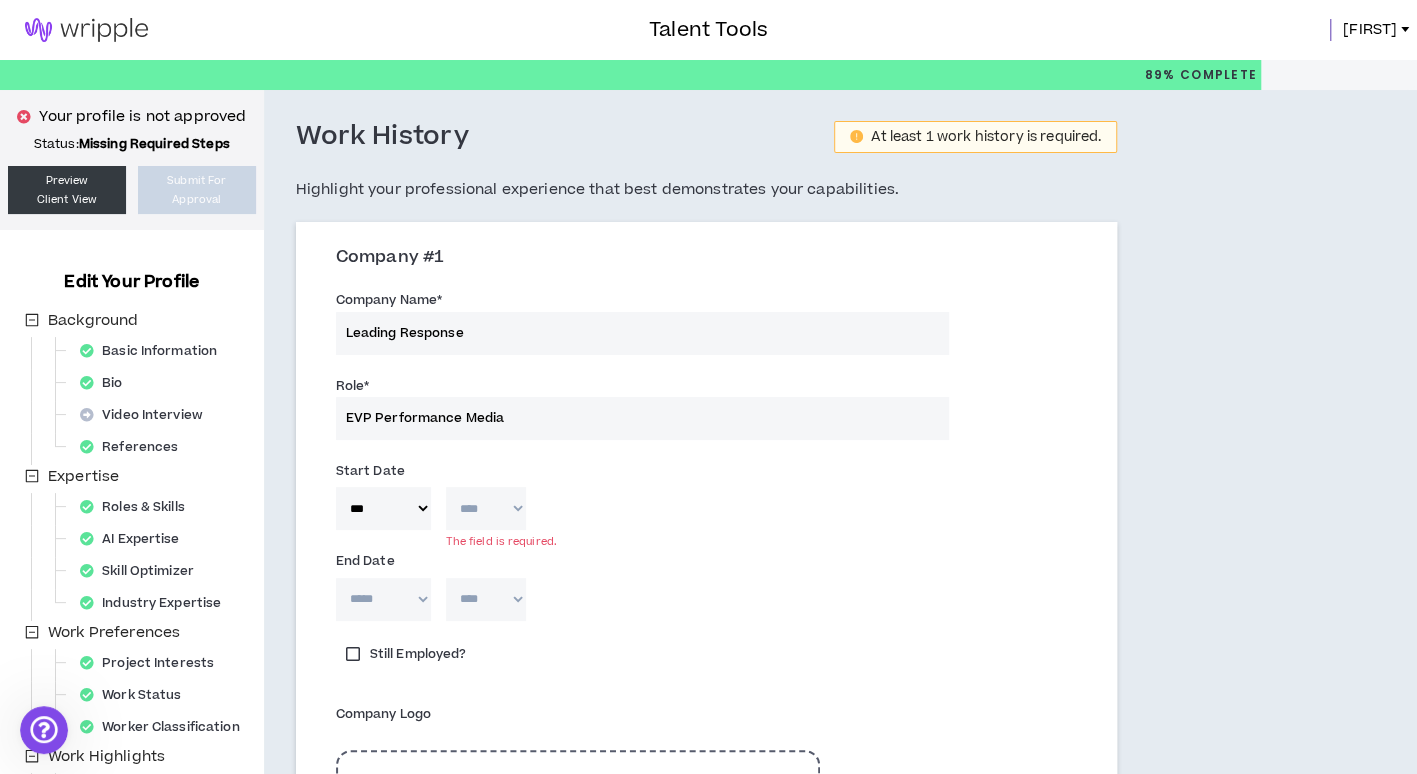click on "**** **** **** **** **** **** **** **** **** **** **** **** **** **** **** **** **** **** **** **** **** **** **** **** **** **** **** **** **** **** **** **** **** **** **** **** **** **** **** **** **** **** **** **** **** **** **** **** **** **** **** **** **** **** **** **** **** **** **** **** **** **** **** **** **** **** **** **** **** **** **** **** **** **** **** **** **** **** **** **** **** **** **** **** **** **** **** **** **** **** **** **** **** **** **** **** **** **** **** **** **** **** **** **** **** **** **** **** **** **** **** **** **** **** **** **** **** **** **** **** **** **** **** **** **** **** ****" at bounding box center (486, 508) 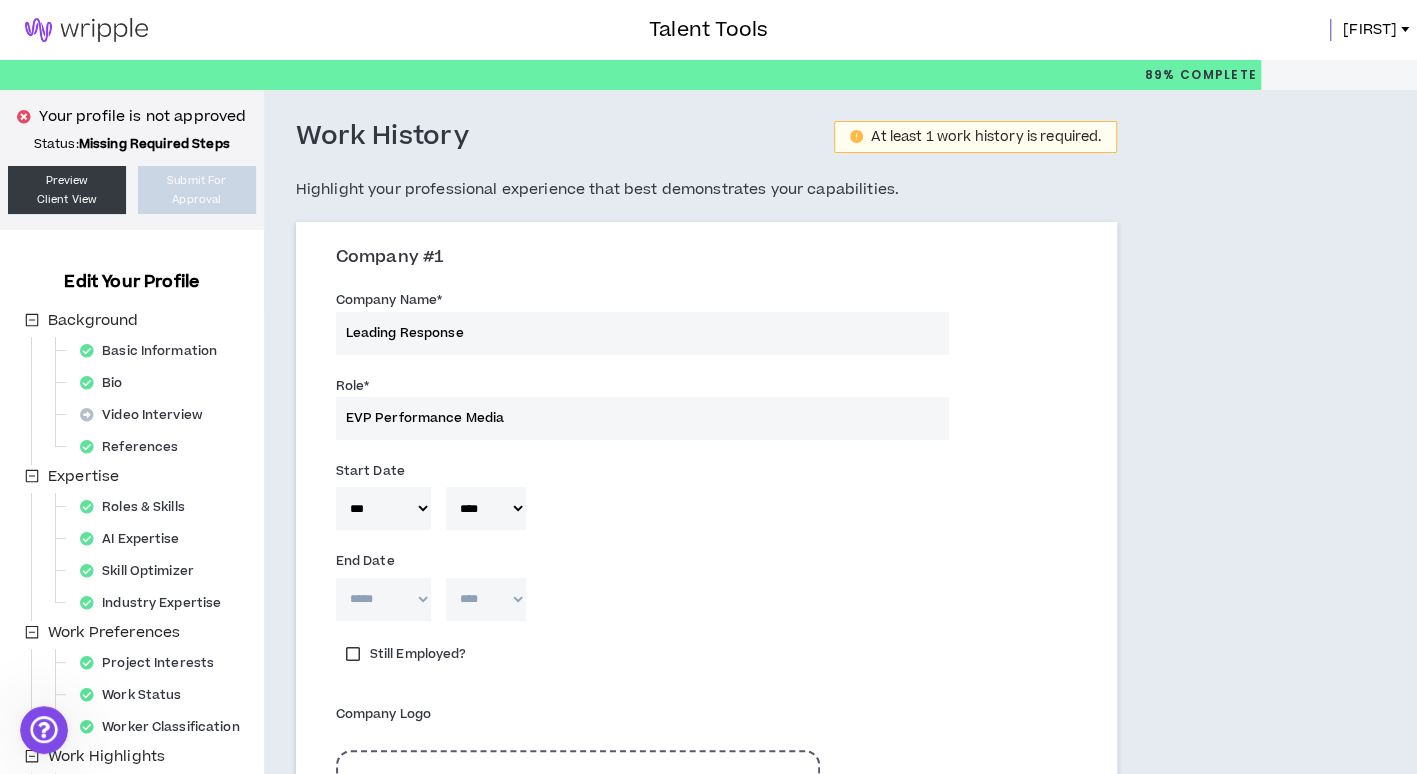 click on "EVP Performance Media" at bounding box center [642, 418] 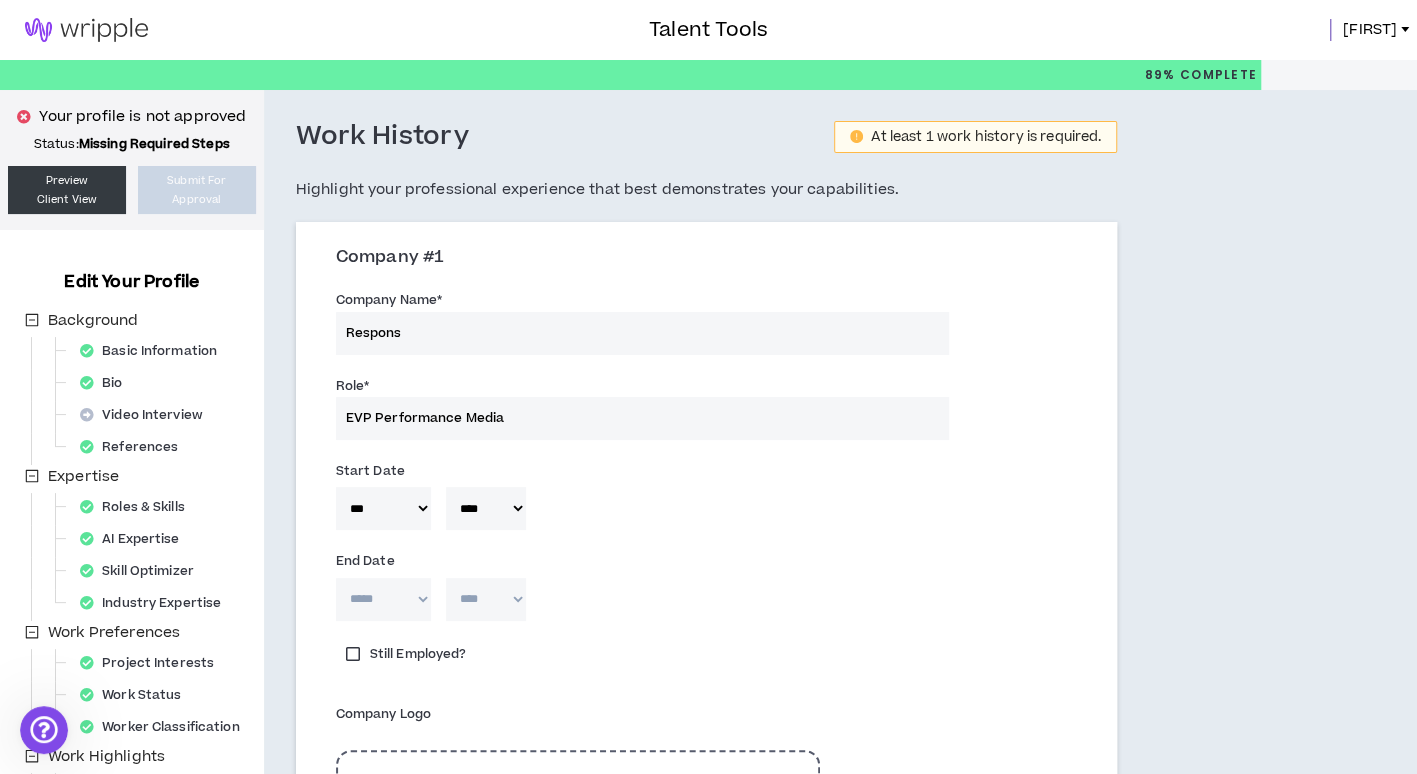 type on "Response" 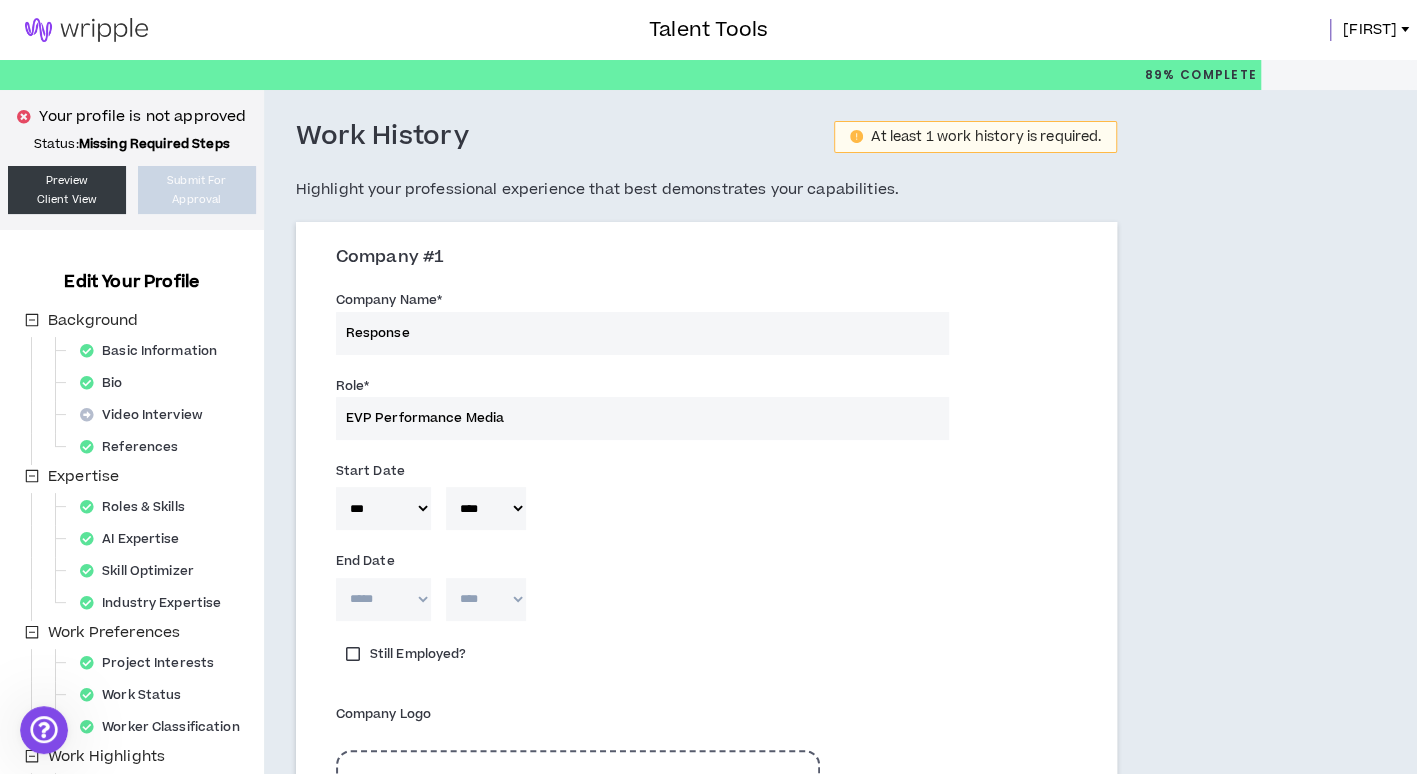 type 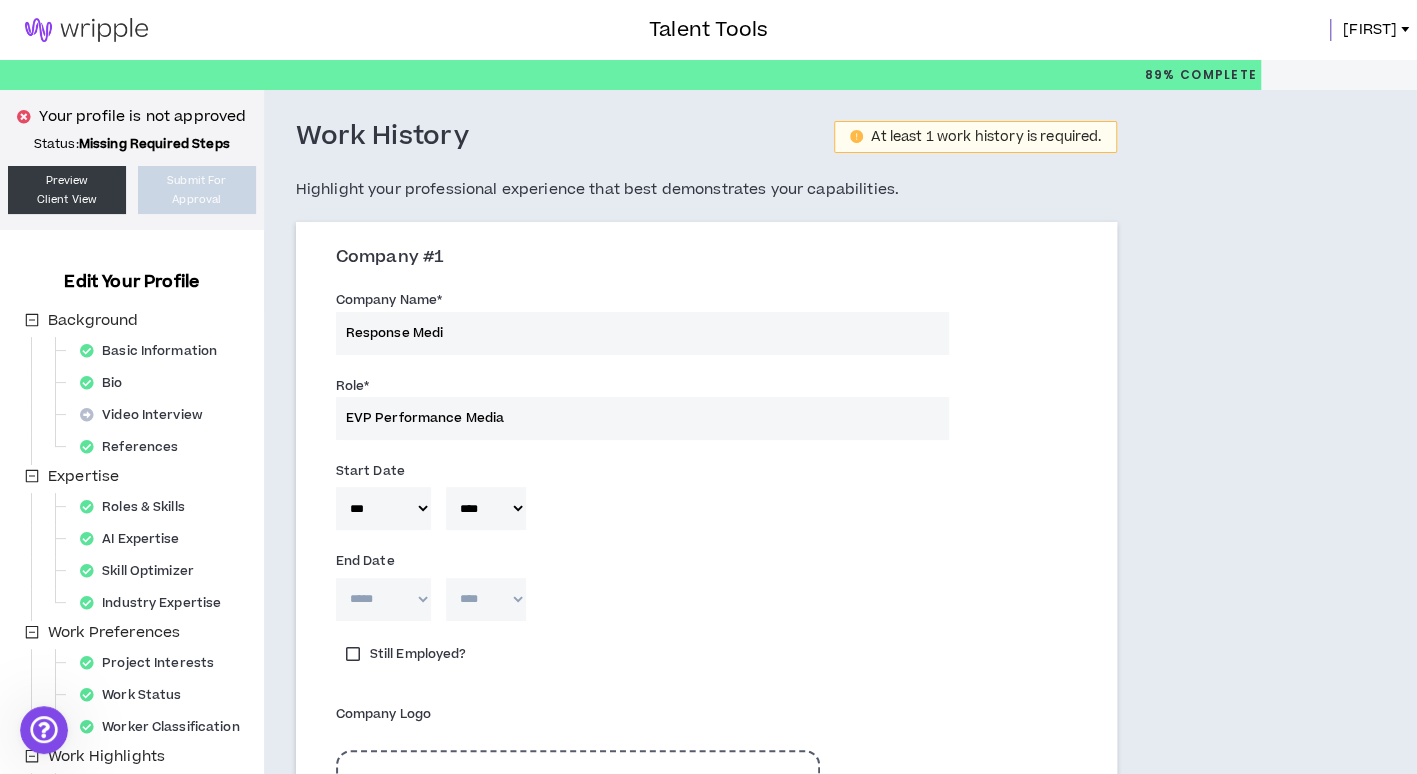 type on "Response Media" 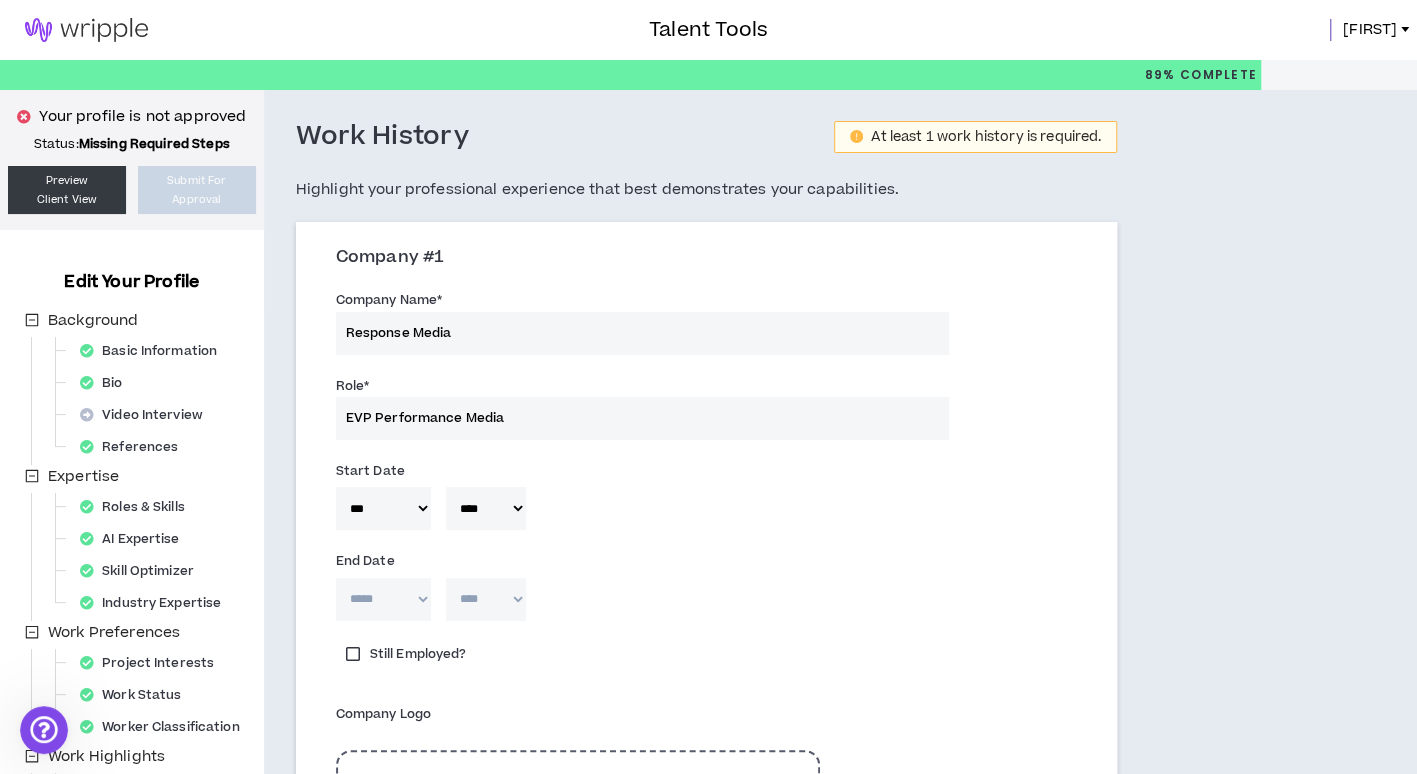 type 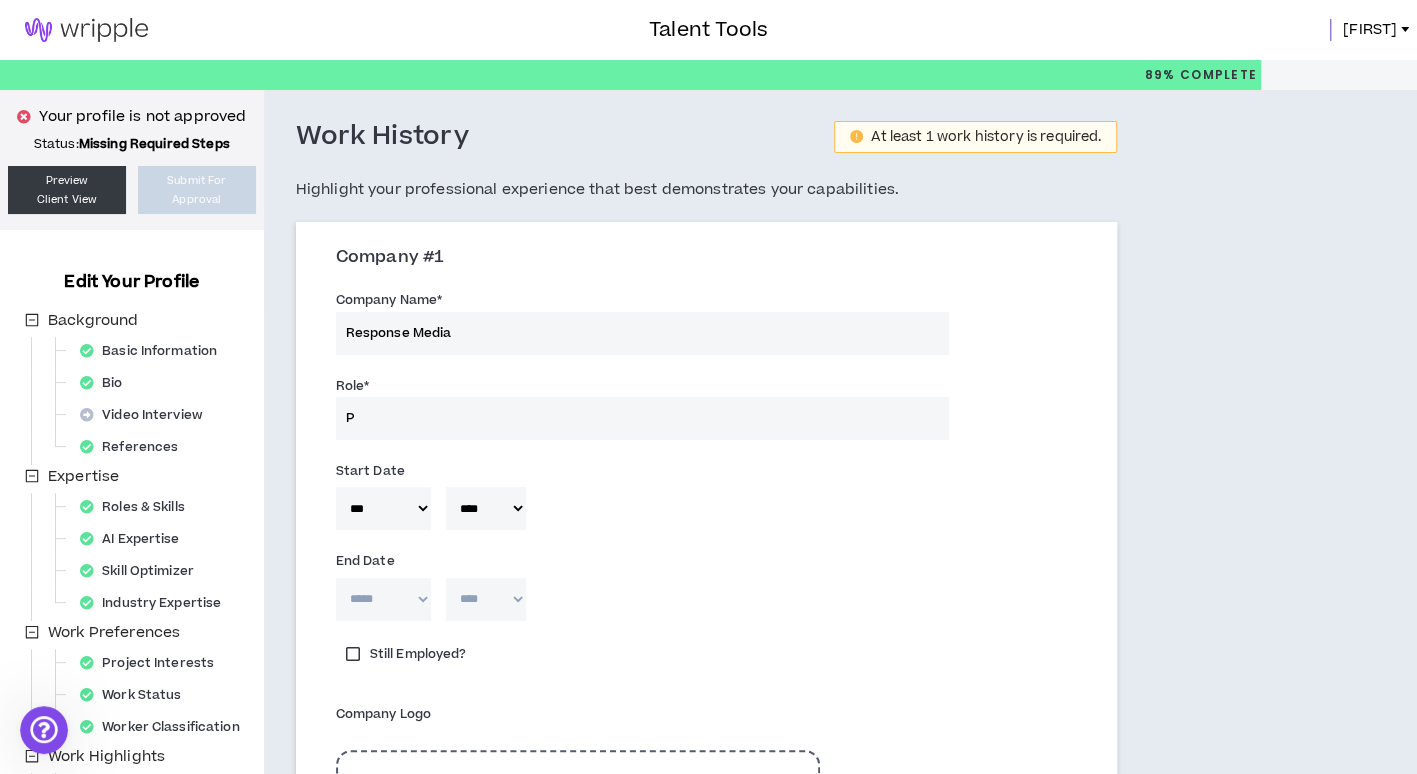 type on "P" 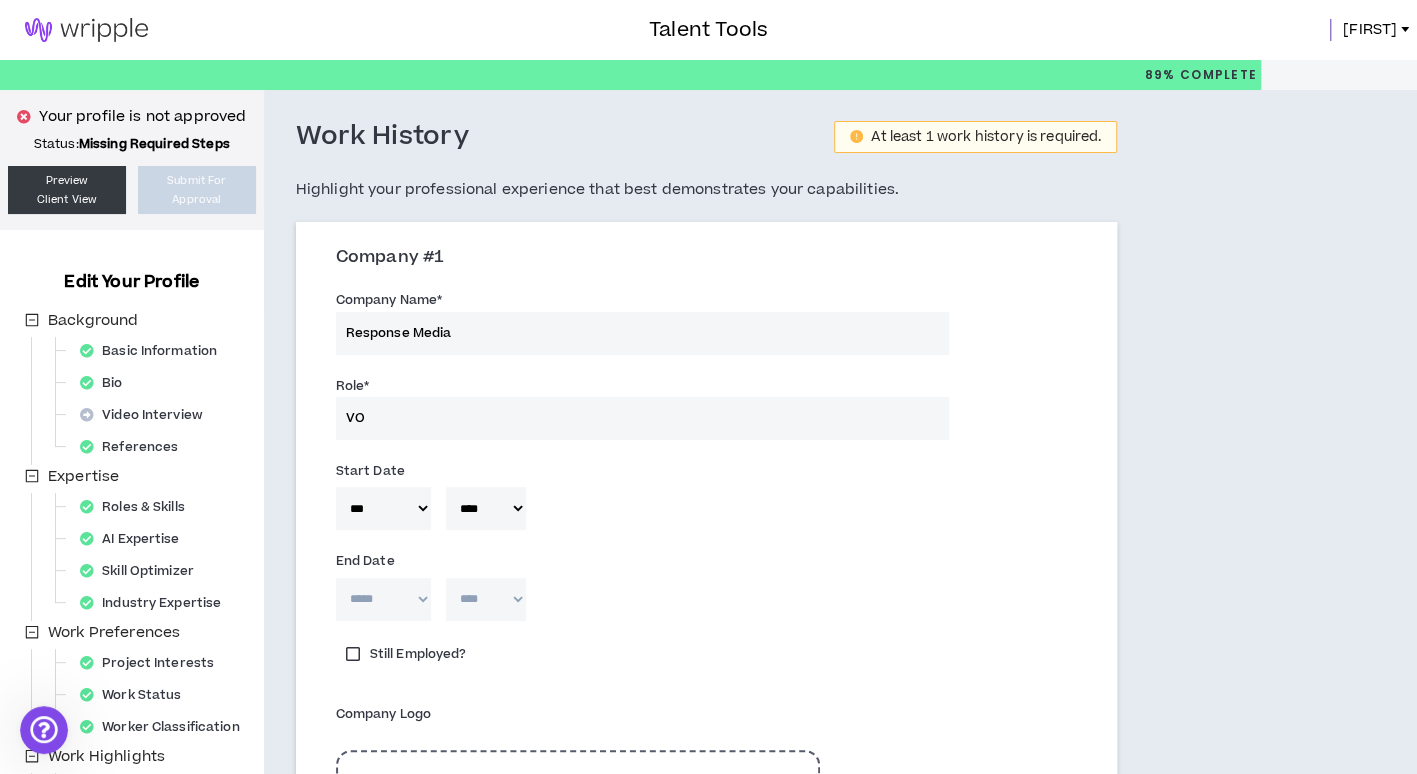 type on "V" 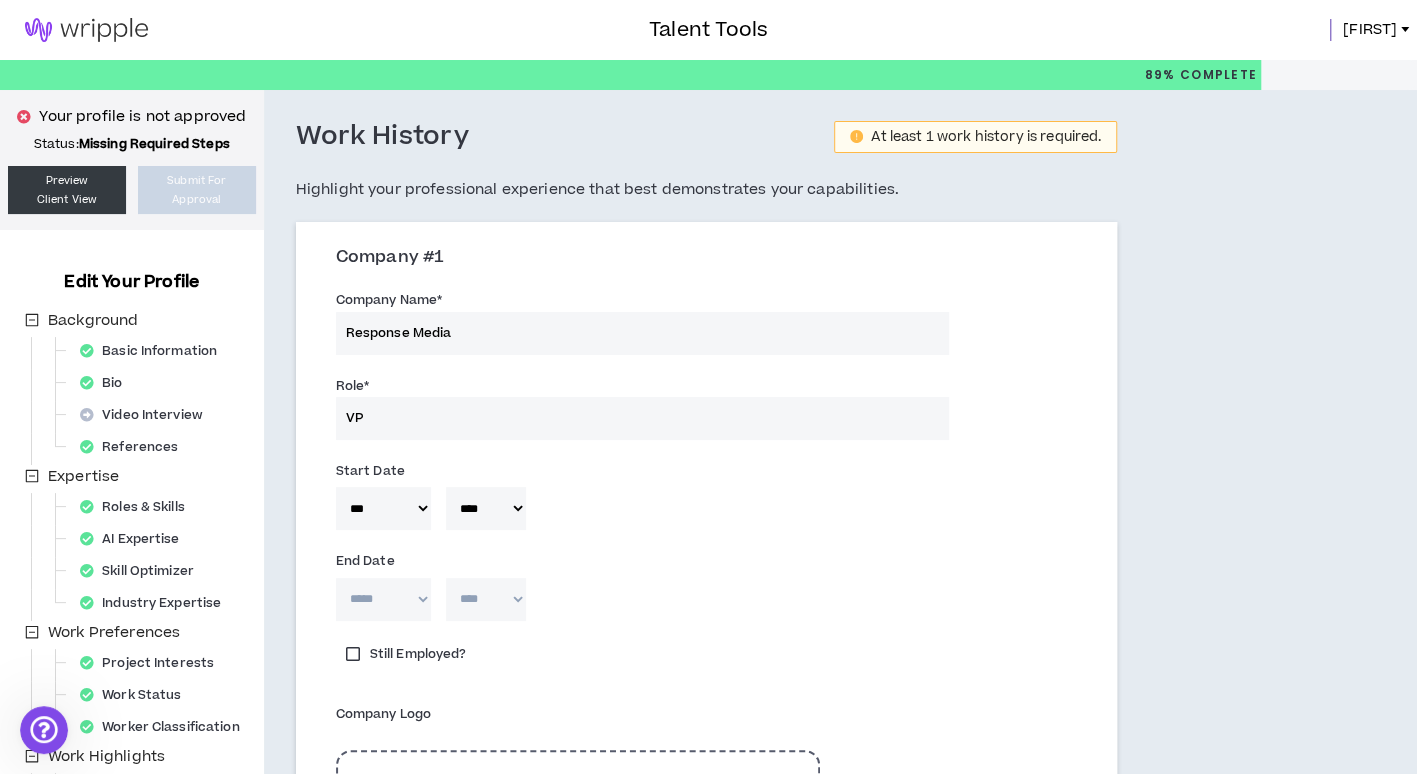 type on "VP" 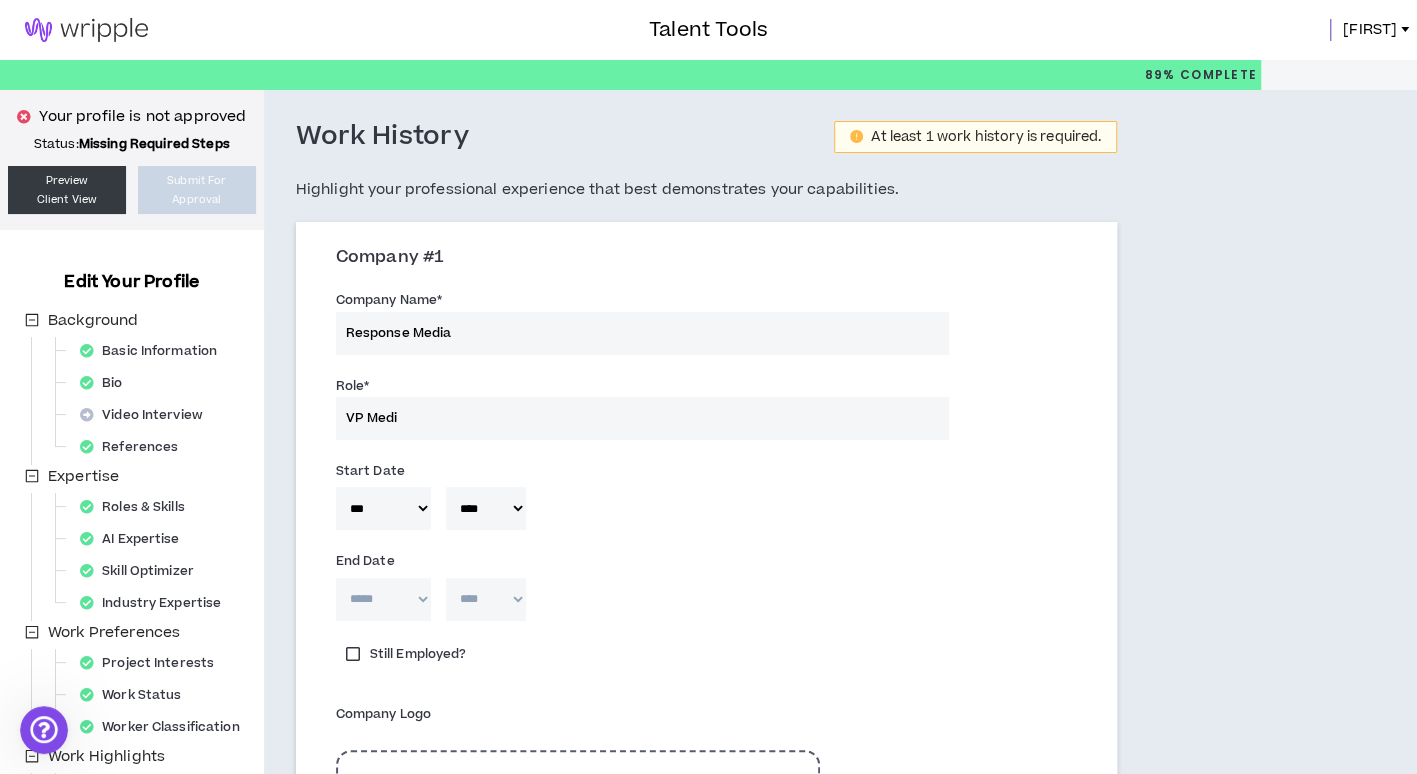 type on "VP Media" 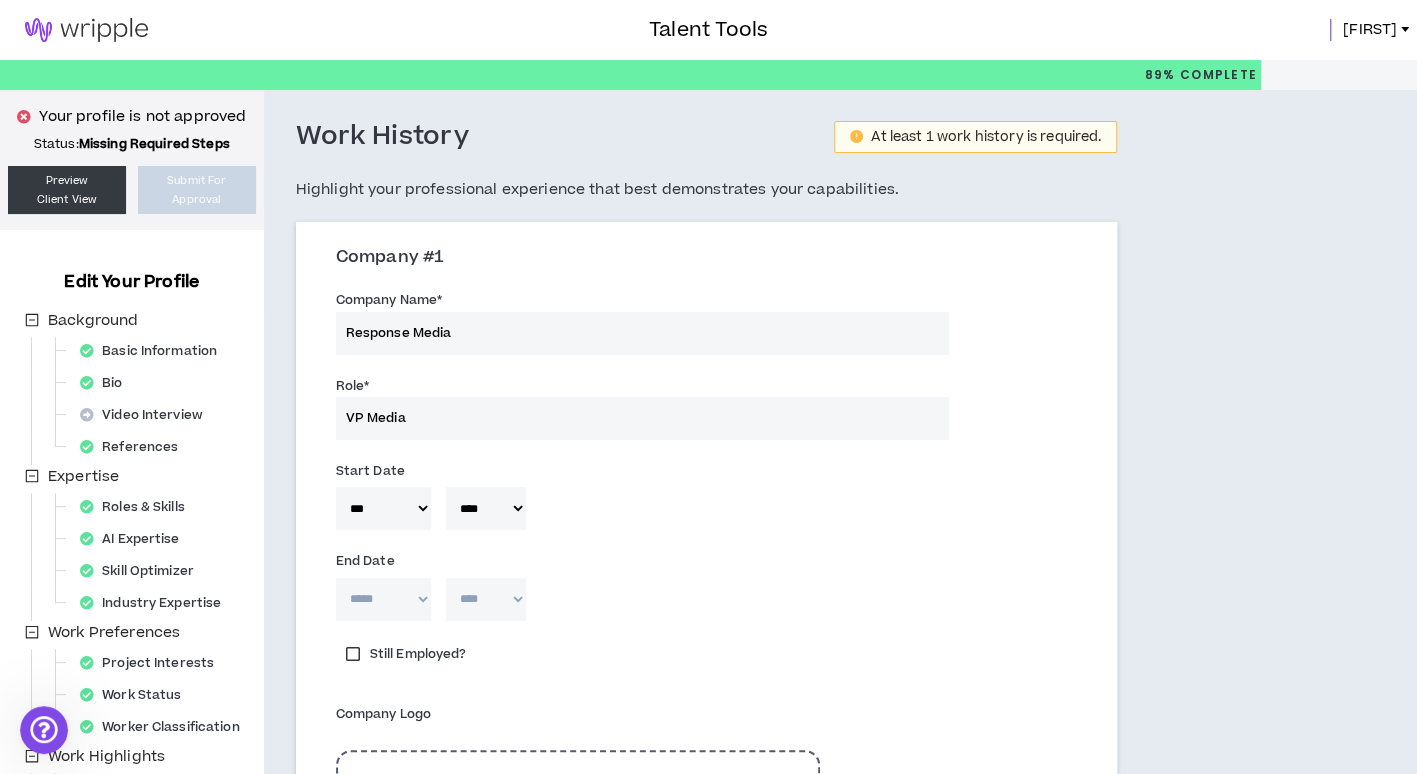 type 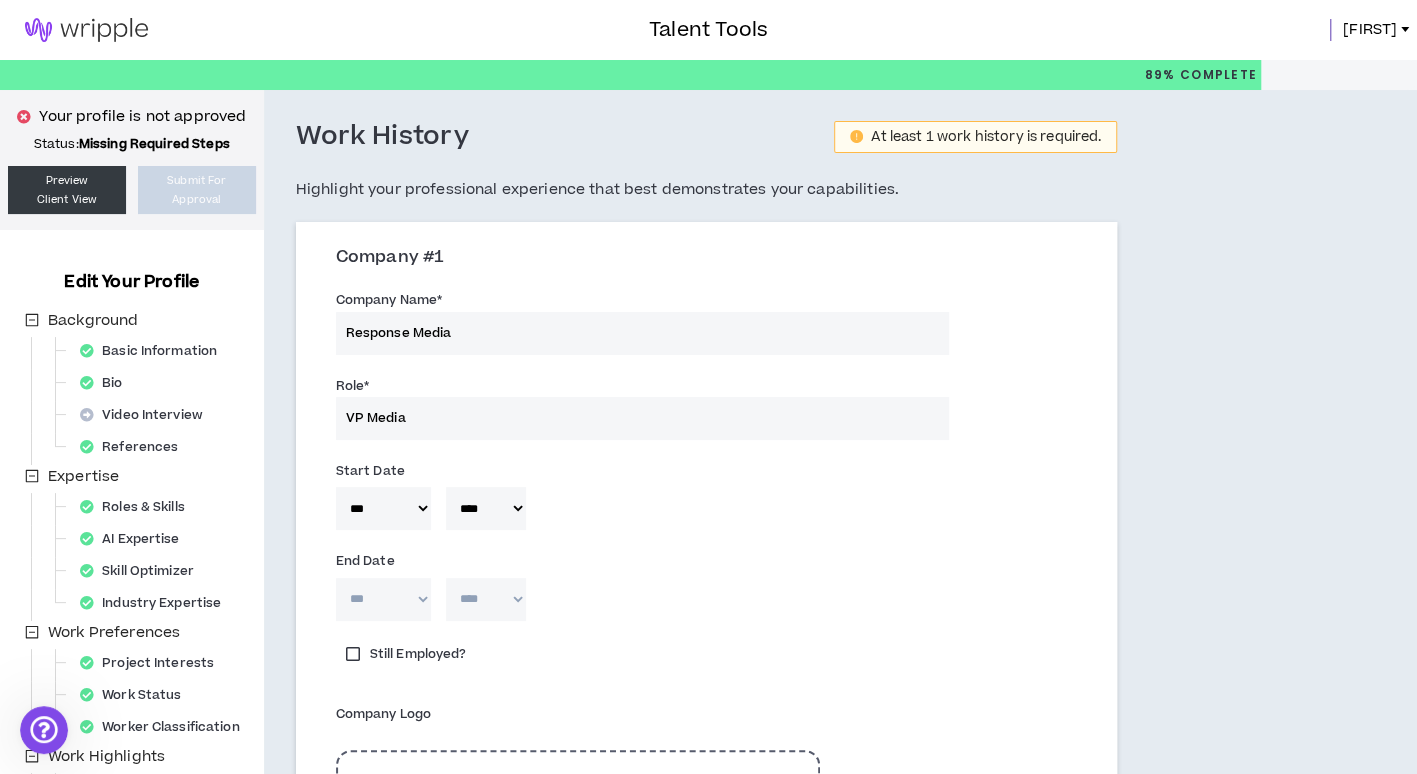 click on "***** *** *** *** *** *** **** *** *** **** *** *** ***" at bounding box center (383, 599) 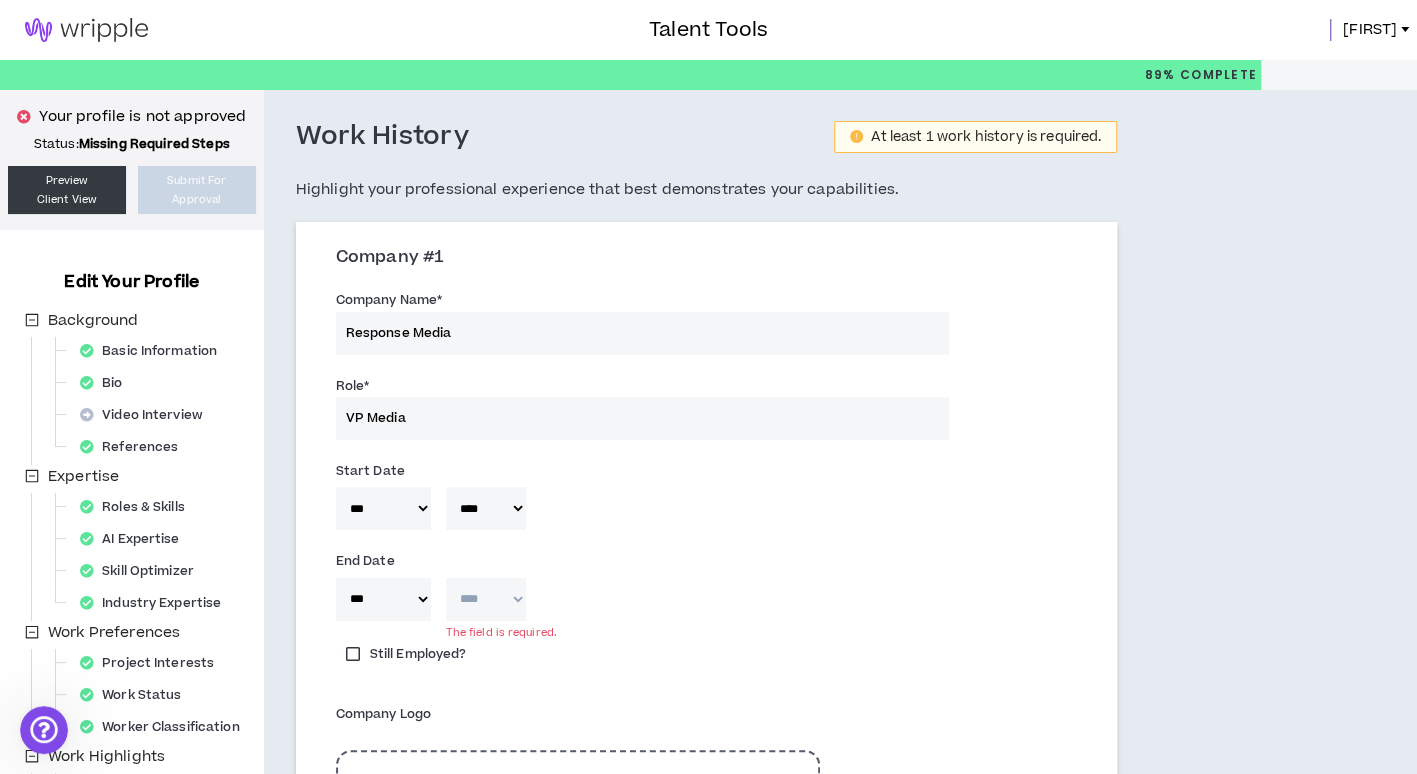 click on "**** **** **** **** **** **** **** **** **** **** **** **** **** **** **** **** **** **** **** **** **** **** **** **** **** **** **** **** **** **** **** **** **** **** **** **** **** **** **** **** **** **** **** **** **** **** **** **** **** **** **** **** **** **** **** **** **** **** **** **** **** **** **** **** **** **** **** **** **** **** **** **** **** **** **** **** **** **** **** **** **** **** **** **** **** **** **** **** **** **** **** **** **** **** **** **** **** **** **** **** **** **** **** **** **** **** **** **** **** **** **** **** **** **** **** **** **** **** **** **** **** **** **** **** **** **** ****" at bounding box center [486, 599] 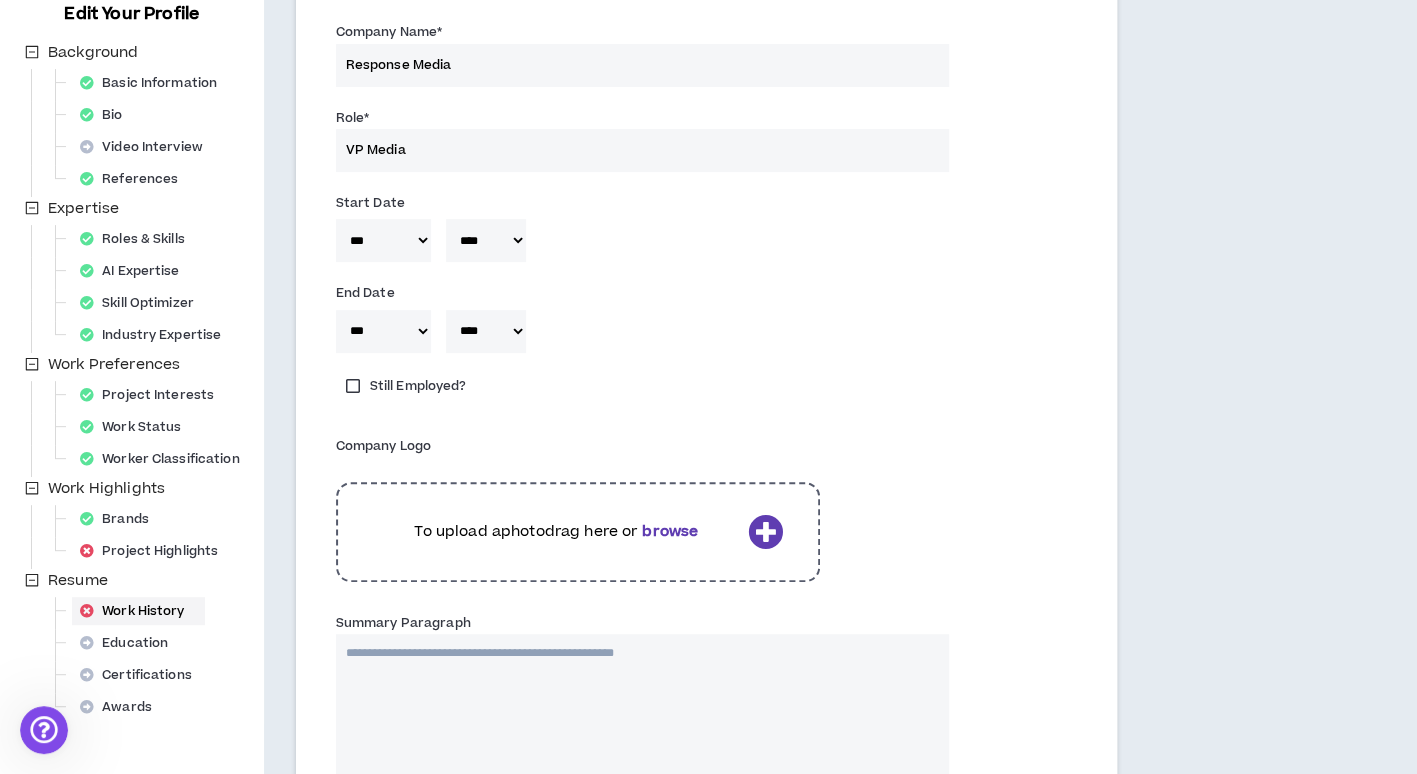 scroll, scrollTop: 300, scrollLeft: 0, axis: vertical 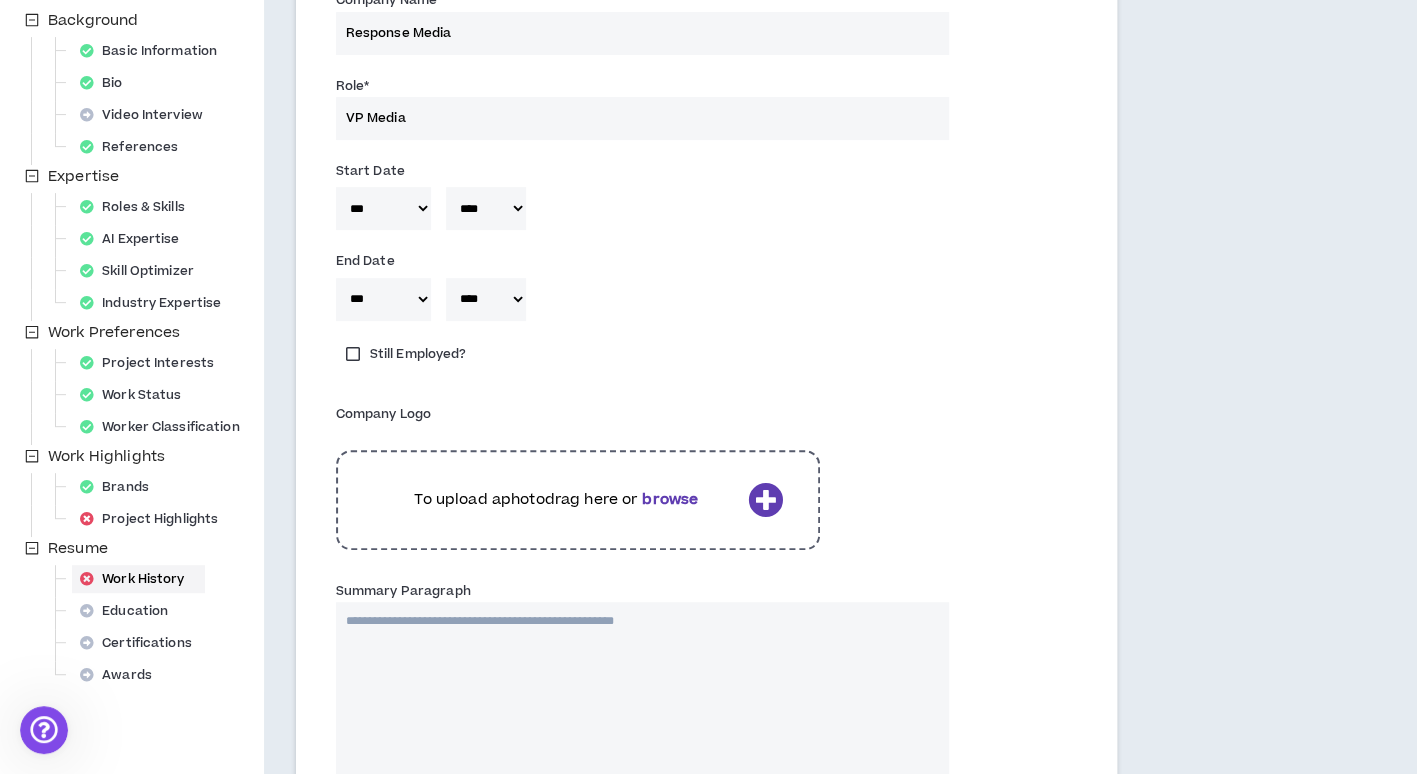 click on "browse" at bounding box center (670, 499) 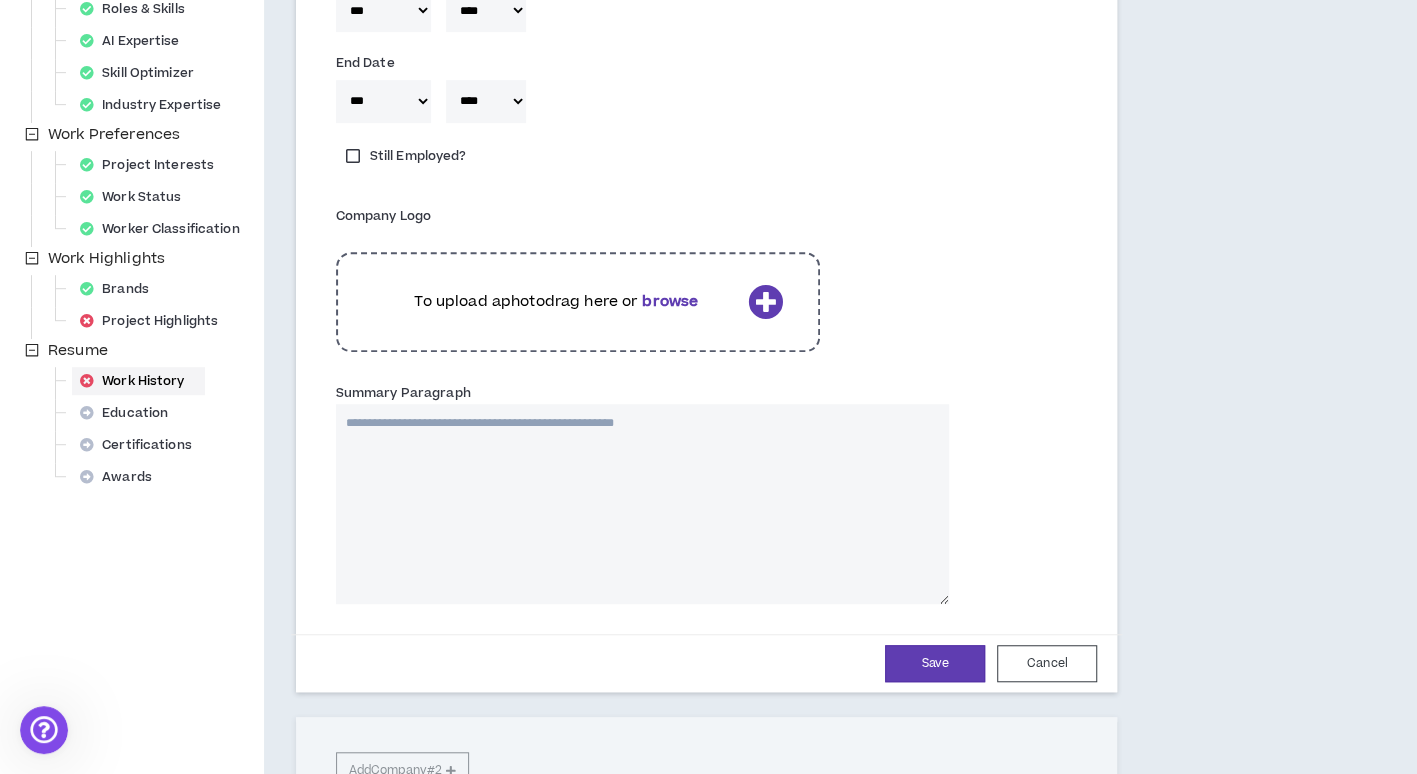 scroll, scrollTop: 500, scrollLeft: 0, axis: vertical 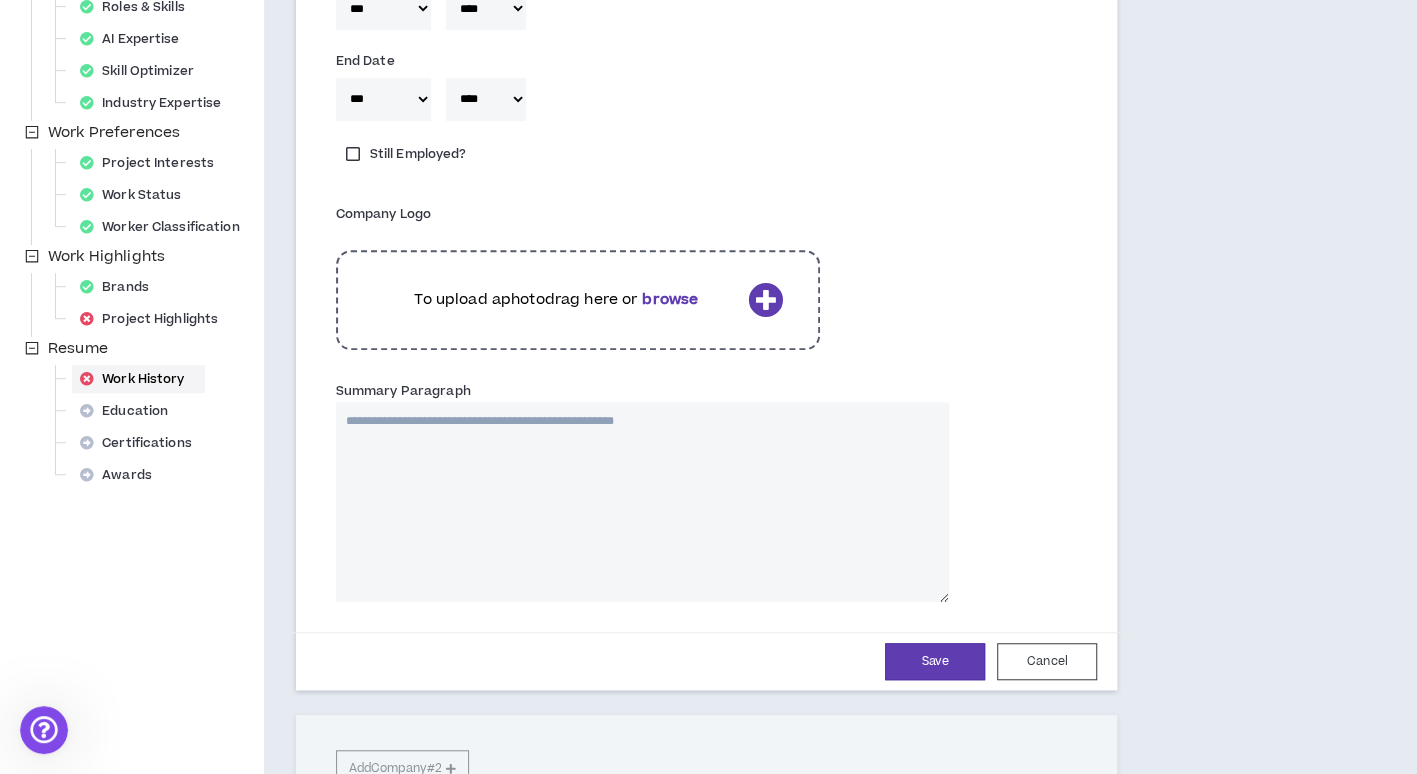 click on "Summary Paragraph" at bounding box center [642, 502] 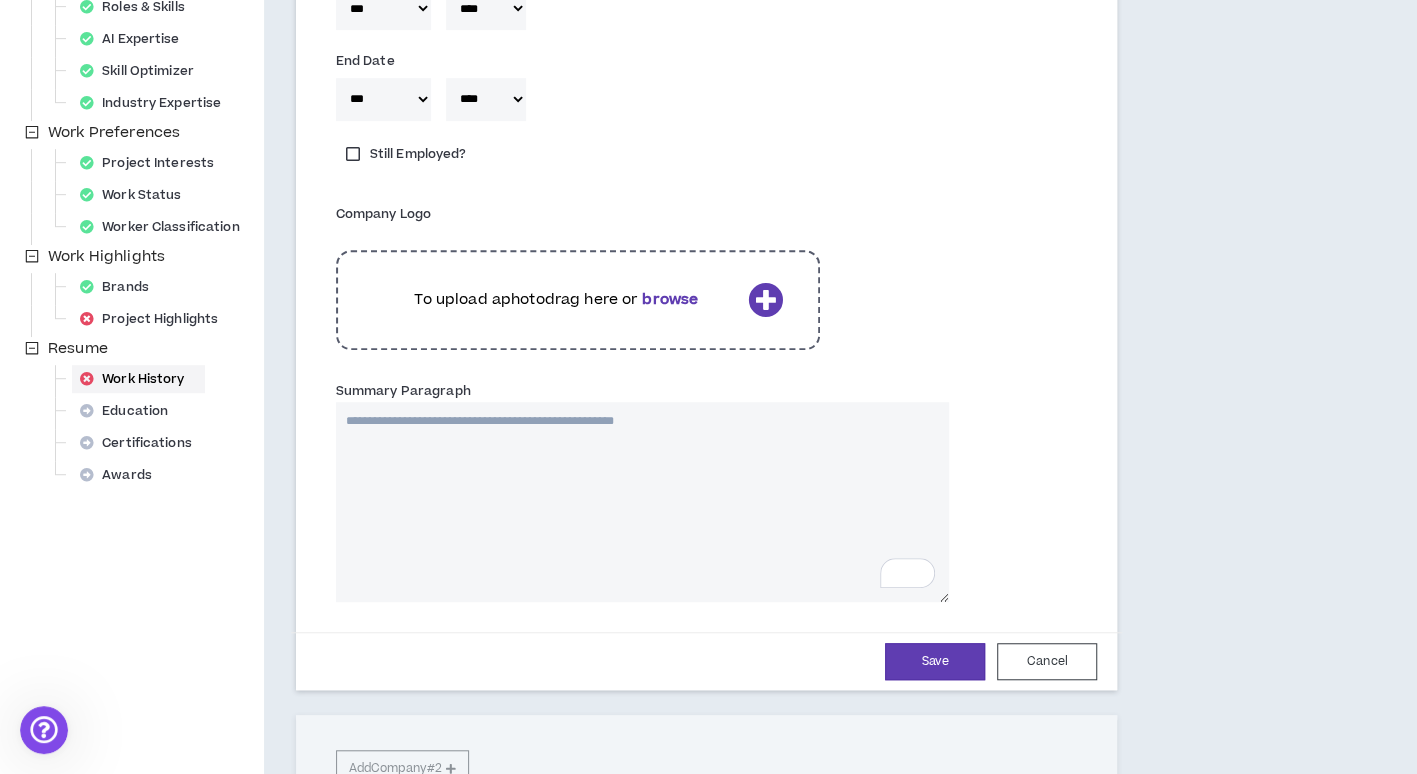 paste on "**********" 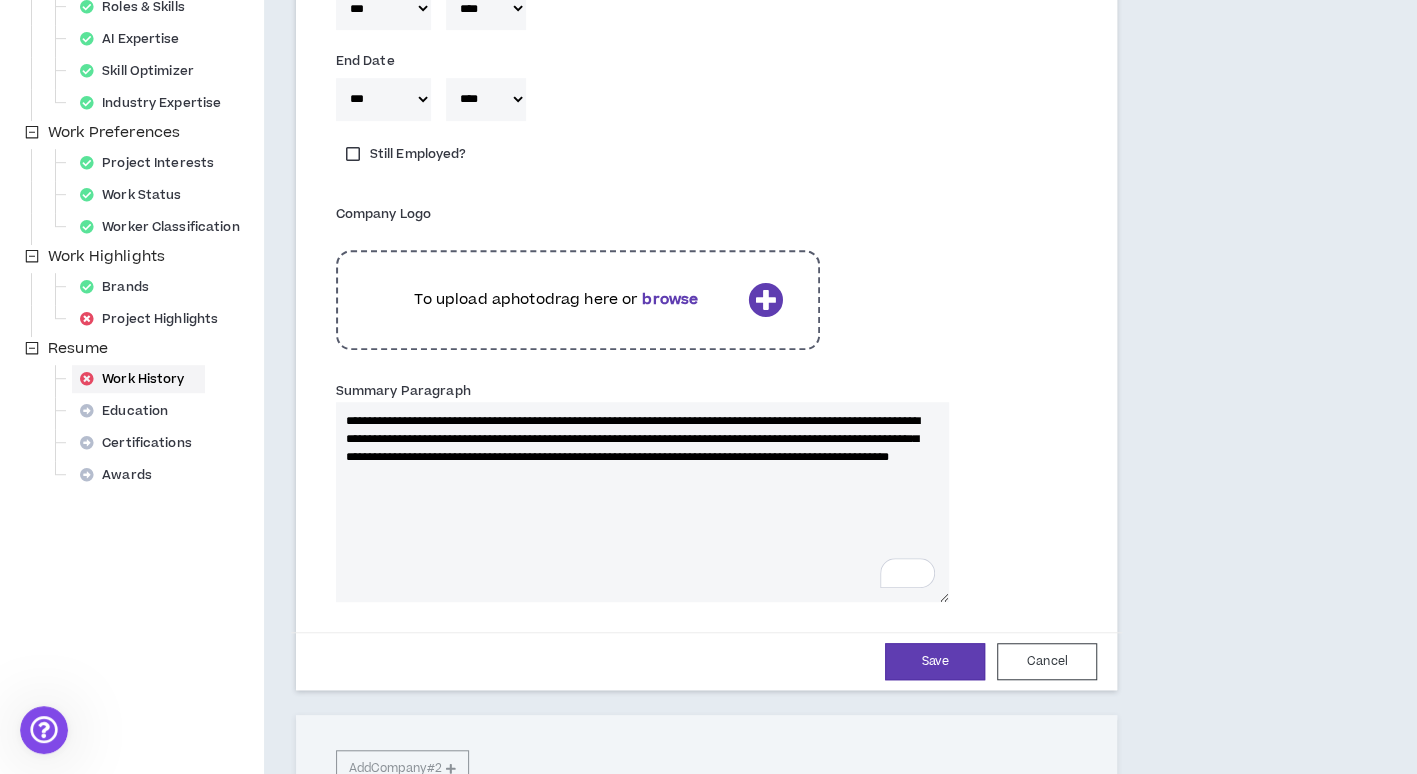 type 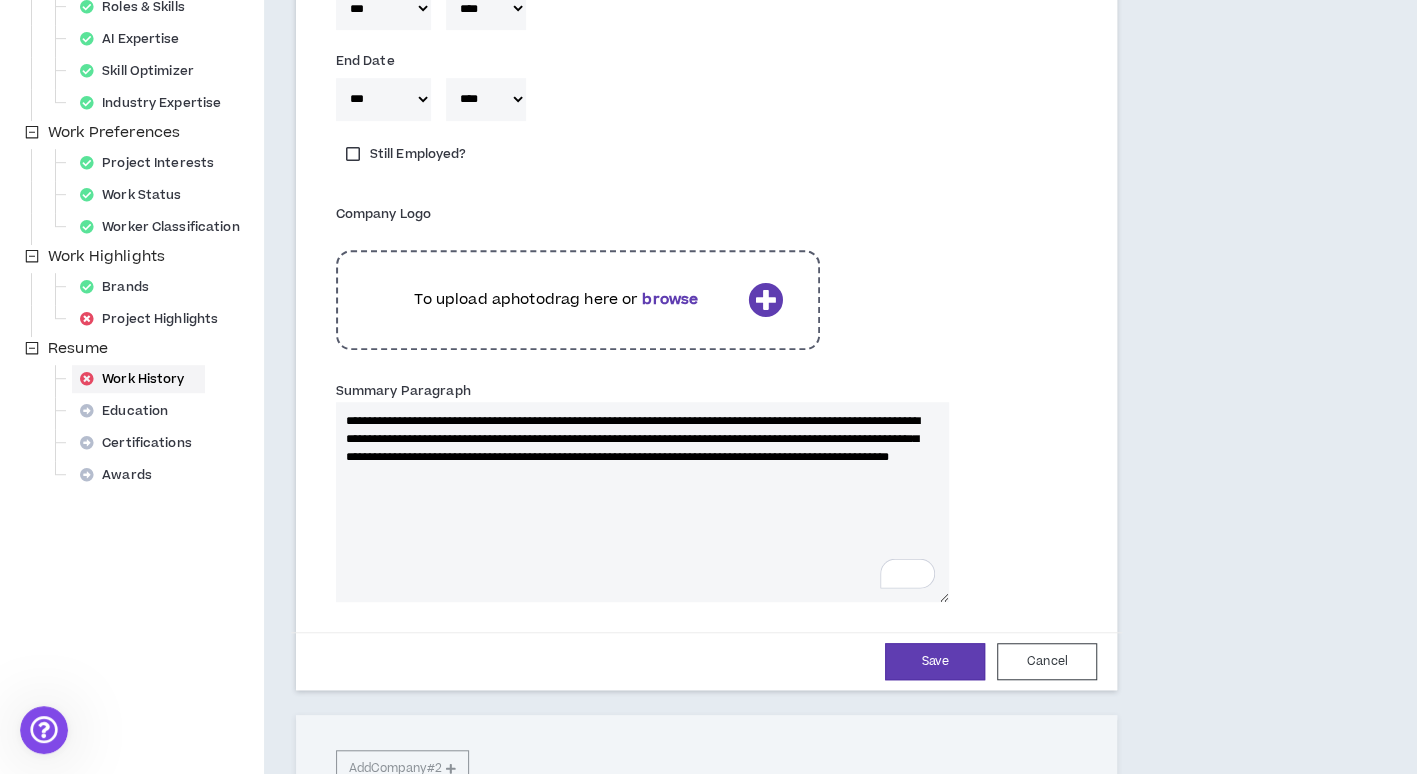 type on "**********" 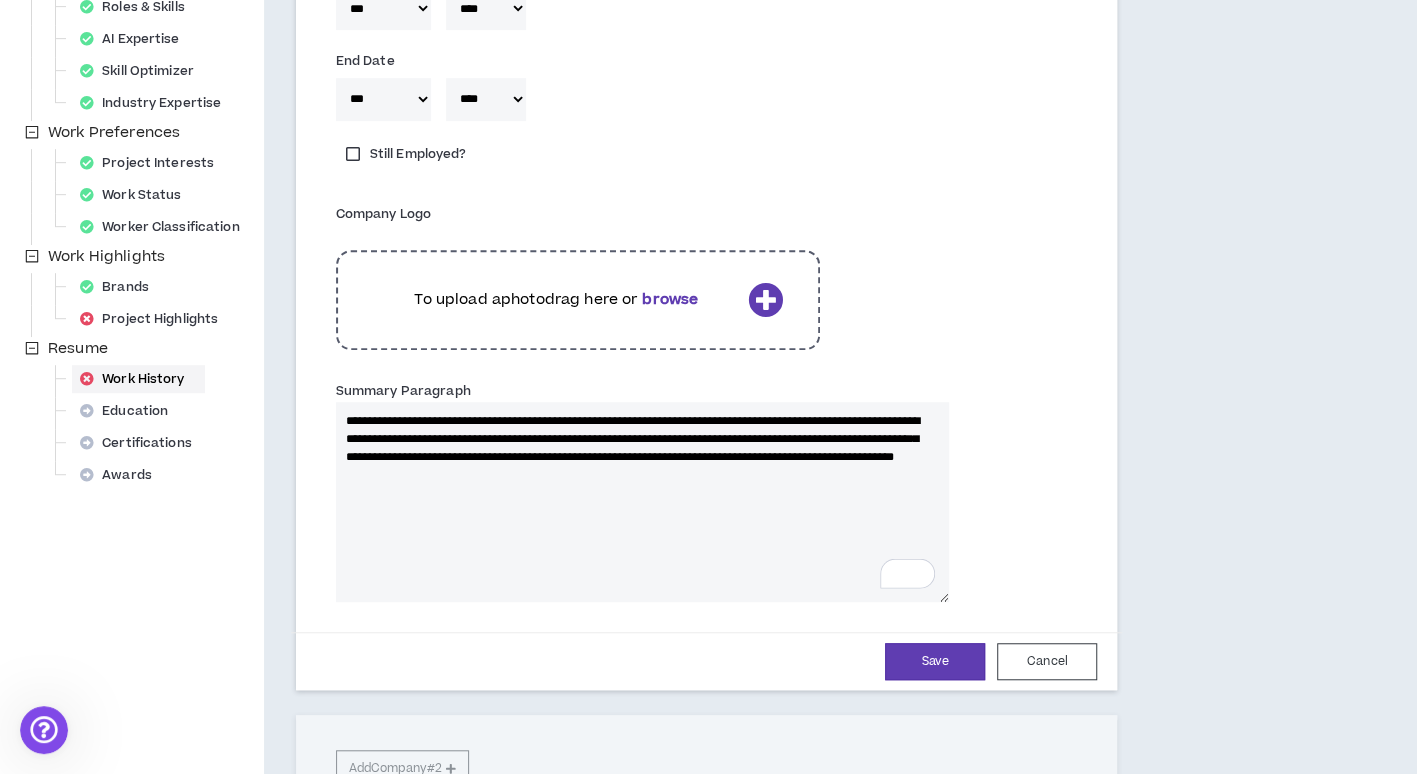 type 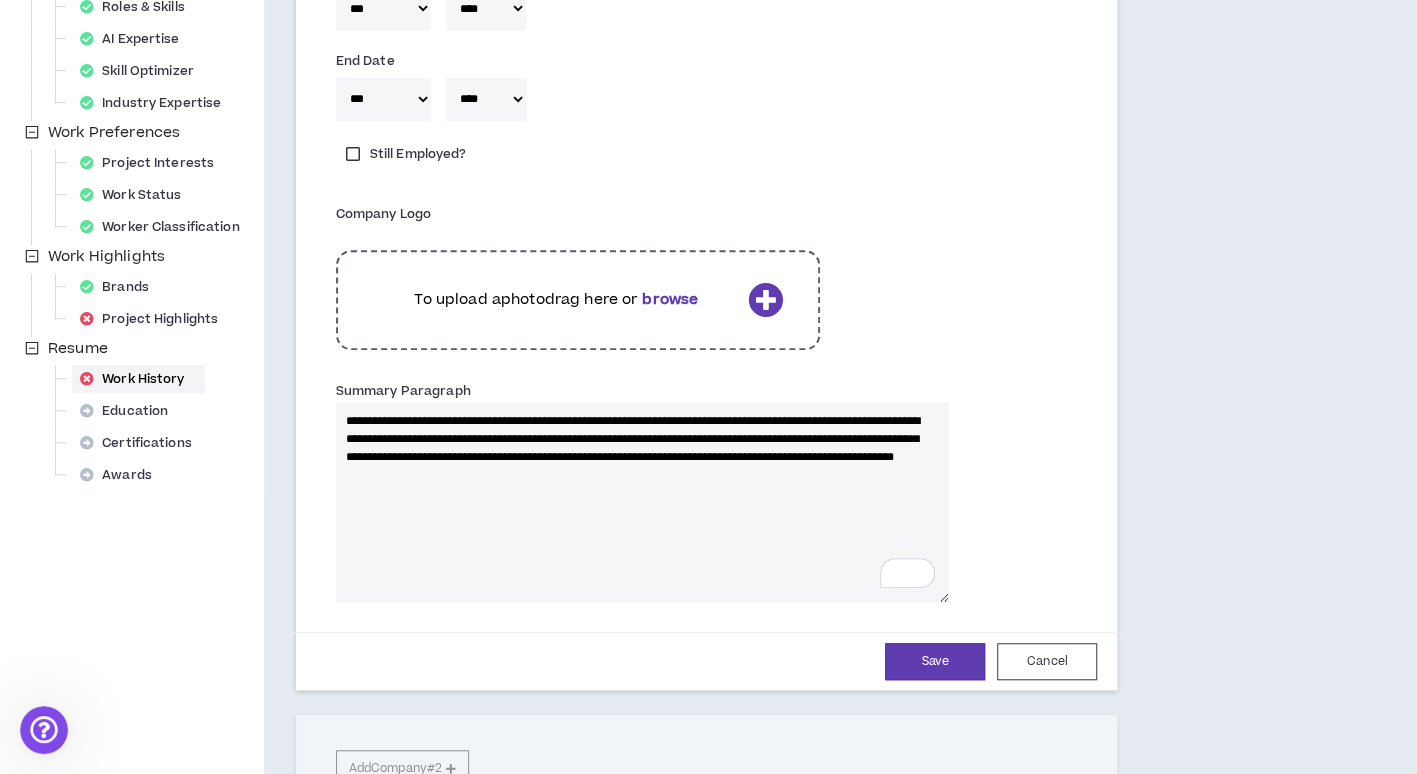 click on "**********" at bounding box center (642, 502) 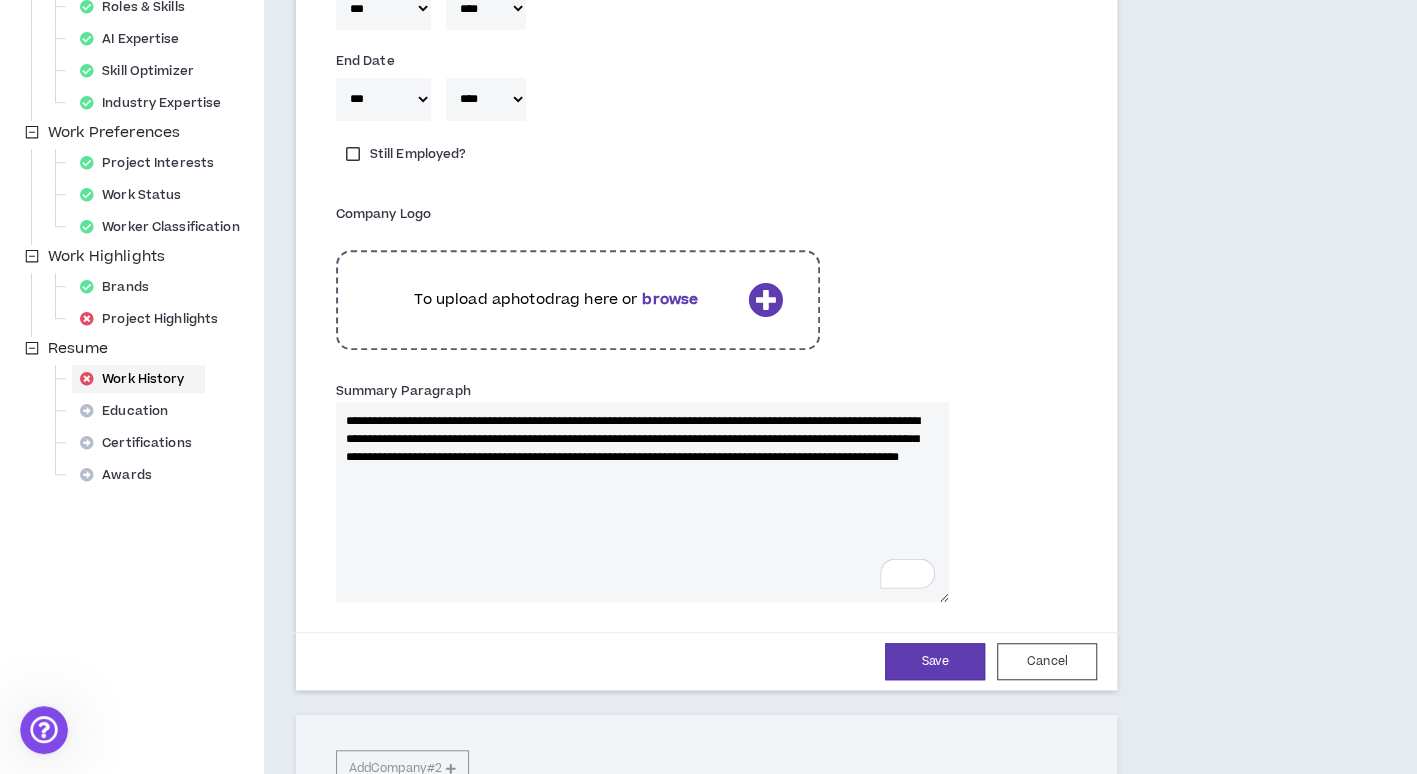 type 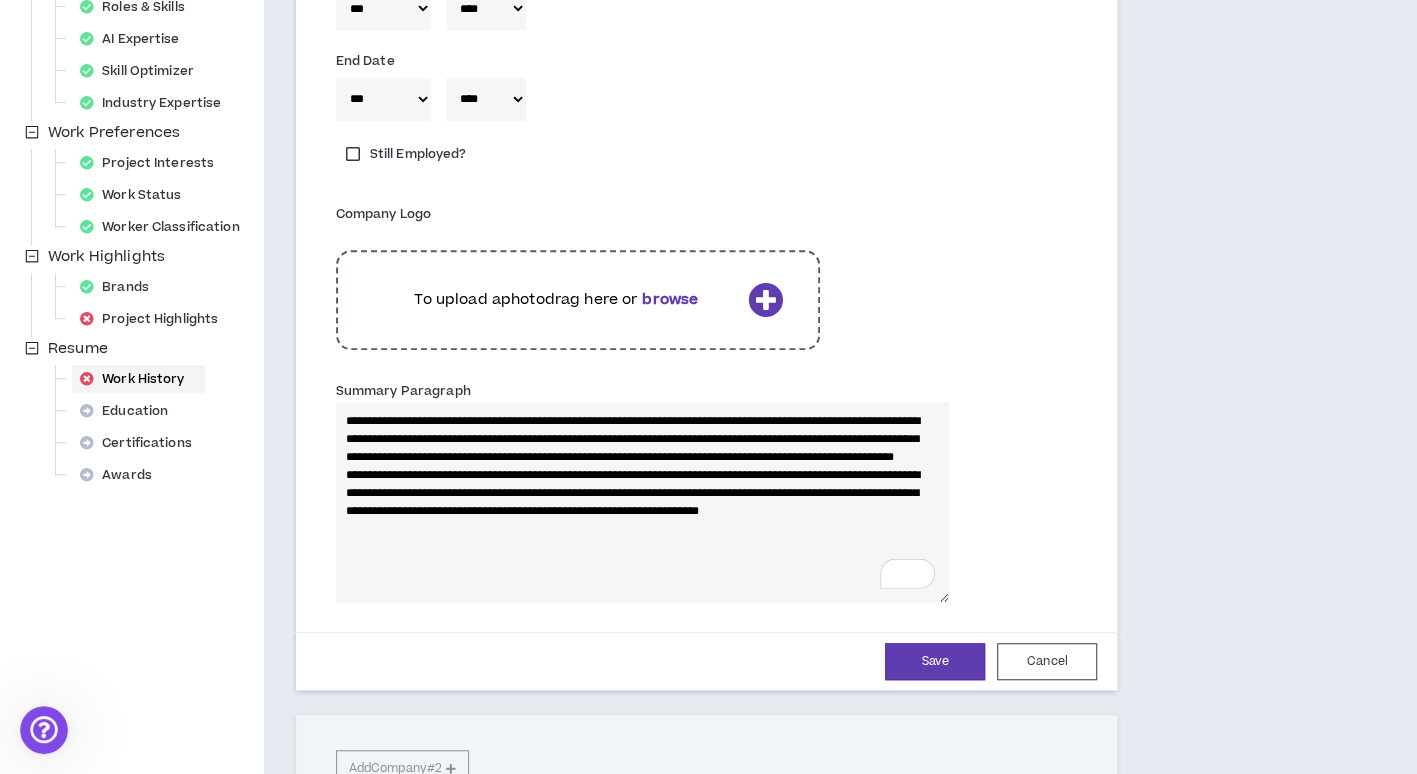 type 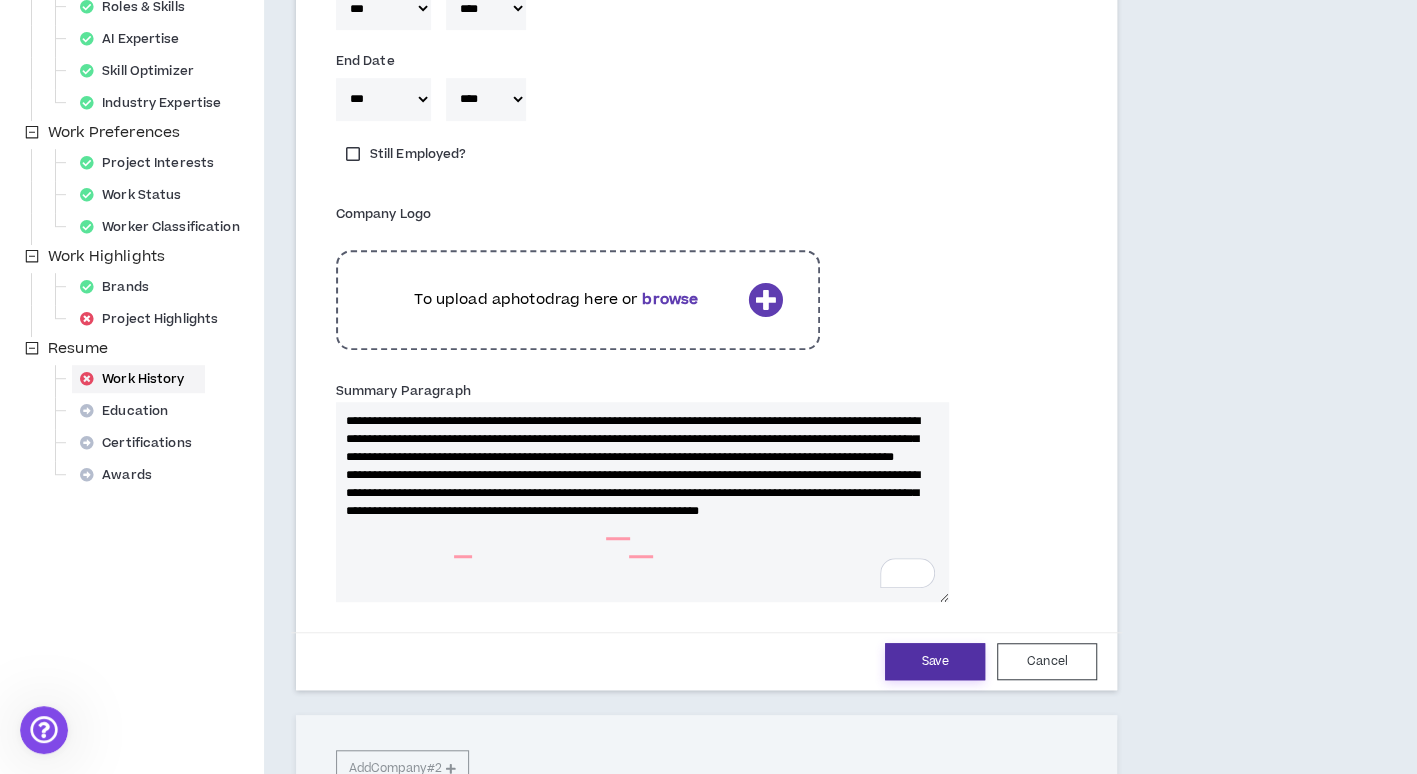 type on "**********" 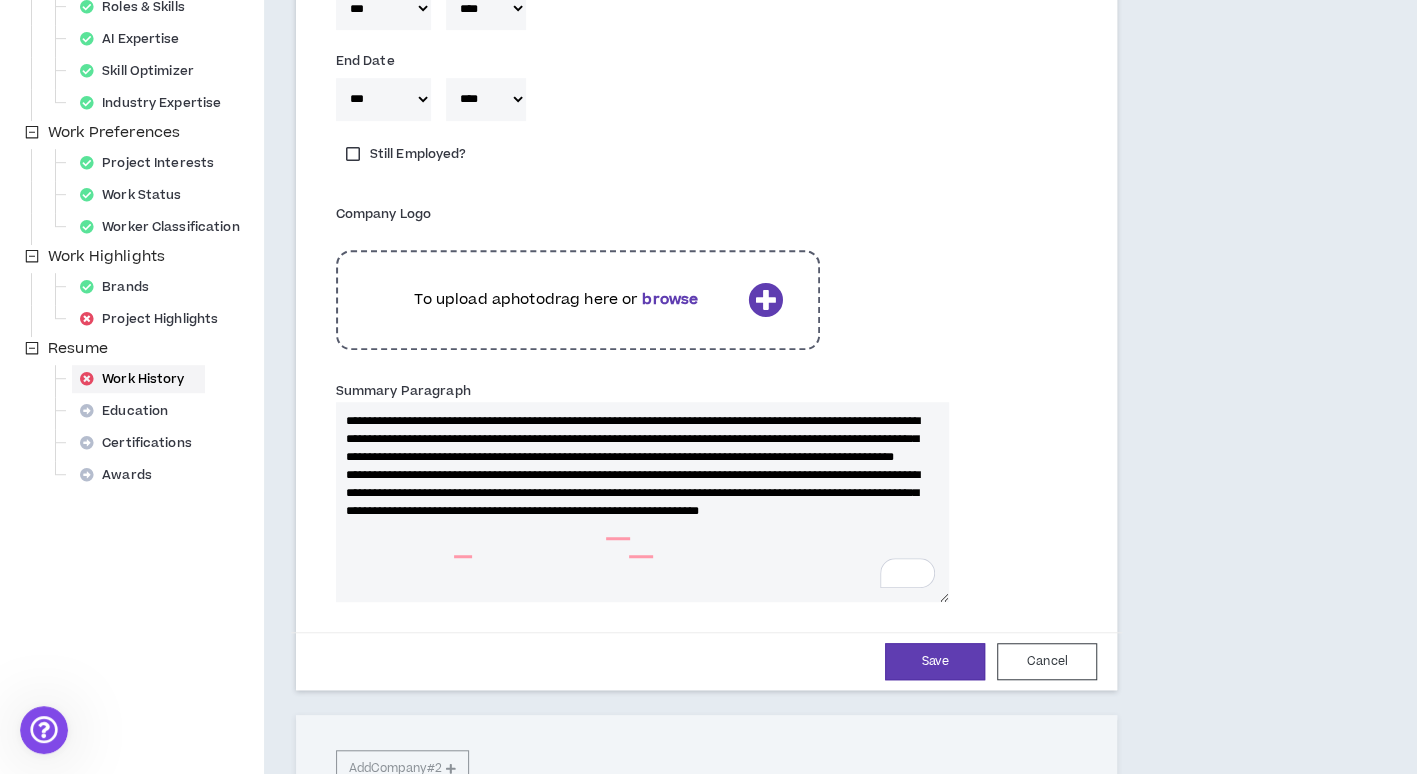 type 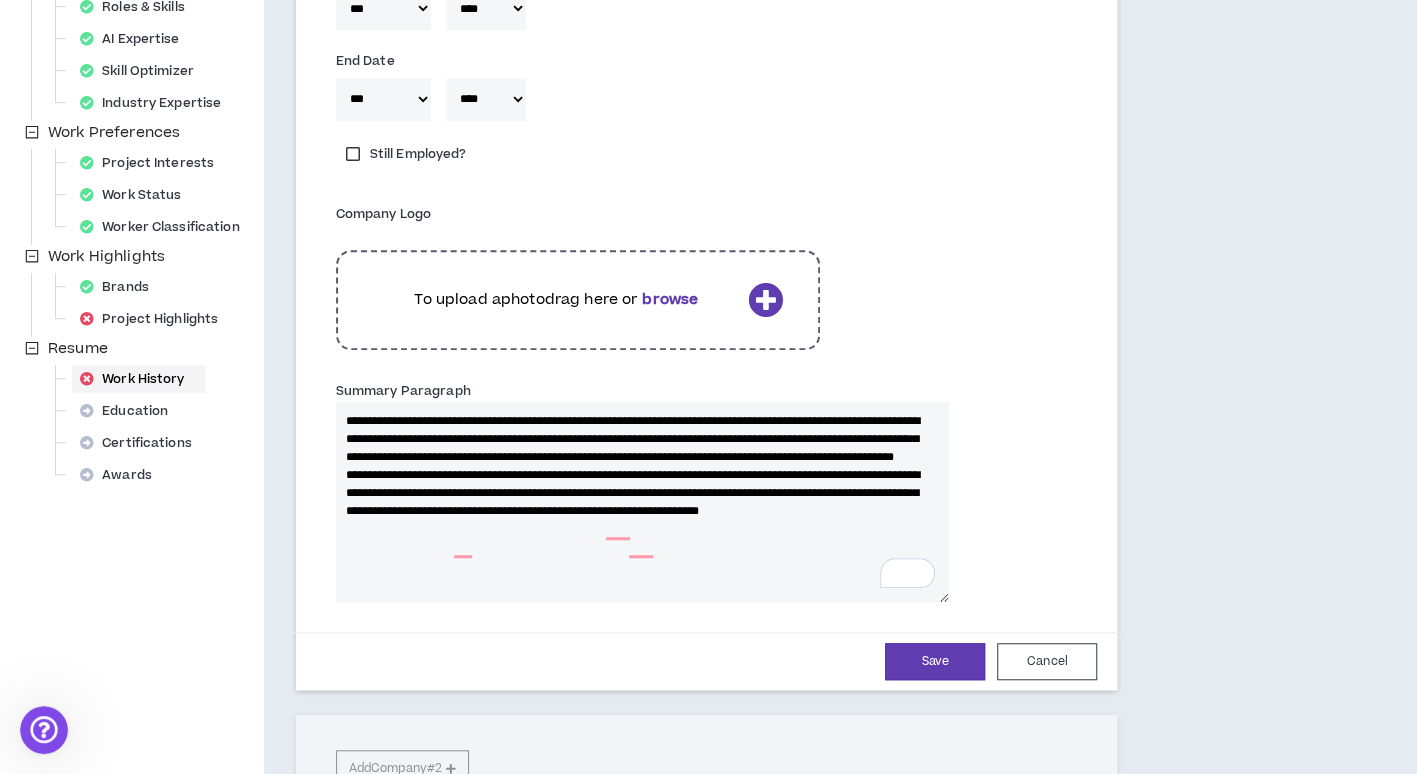 type 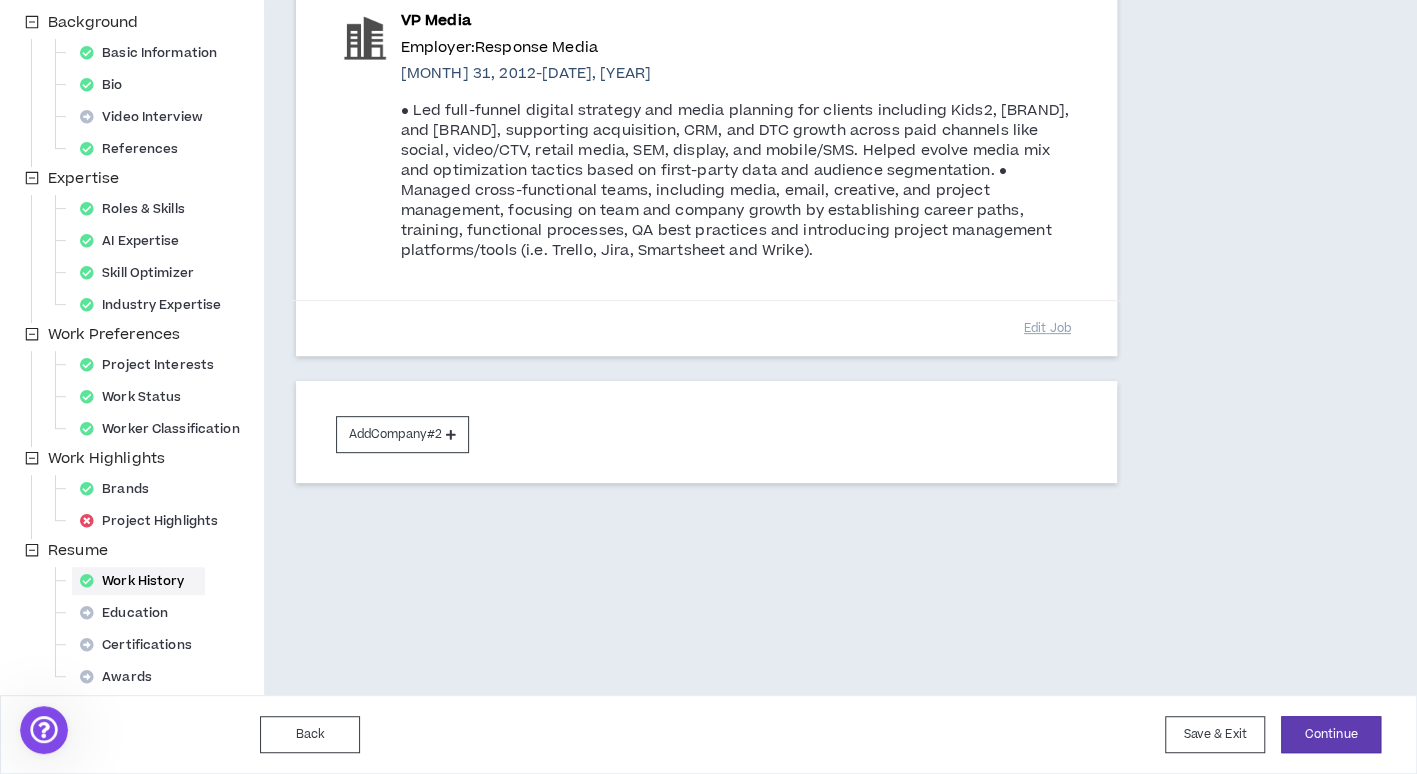 scroll, scrollTop: 296, scrollLeft: 0, axis: vertical 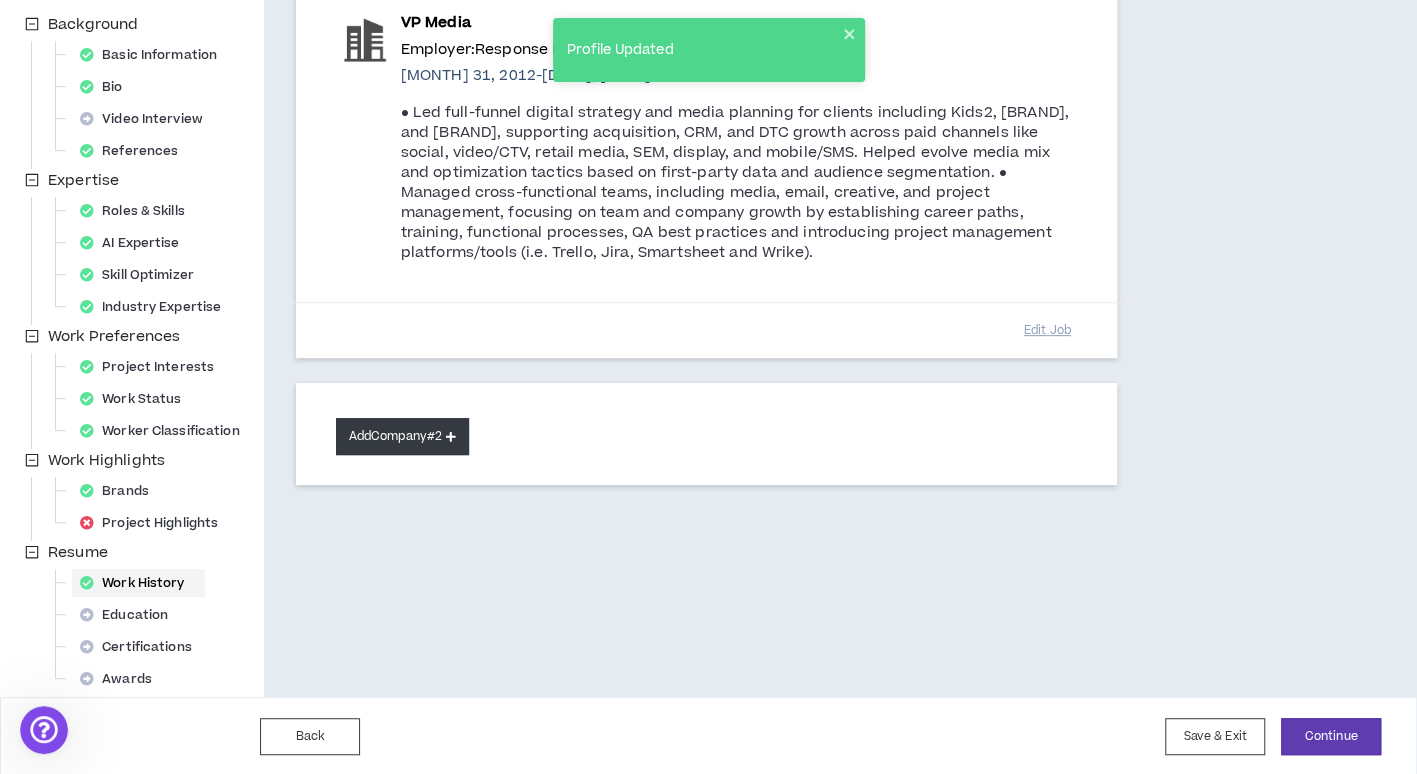 click on "Add  Company  #2" at bounding box center [402, 436] 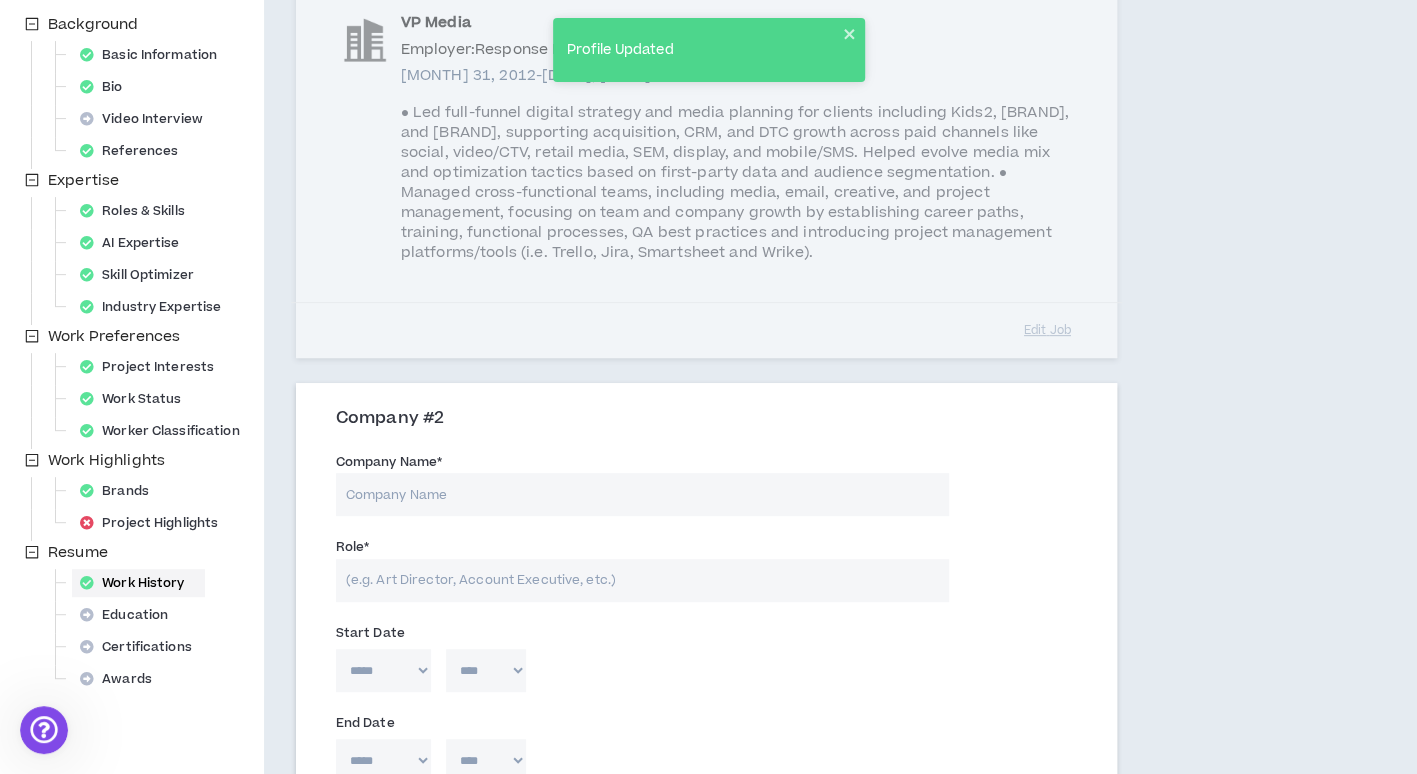click on "Company Name  *" at bounding box center [642, 494] 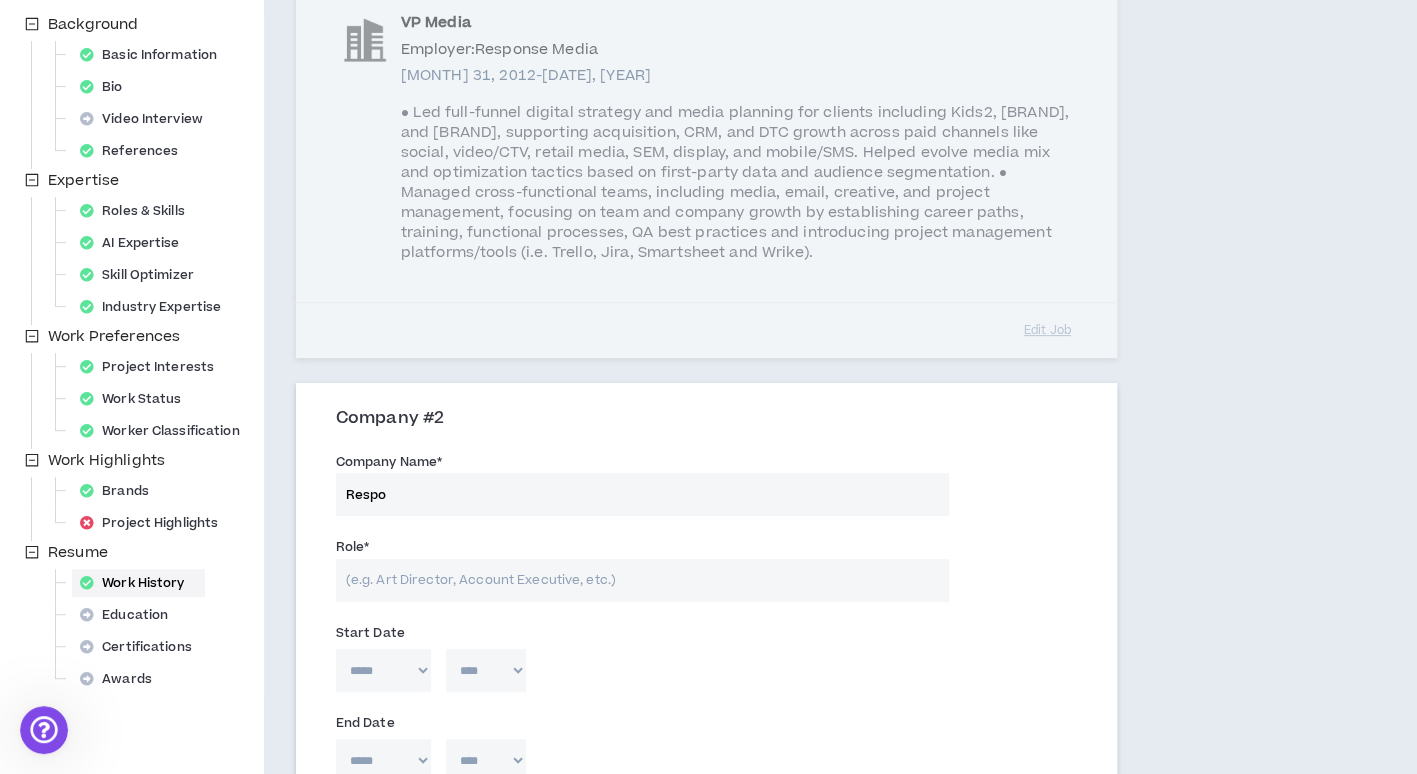 type on "Response Media" 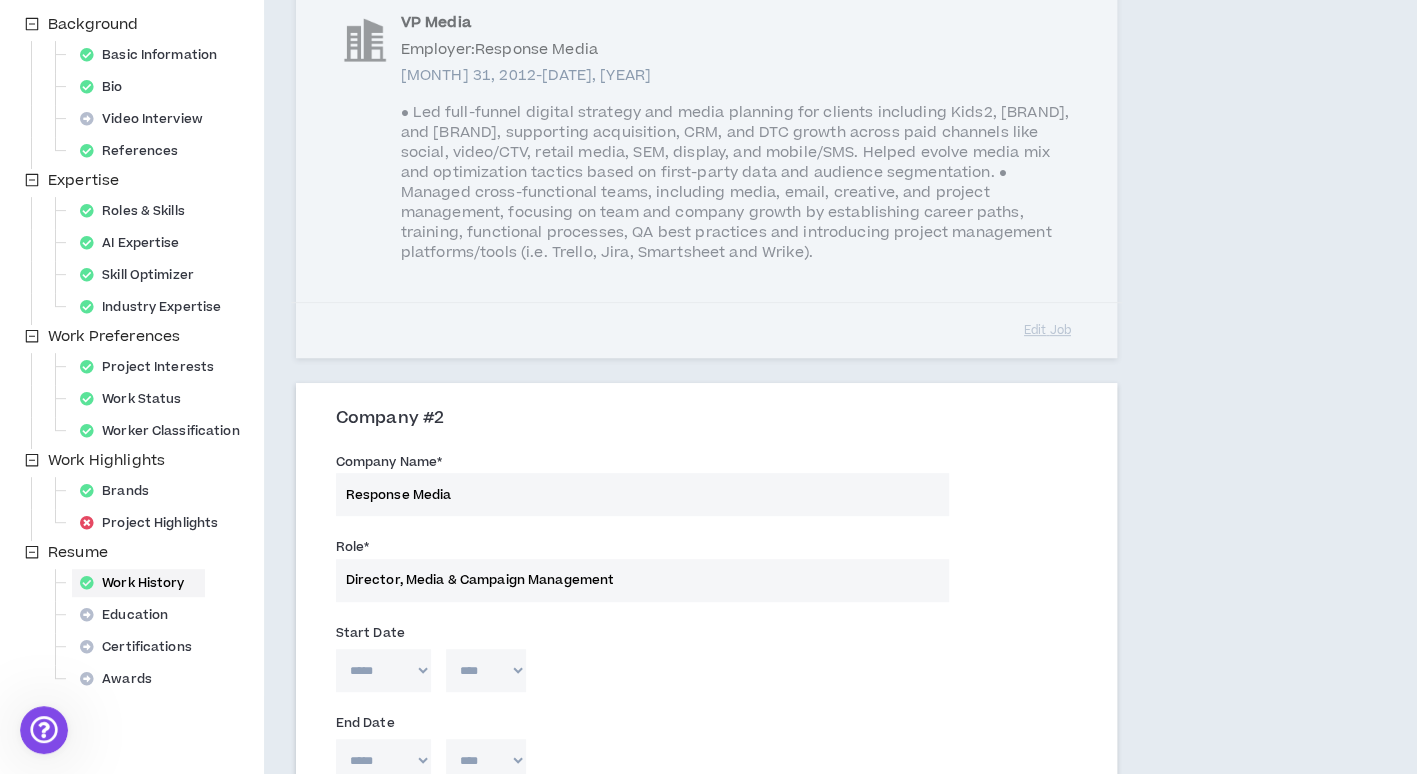 type on "Director, Media & Campaign Management" 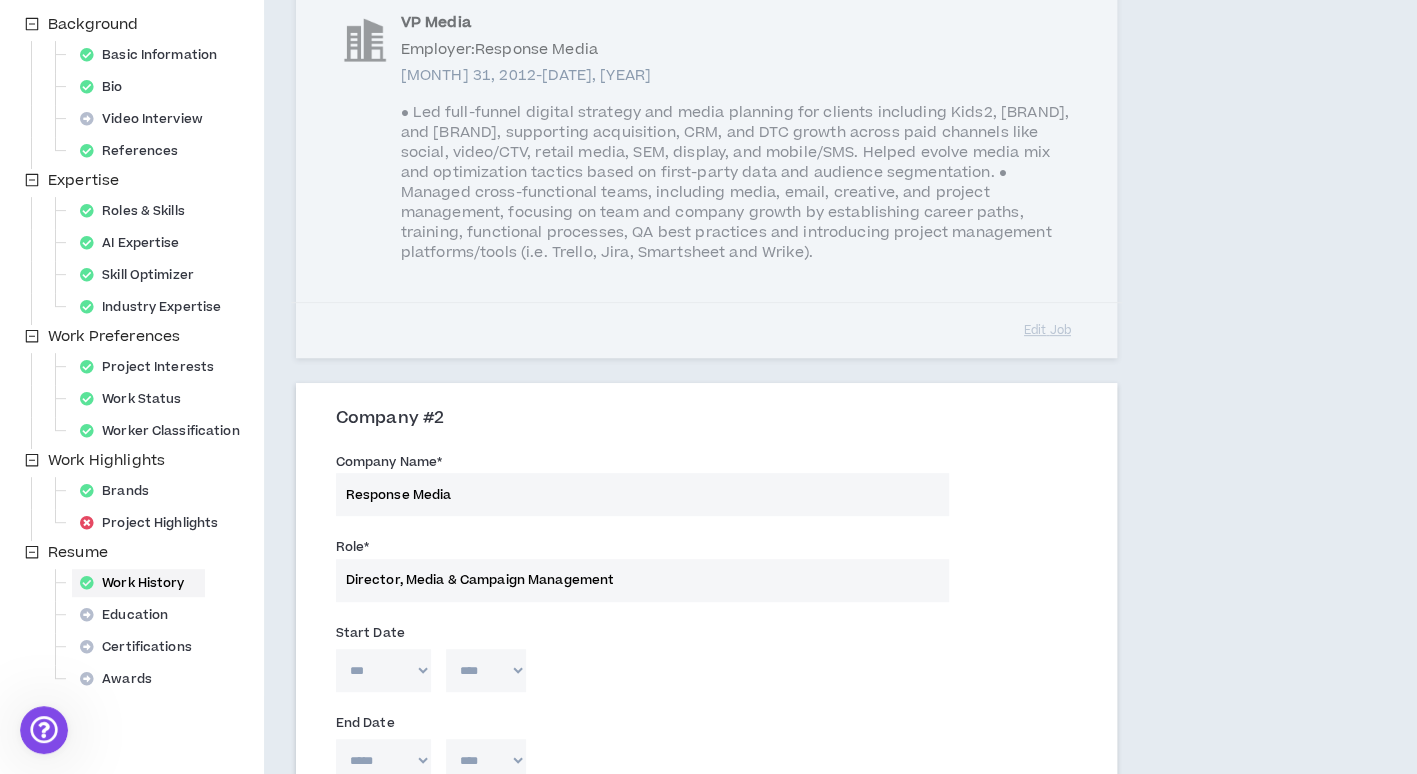 click on "***** *** *** *** *** *** **** *** *** **** *** *** ***" at bounding box center (383, 670) 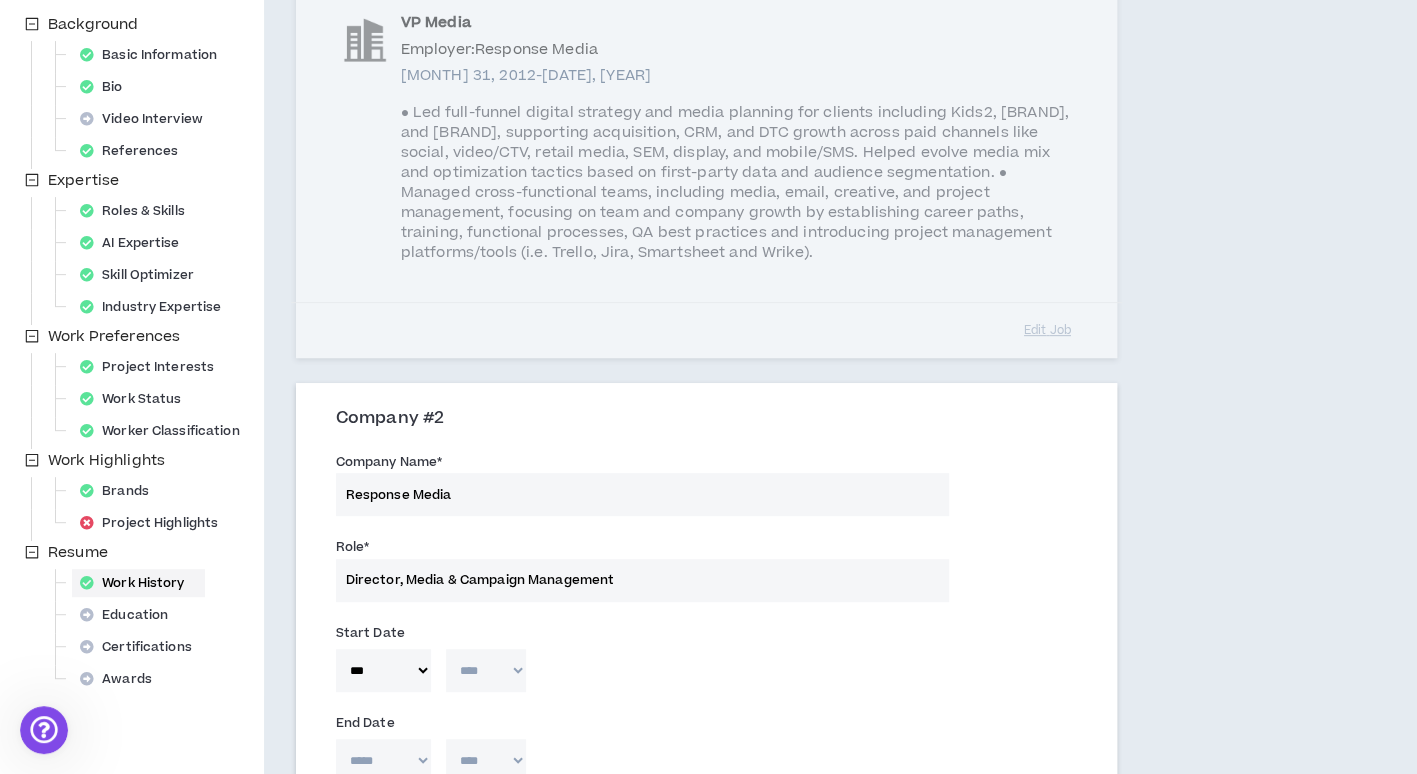 click on "**** **** **** **** **** **** **** **** **** **** **** **** **** **** **** **** **** **** **** **** **** **** **** **** **** **** **** **** **** **** **** **** **** **** **** **** **** **** **** **** **** **** **** **** **** **** **** **** **** **** **** **** **** **** **** **** **** **** **** **** **** **** **** **** **** **** **** **** **** **** **** **** **** **** **** **** **** **** **** **** **** **** **** **** **** **** **** **** **** **** **** **** **** **** **** **** **** **** **** **** **** **** **** **** **** **** **** **** **** **** **** **** **** **** **** **** **** **** **** **** **** **** **** **** **** **** ****" at bounding box center [486, 670] 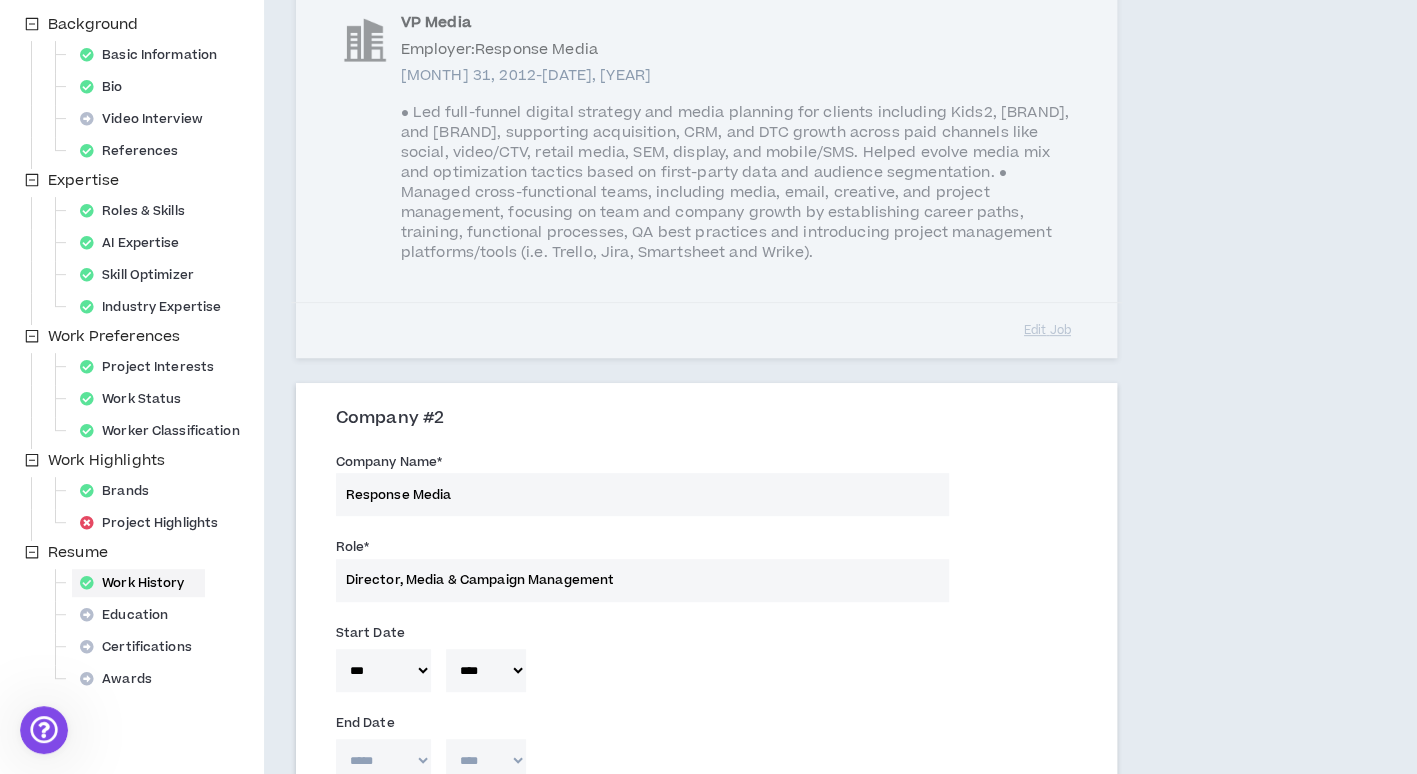 click on "***** *** *** *** *** *** **** *** *** **** *** *** ***" at bounding box center [383, 760] 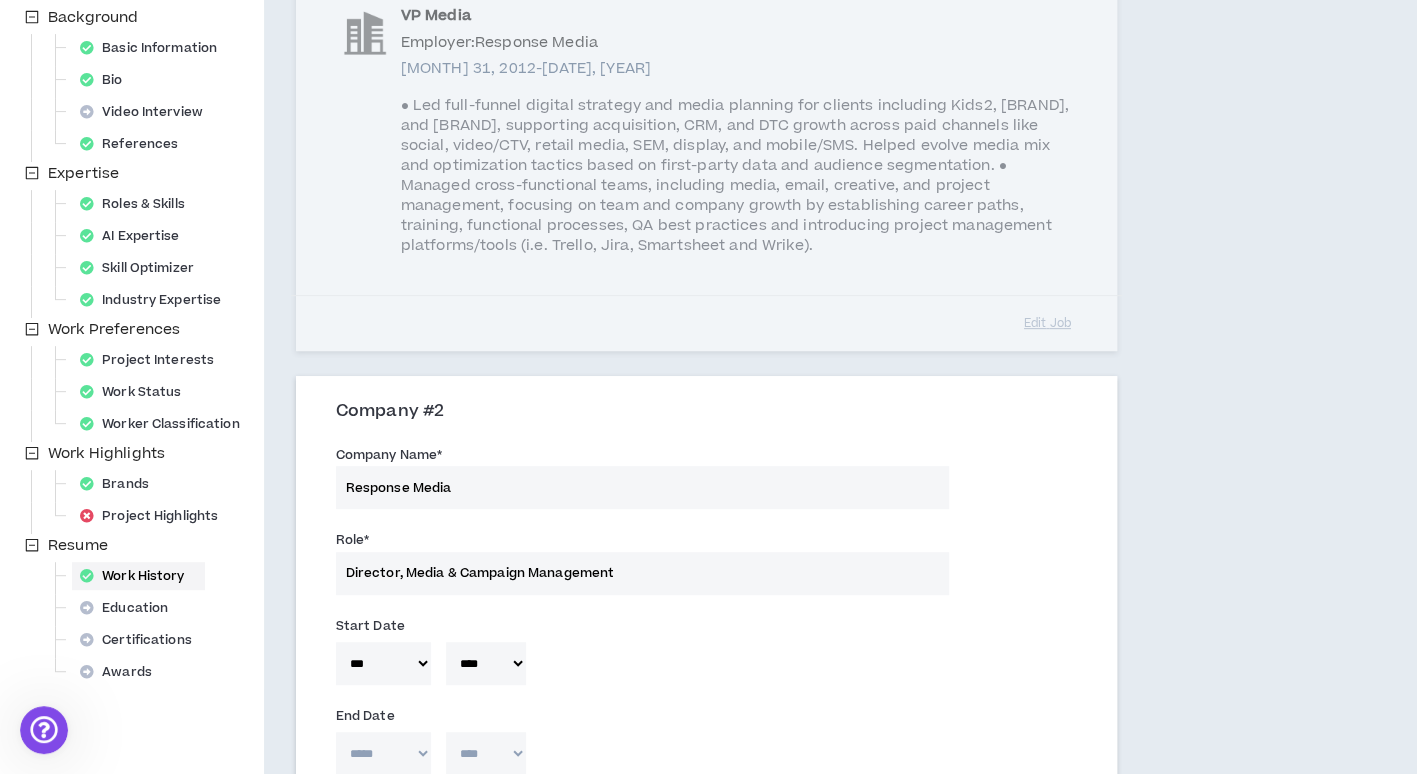 select on "*" 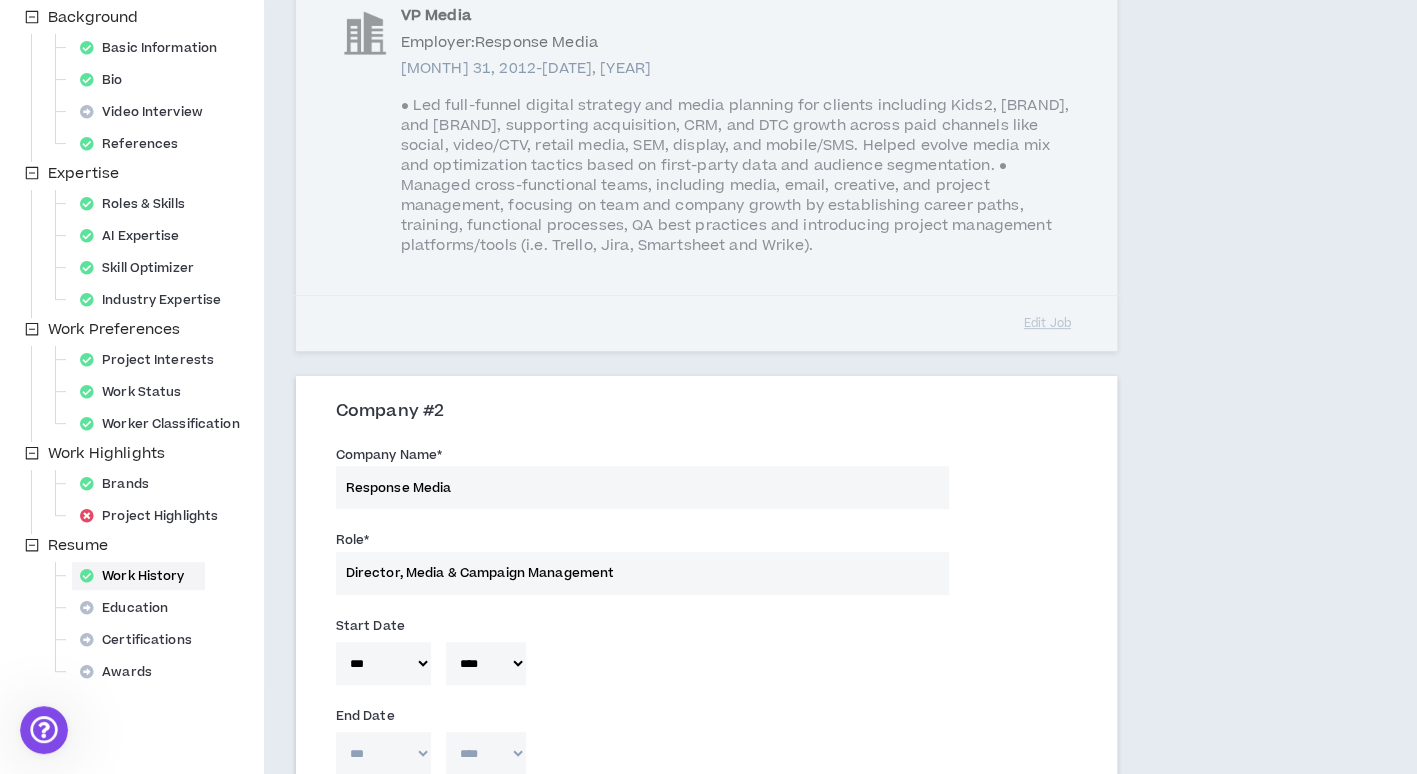 click on "***** *** *** *** *** *** **** *** *** **** *** *** ***" at bounding box center (383, 753) 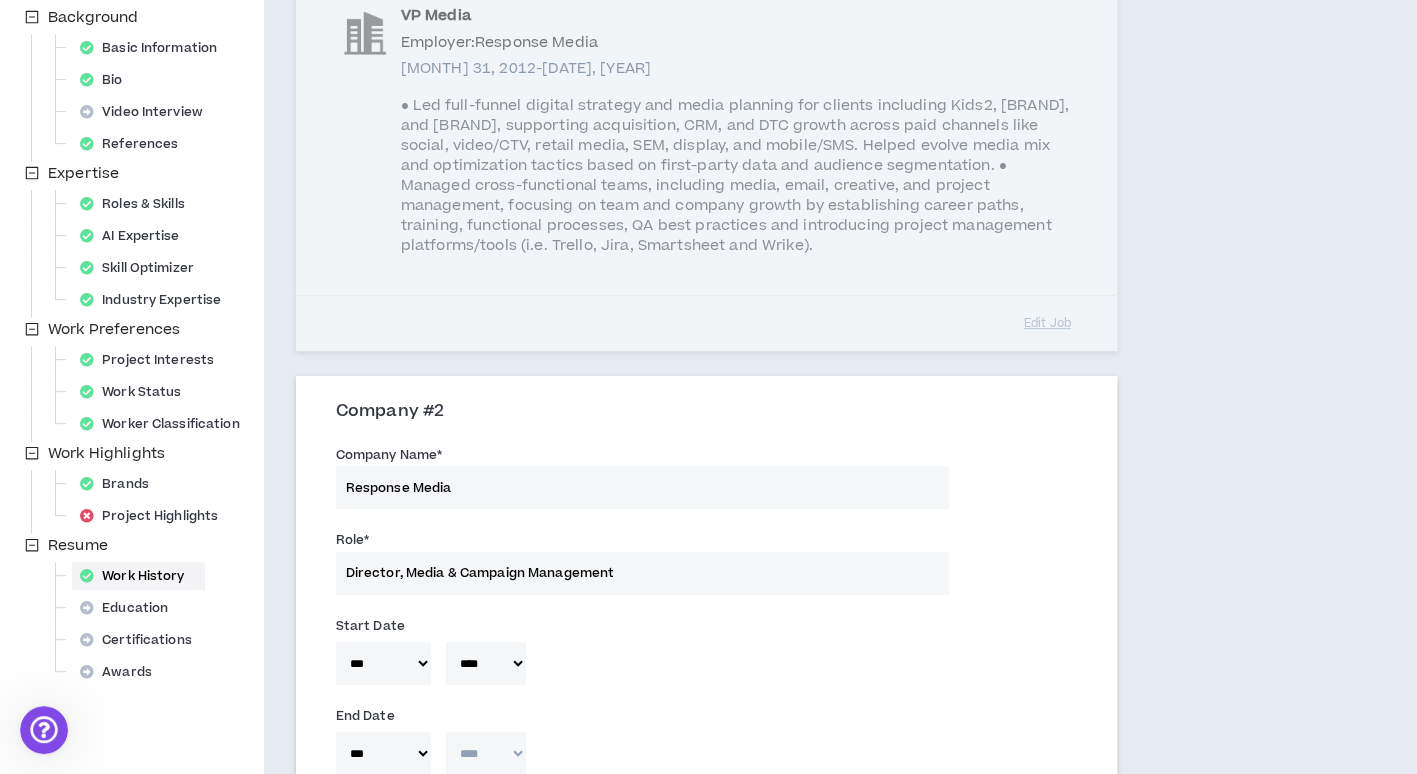 click on "**** **** **** **** **** **** **** **** **** **** **** **** **** **** **** **** **** **** **** **** **** **** **** **** **** **** **** **** **** **** **** **** **** **** **** **** **** **** **** **** **** **** **** **** **** **** **** **** **** **** **** **** **** **** **** **** **** **** **** **** **** **** **** **** **** **** **** **** **** **** **** **** **** **** **** **** **** **** **** **** **** **** **** **** **** **** **** **** **** **** **** **** **** **** **** **** **** **** **** **** **** **** **** **** **** **** **** **** **** **** **** **** **** **** **** **** **** **** **** **** **** **** **** **** **** **** ****" at bounding box center [486, 753] 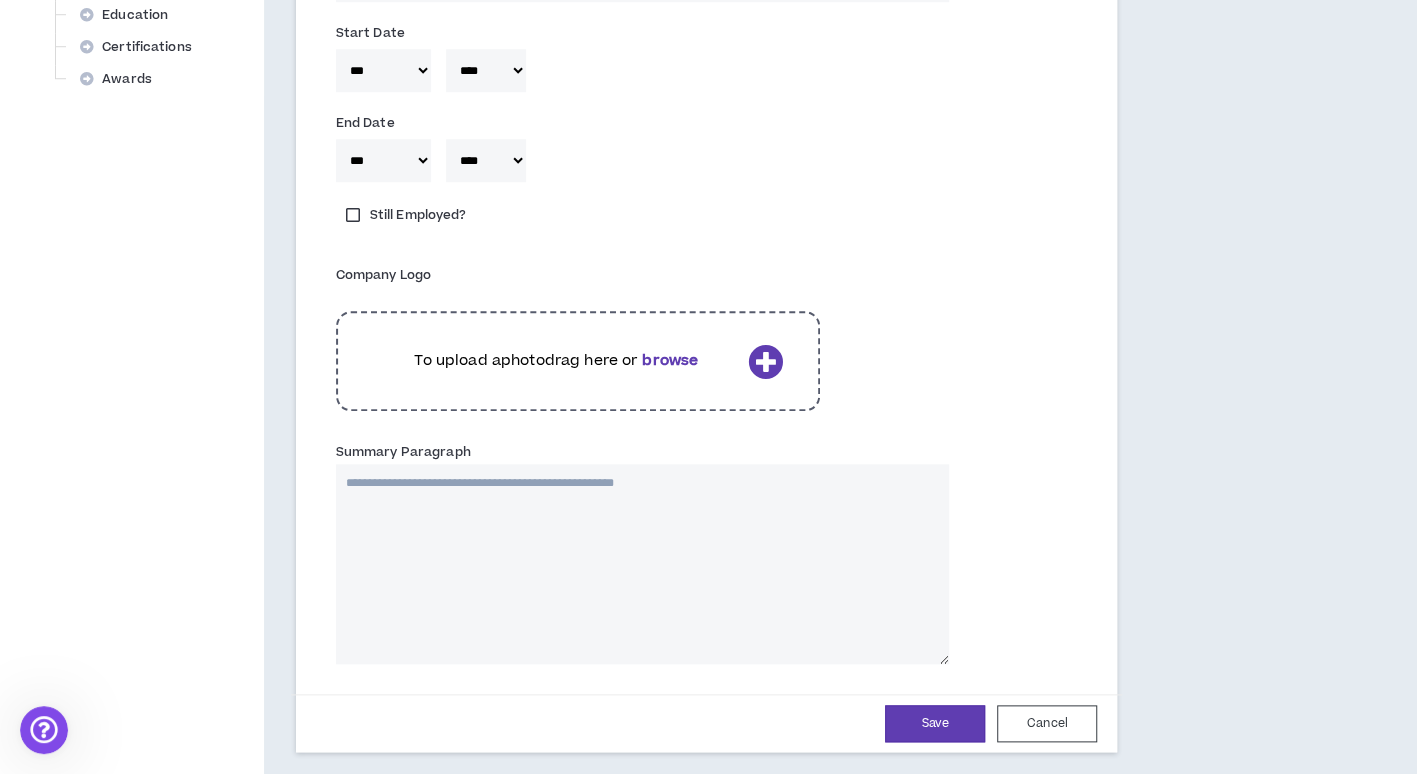 scroll, scrollTop: 1003, scrollLeft: 0, axis: vertical 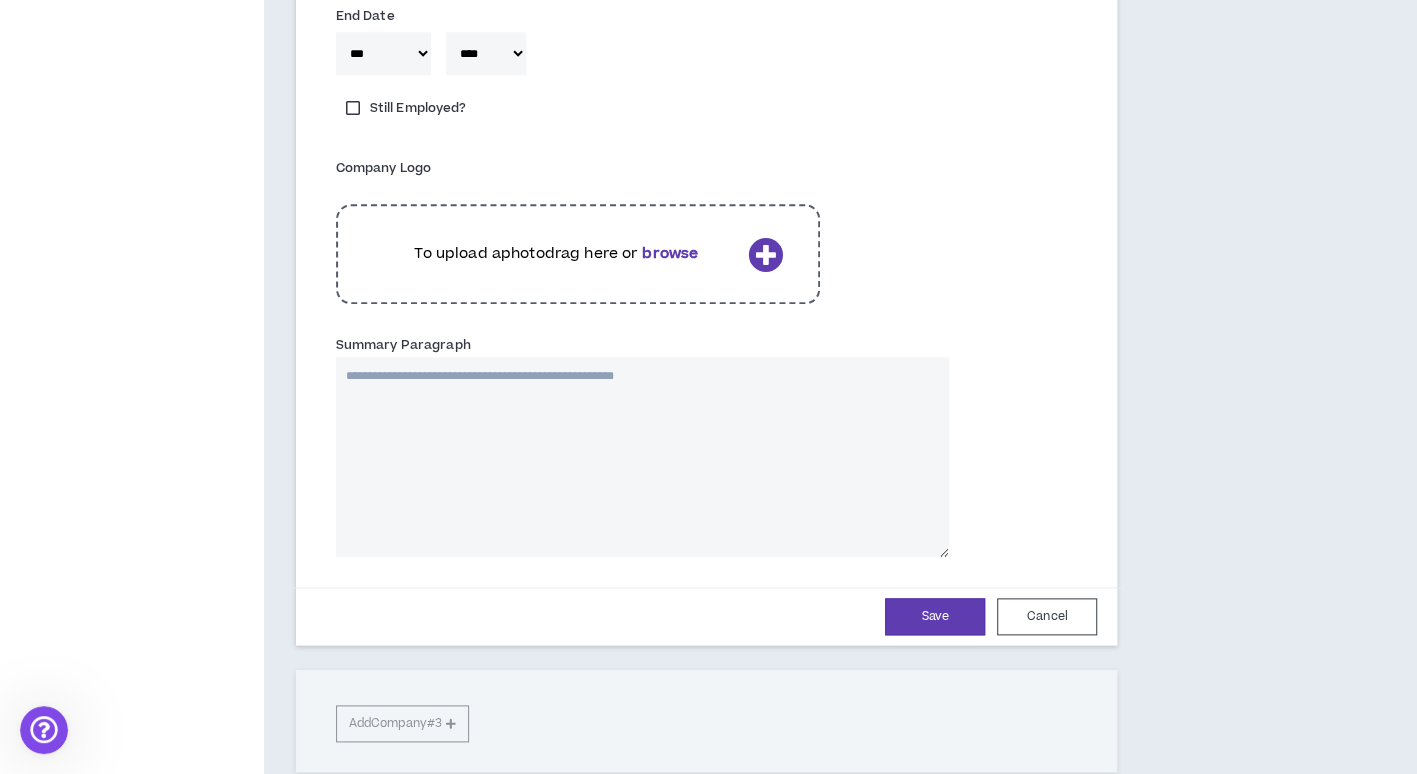 click on "Summary Paragraph" at bounding box center (642, 457) 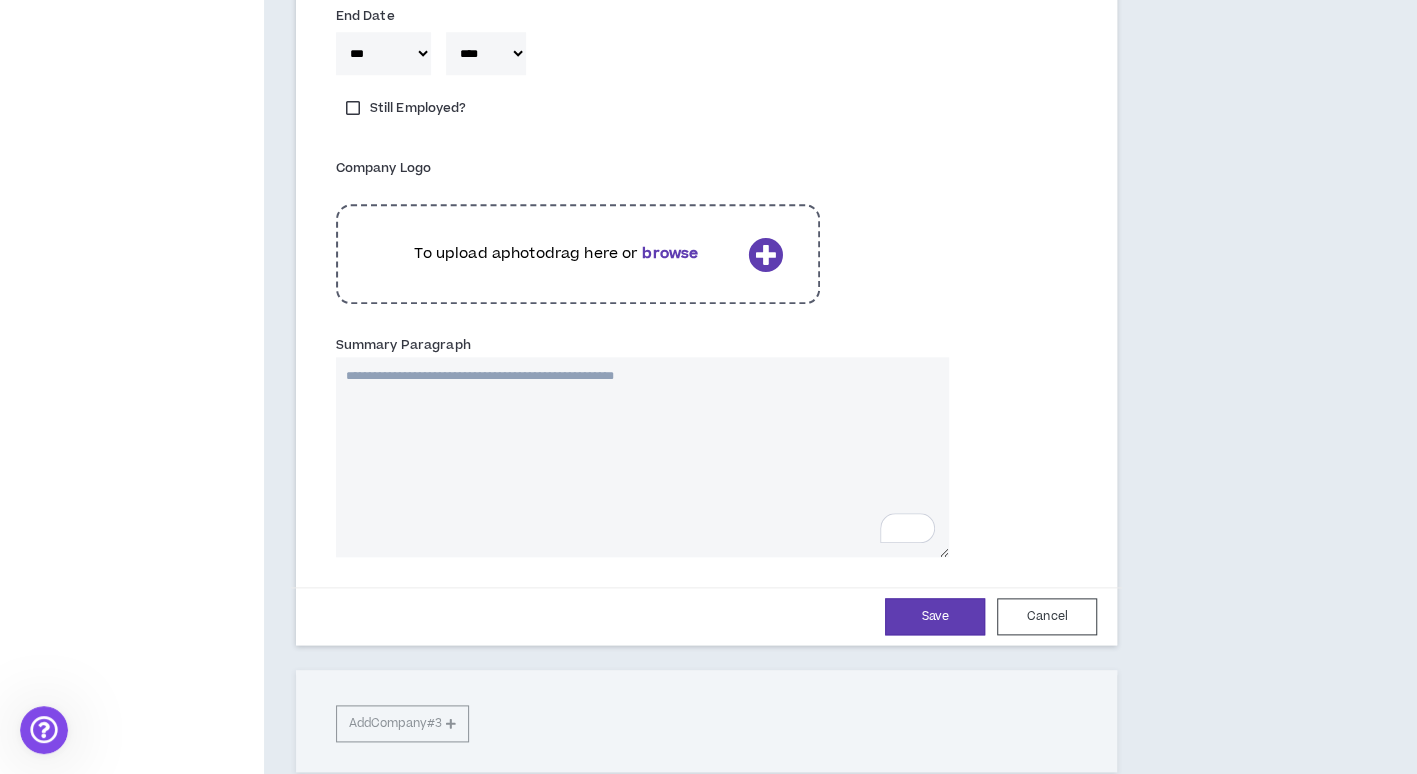 paste on "**********" 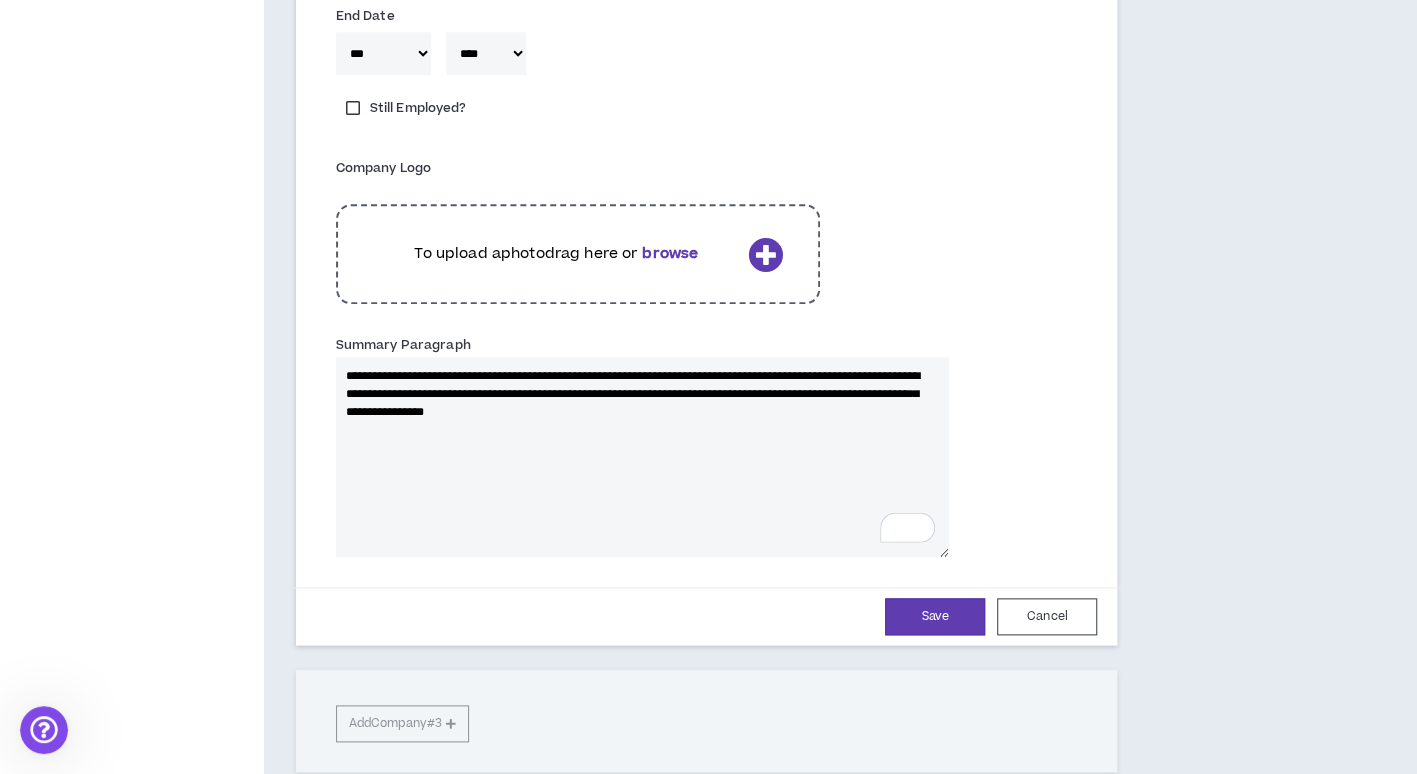 type 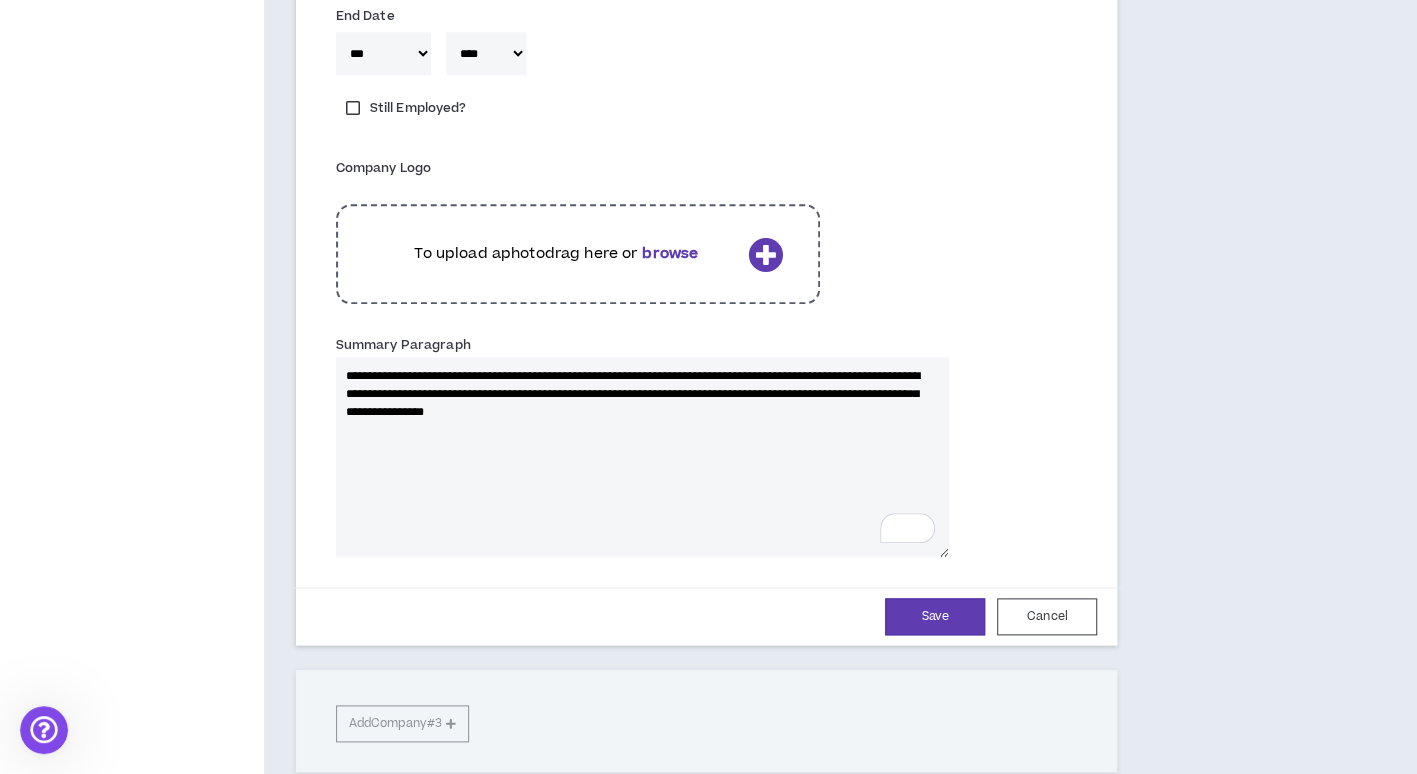 type on "**********" 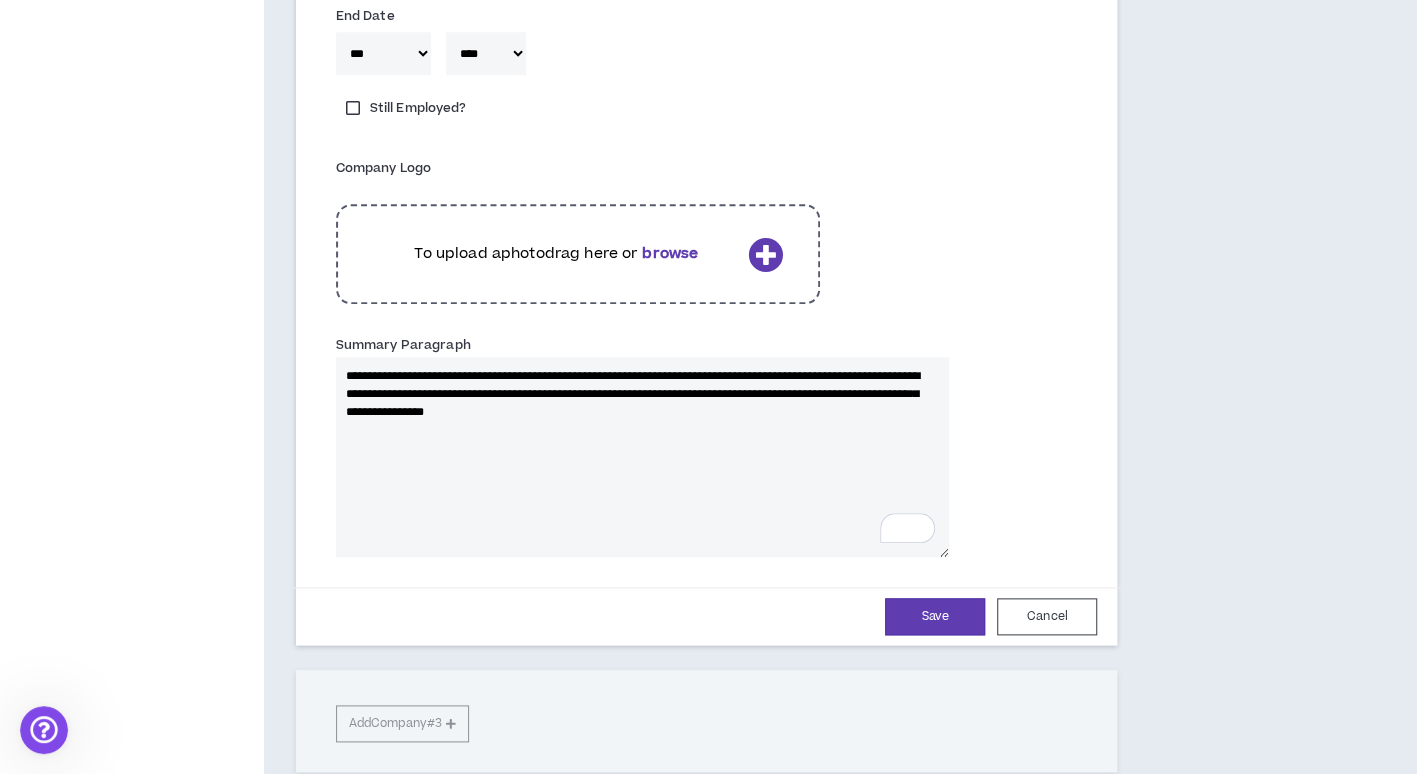 type 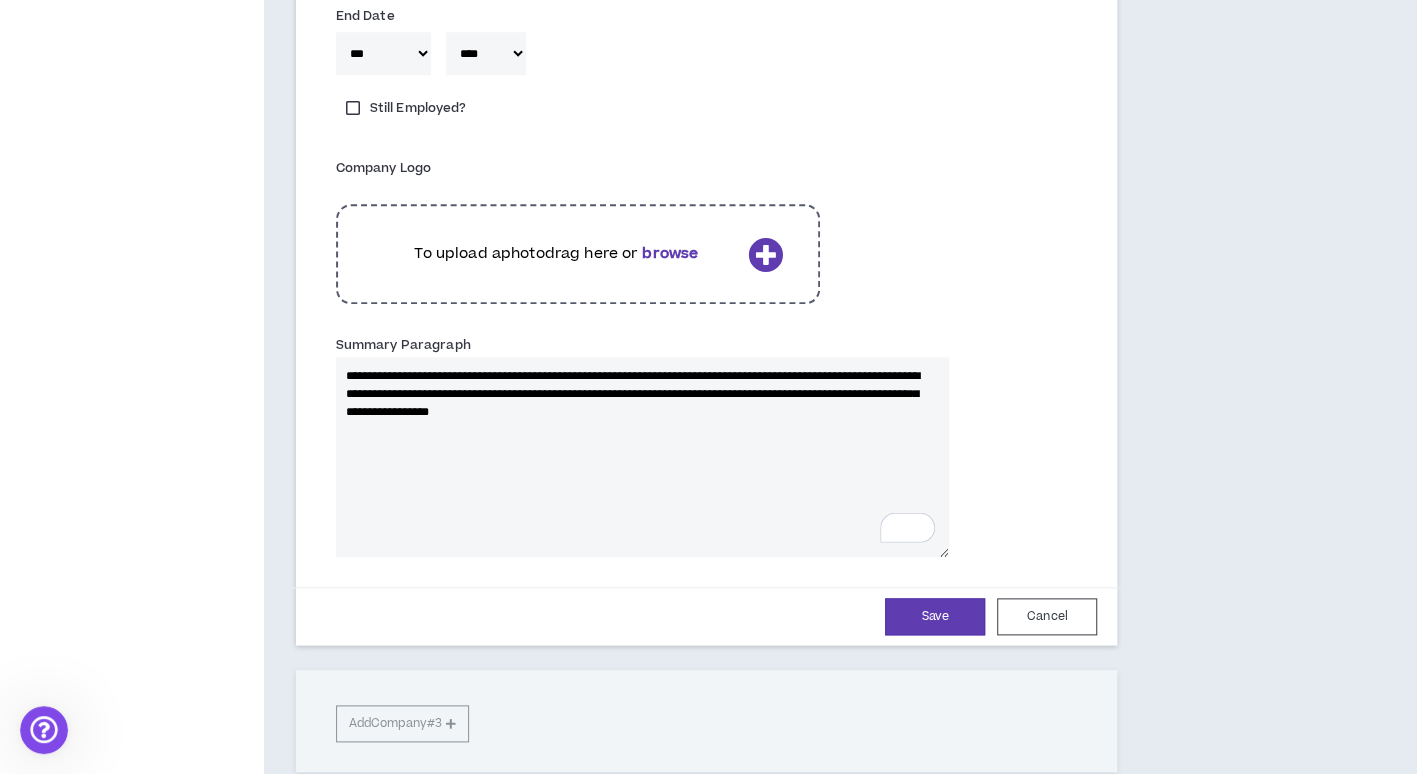 type 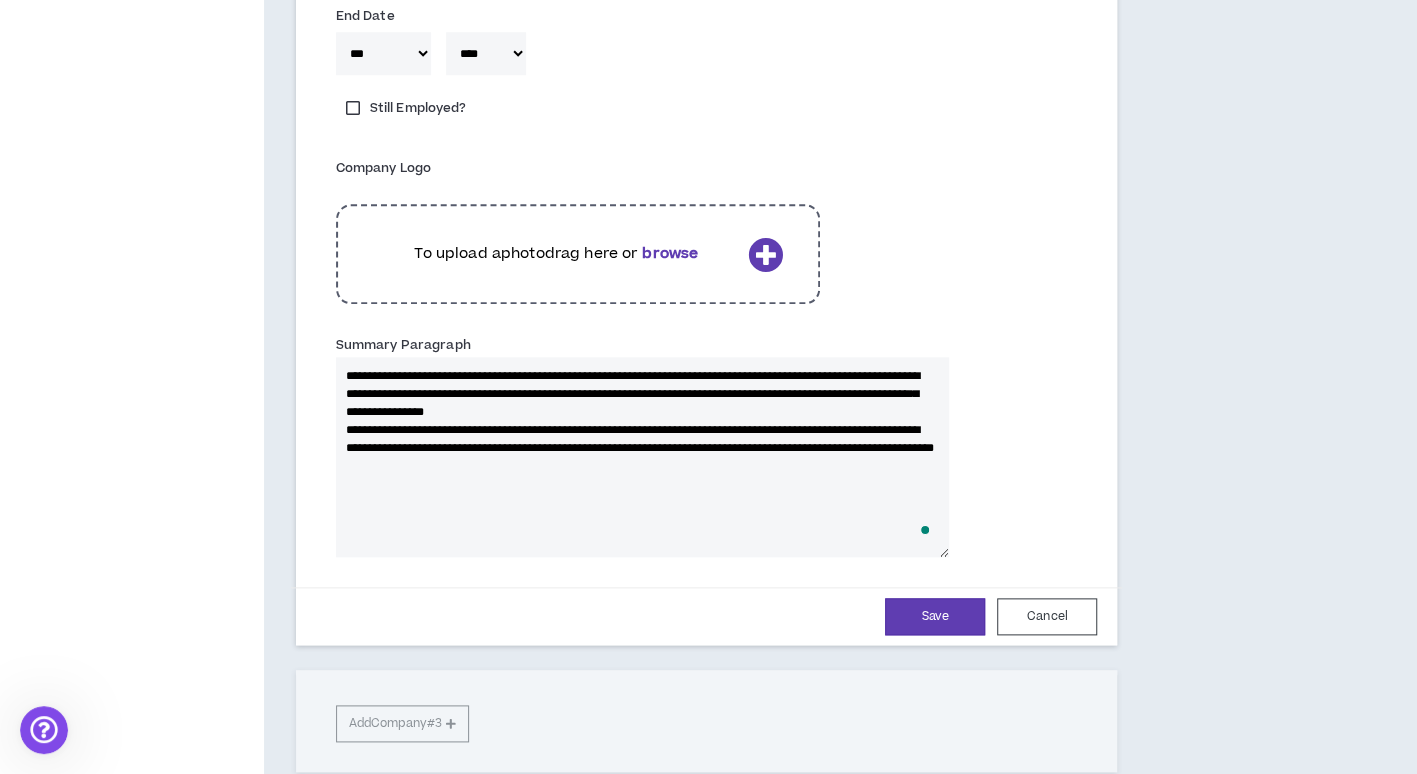 type 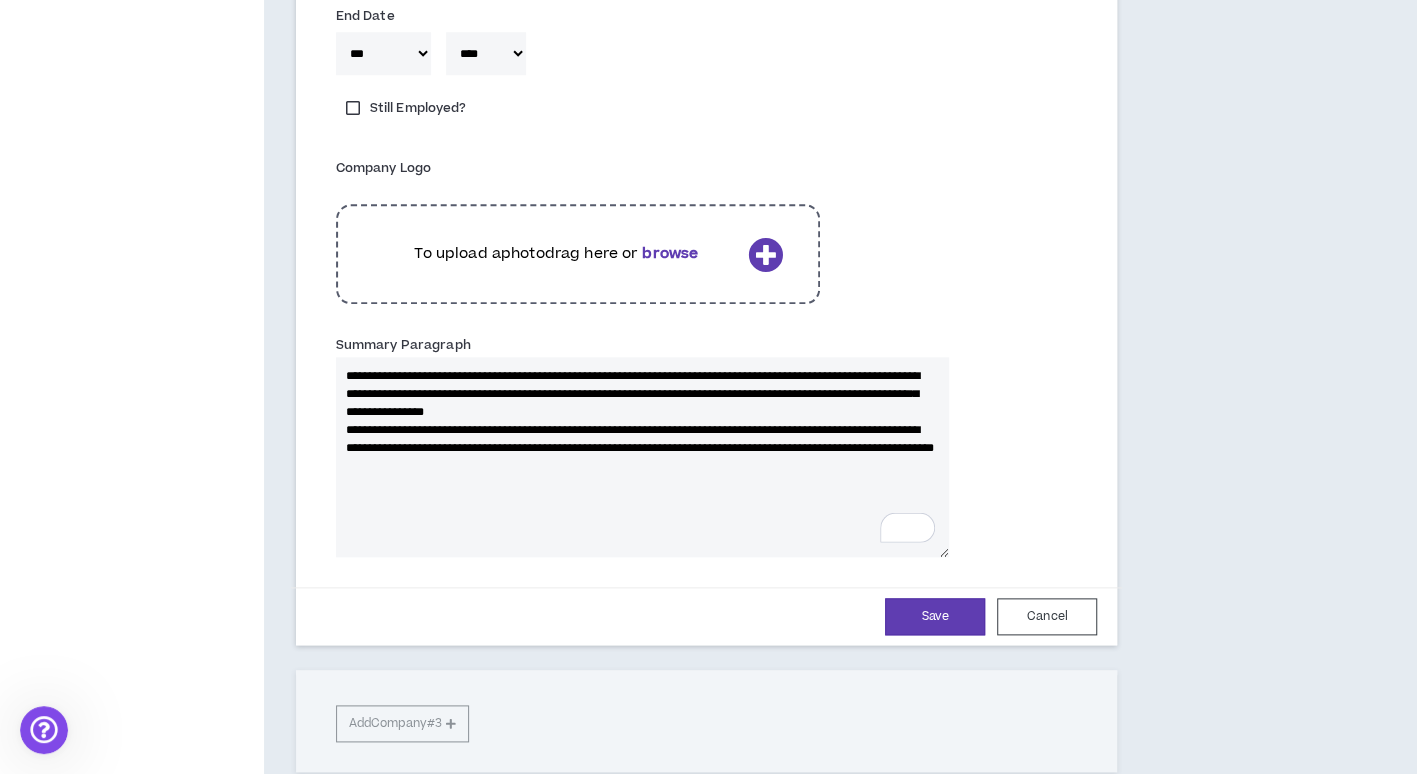 type on "**********" 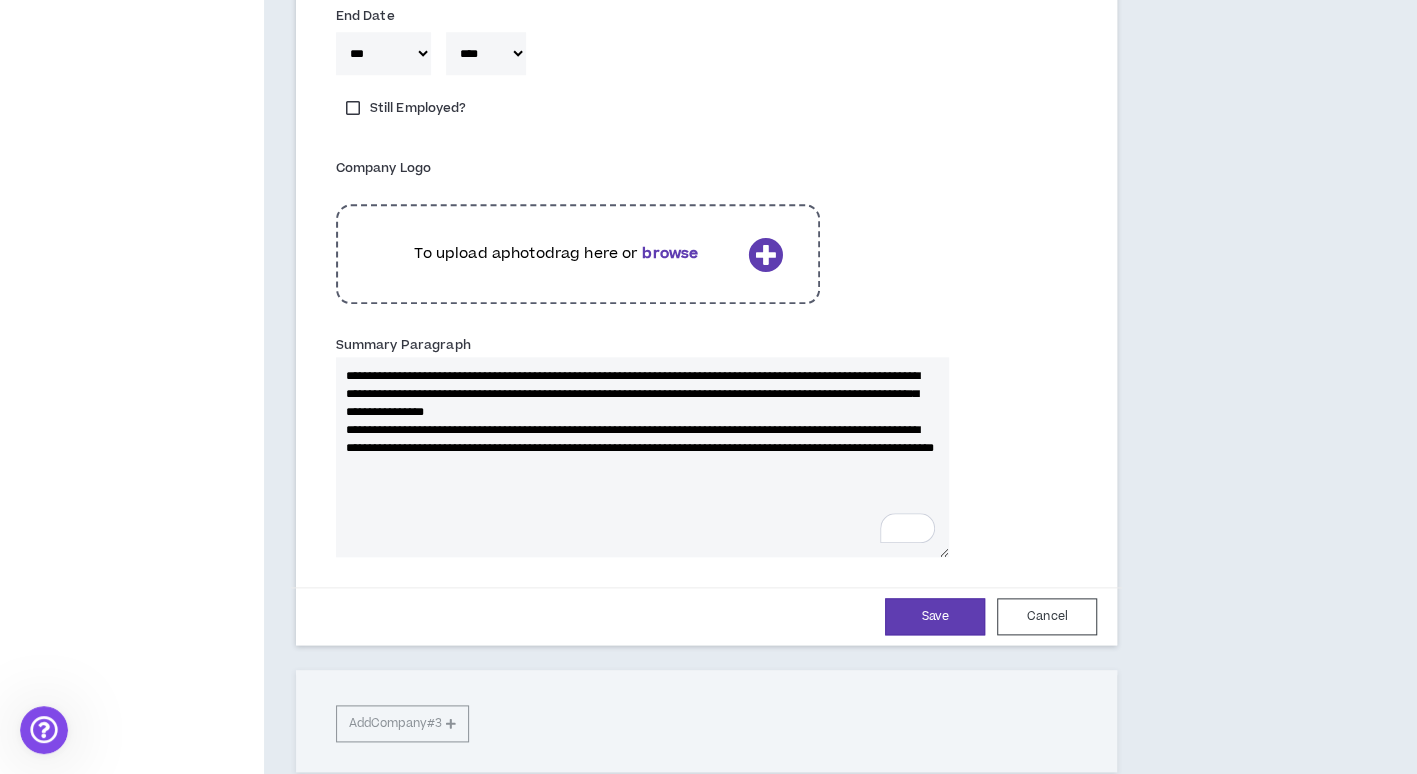 click on "**********" at bounding box center [642, 457] 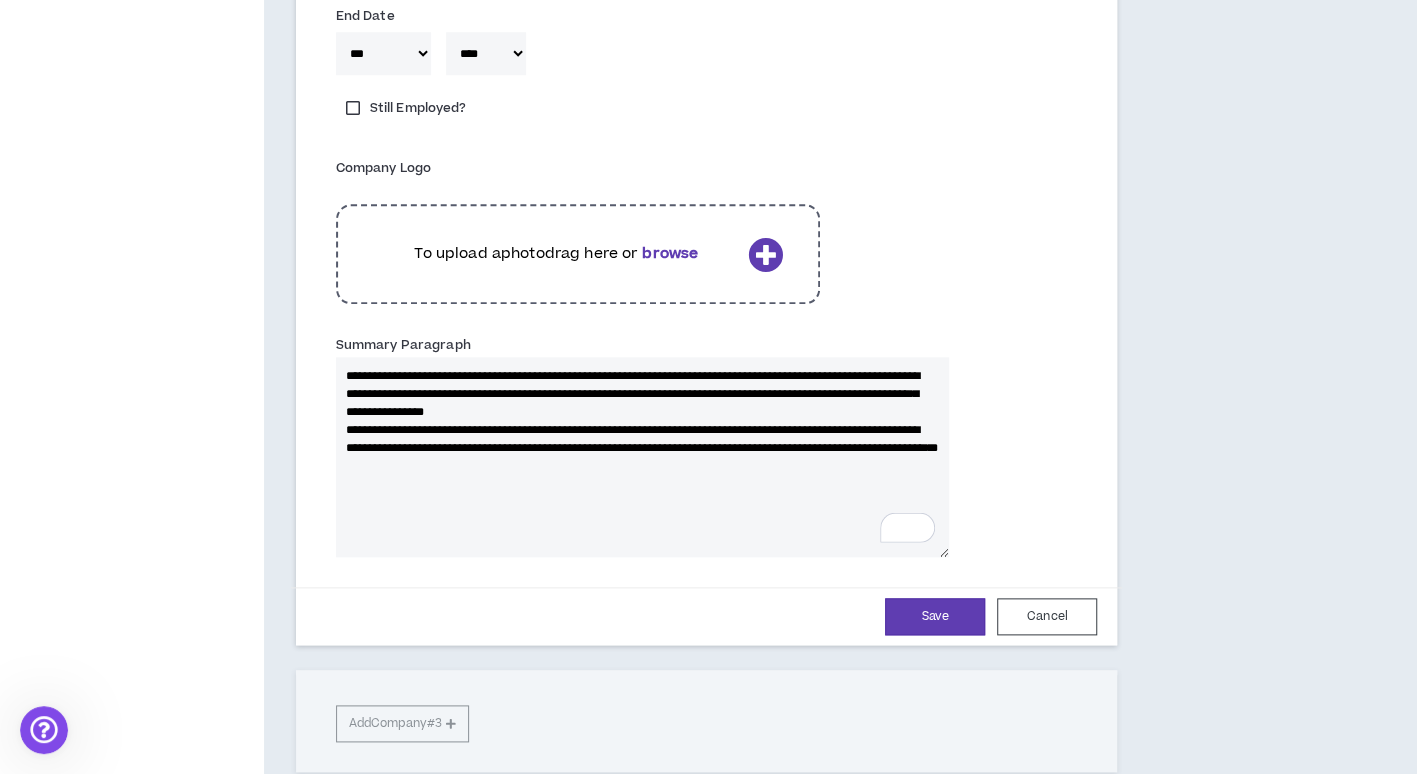 type 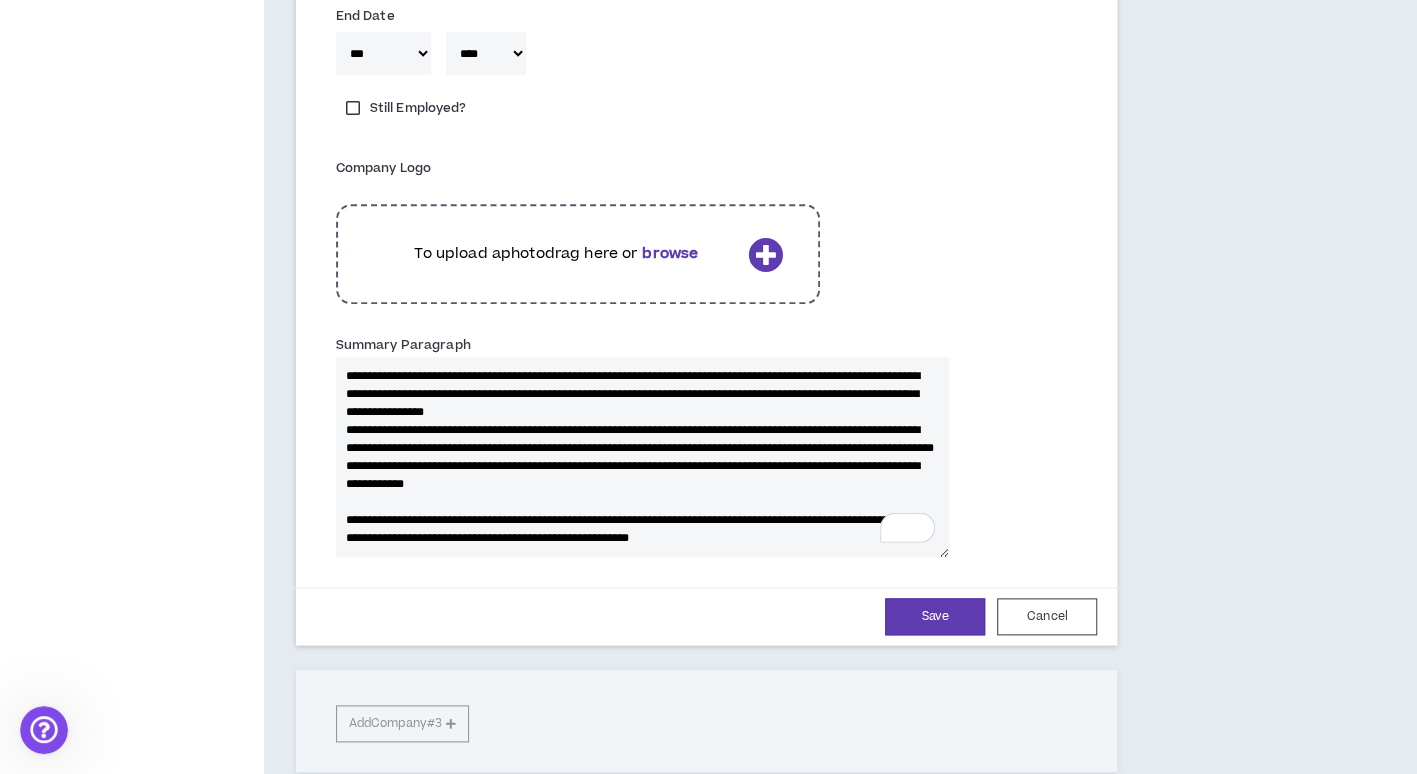 scroll, scrollTop: 44, scrollLeft: 0, axis: vertical 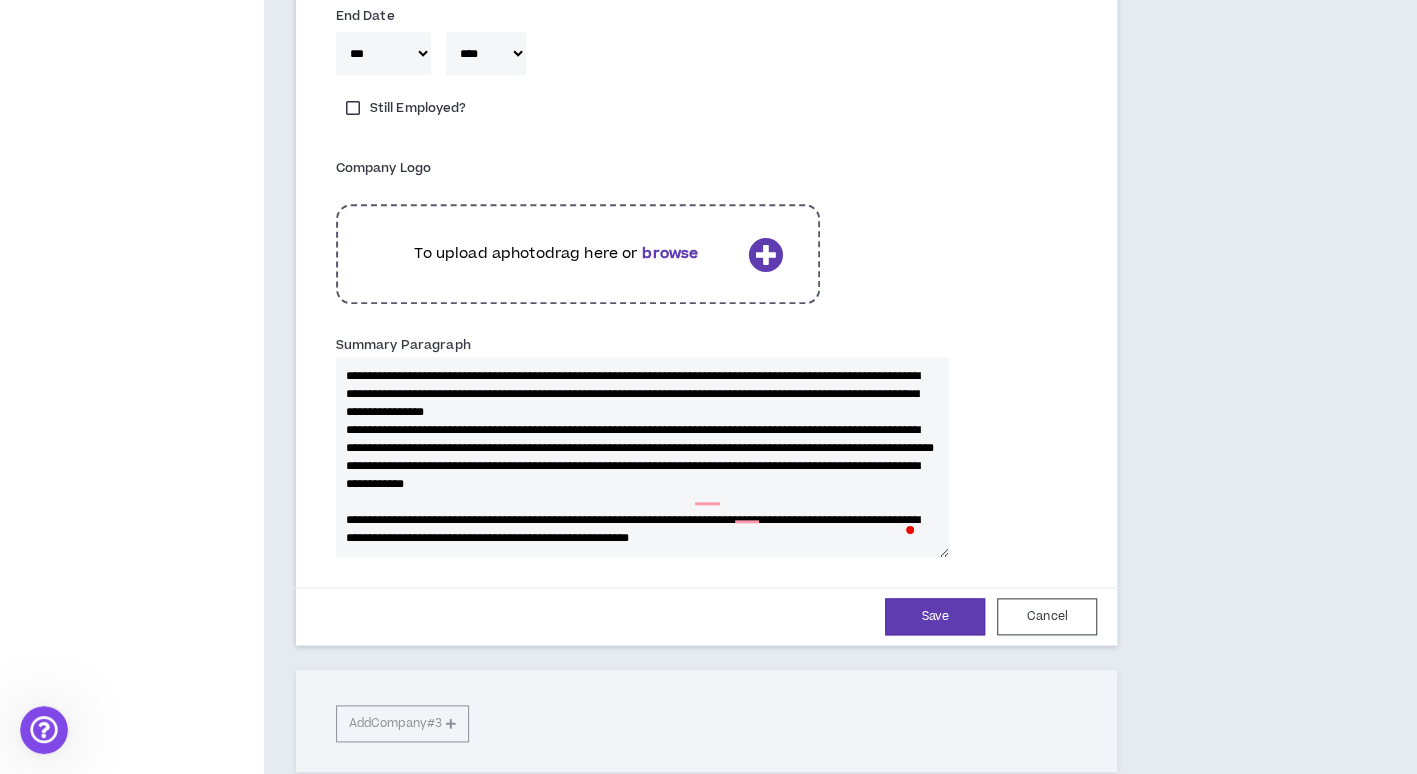 type 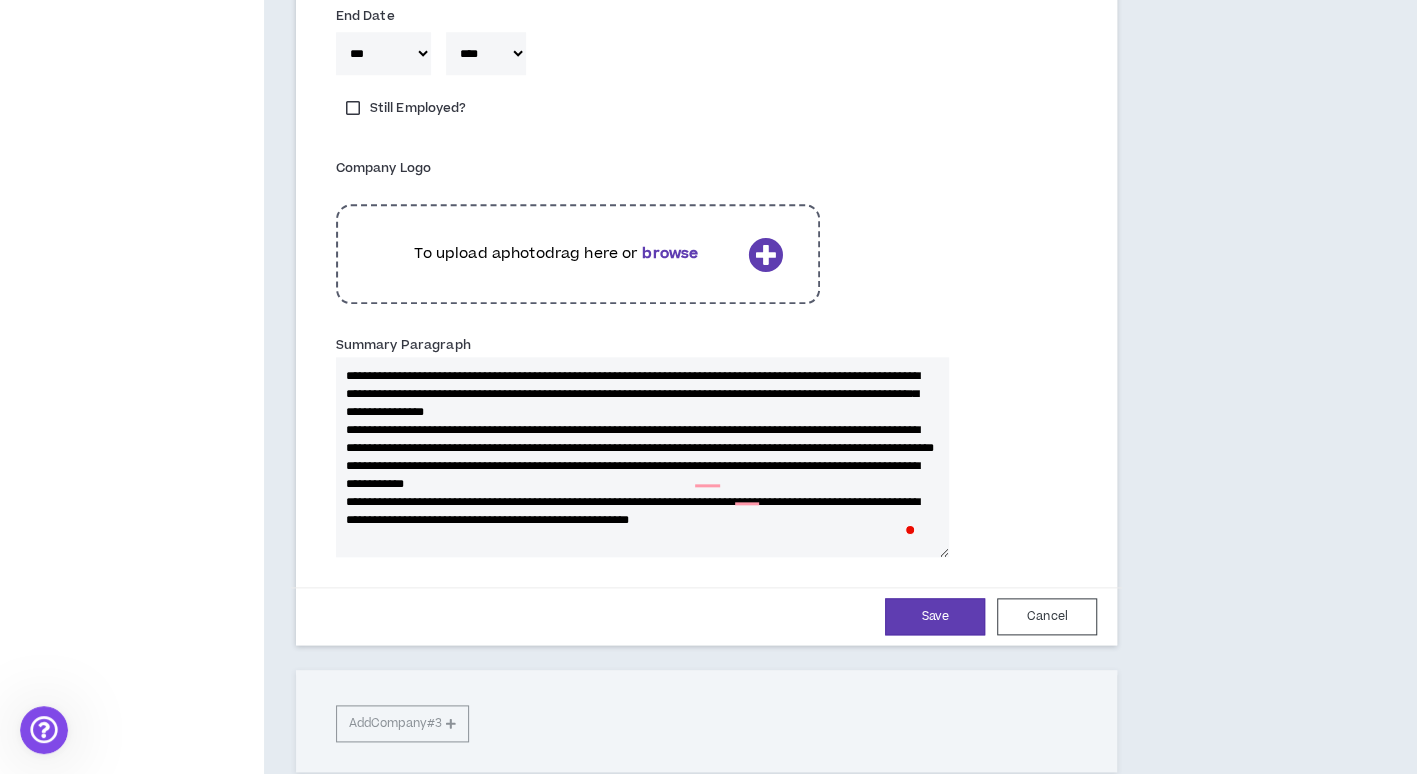 scroll, scrollTop: 36, scrollLeft: 0, axis: vertical 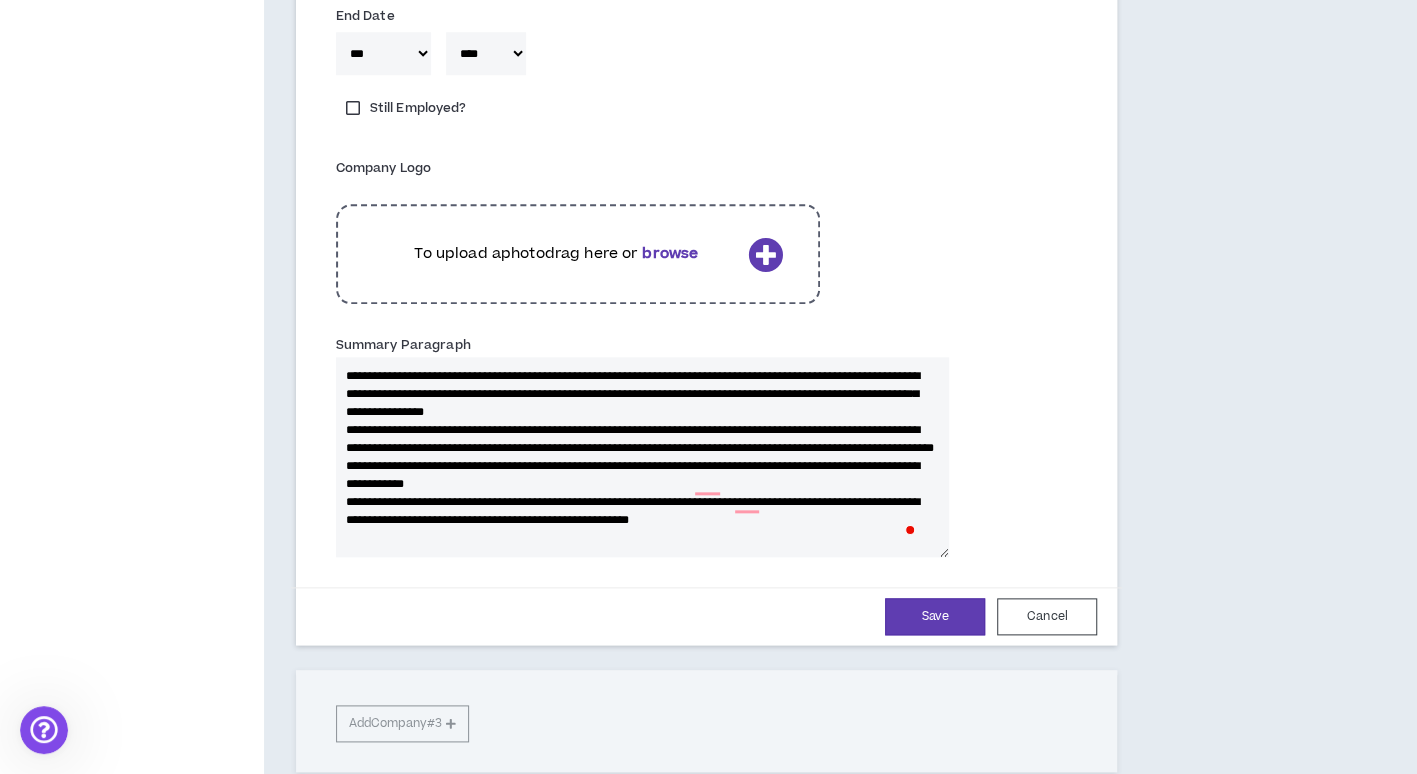 type 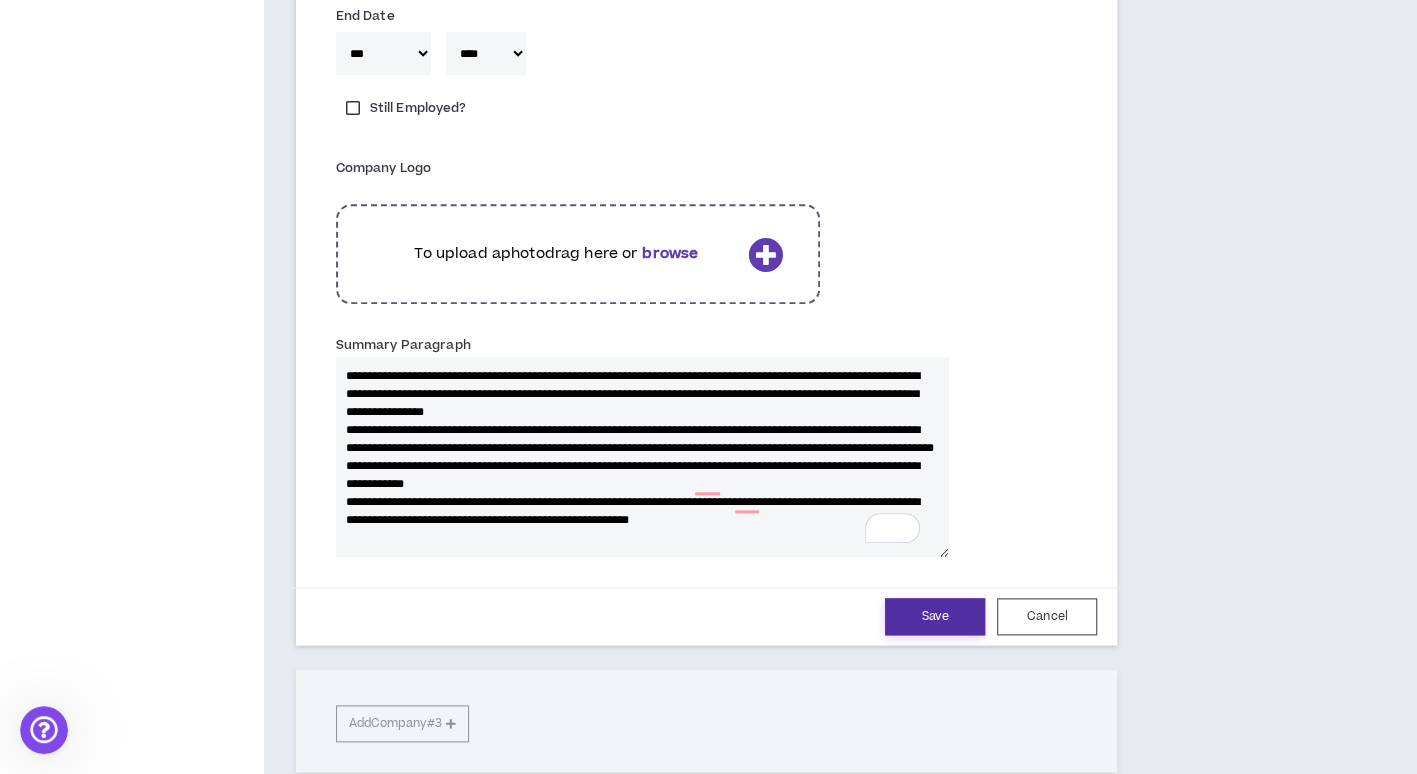 type on "**********" 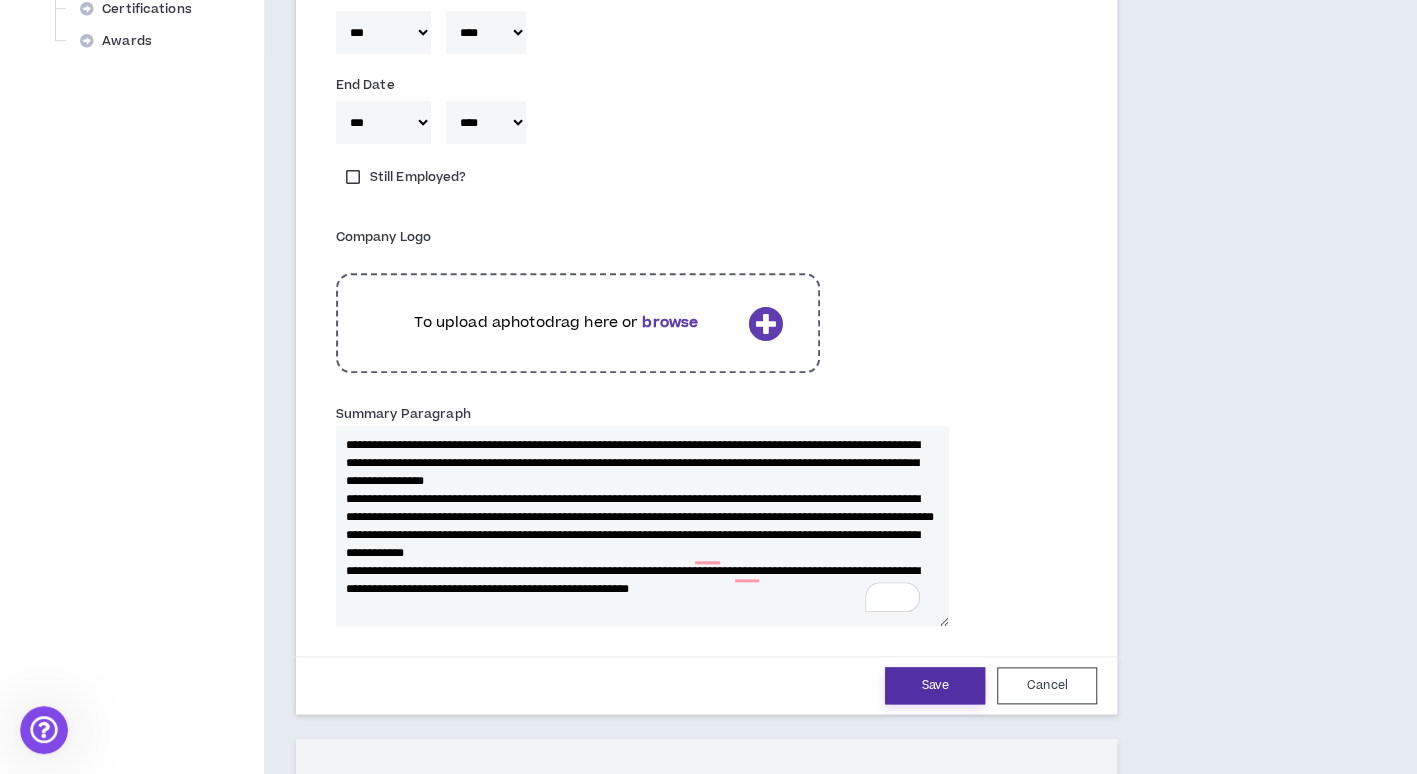 type 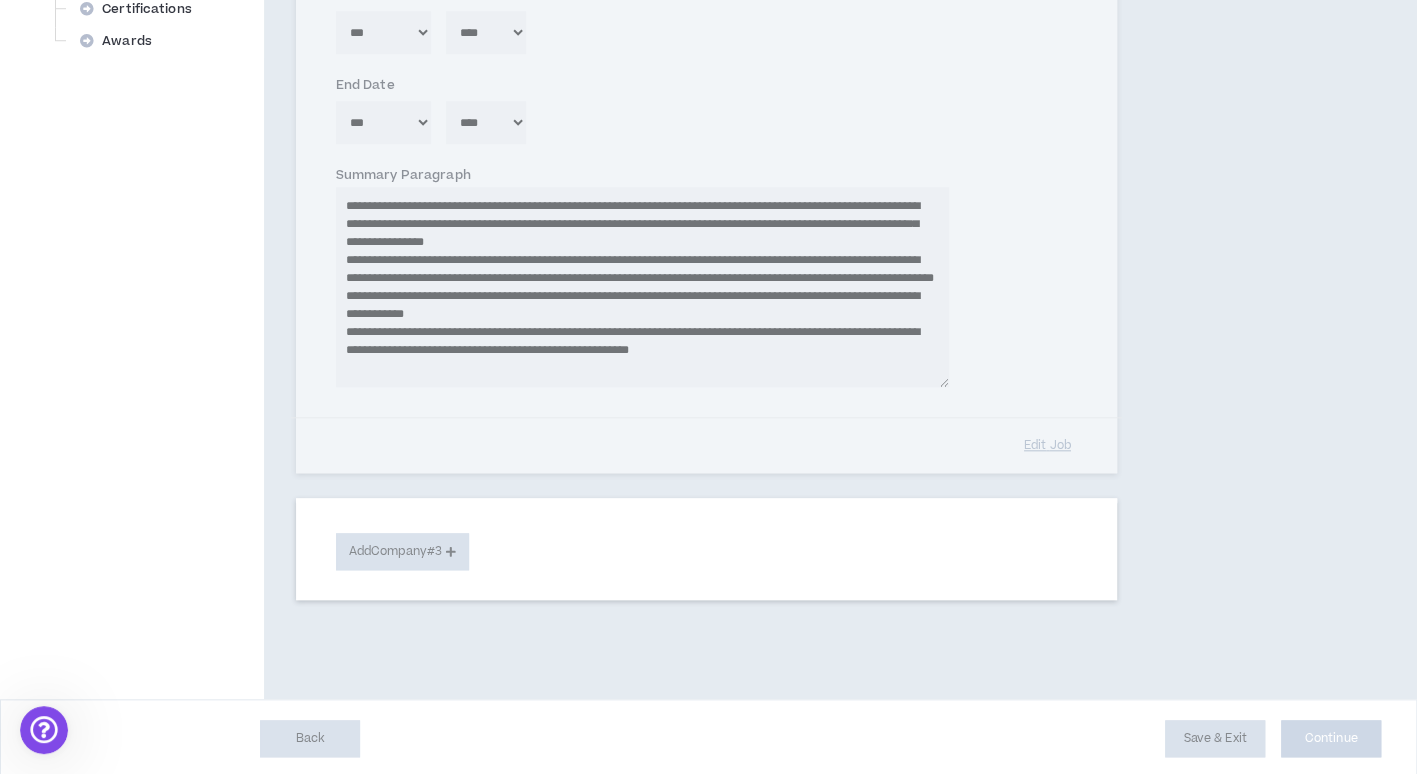 scroll, scrollTop: 679, scrollLeft: 0, axis: vertical 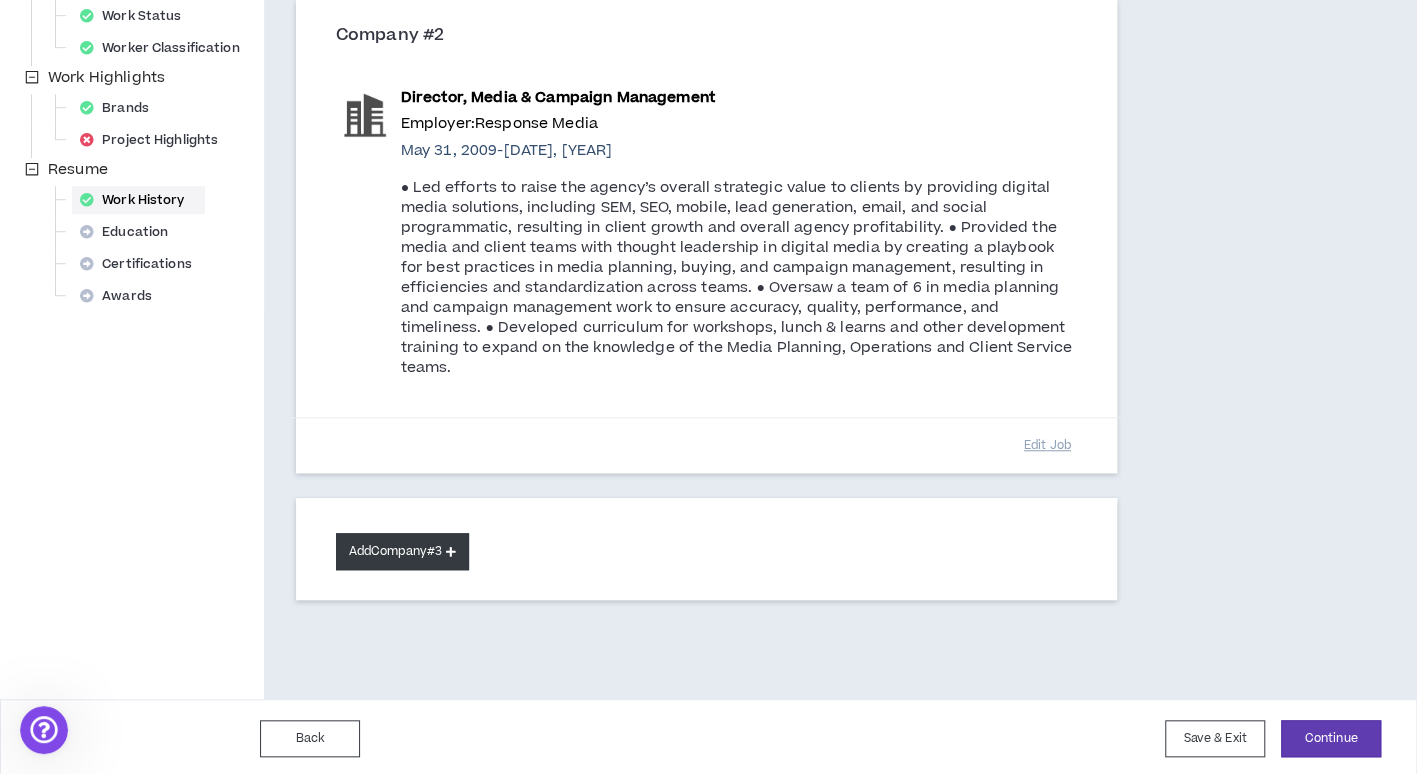 click on "Add  Company  #3" at bounding box center [402, 551] 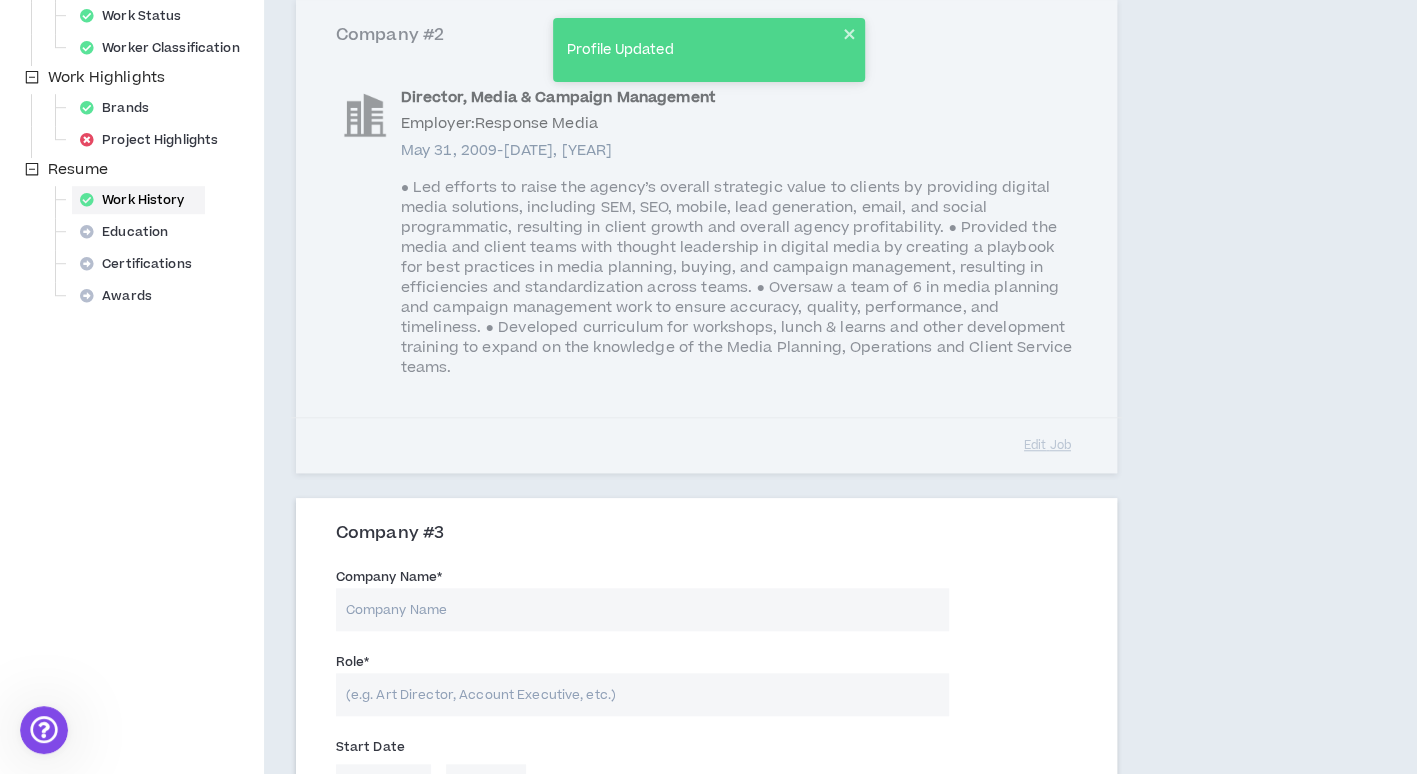click on "Company Name  *" at bounding box center [642, 609] 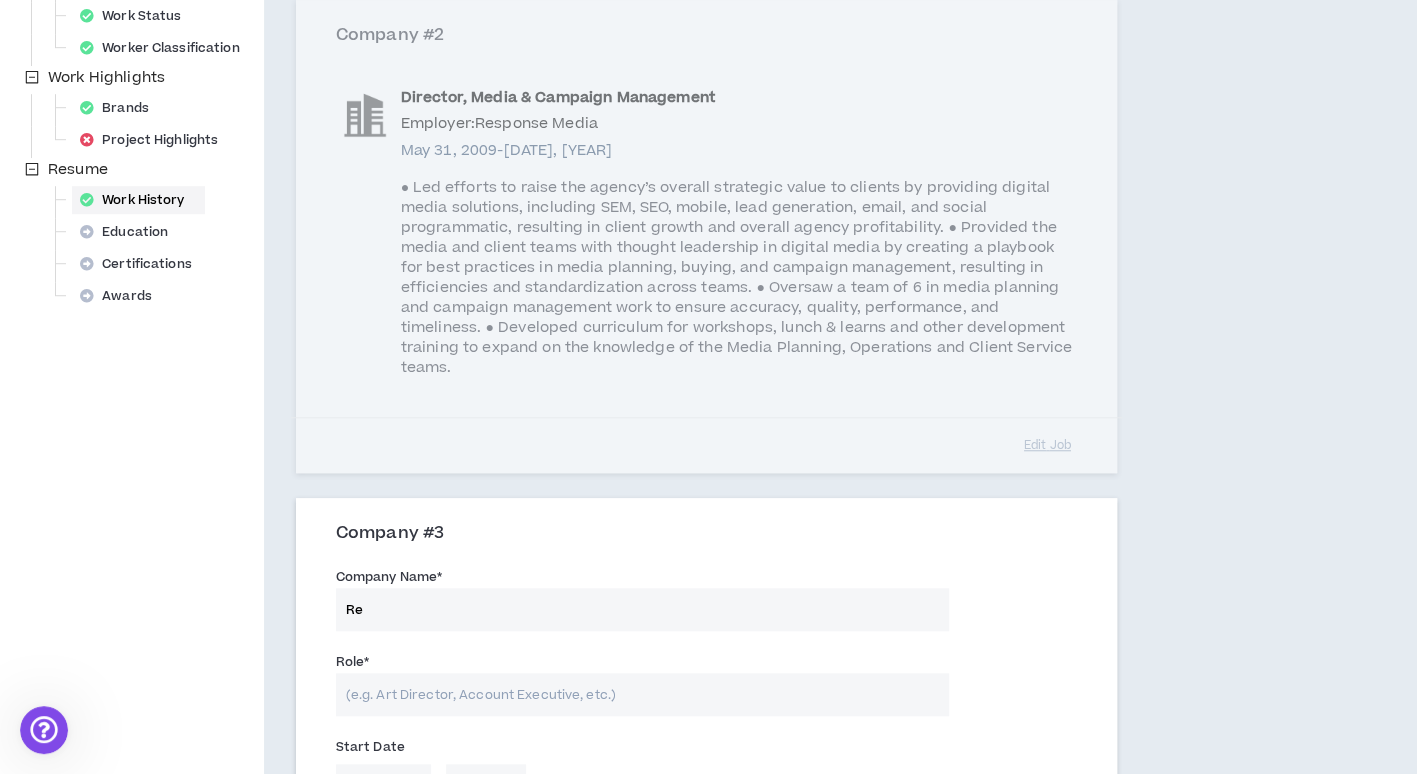 type on "Response Media" 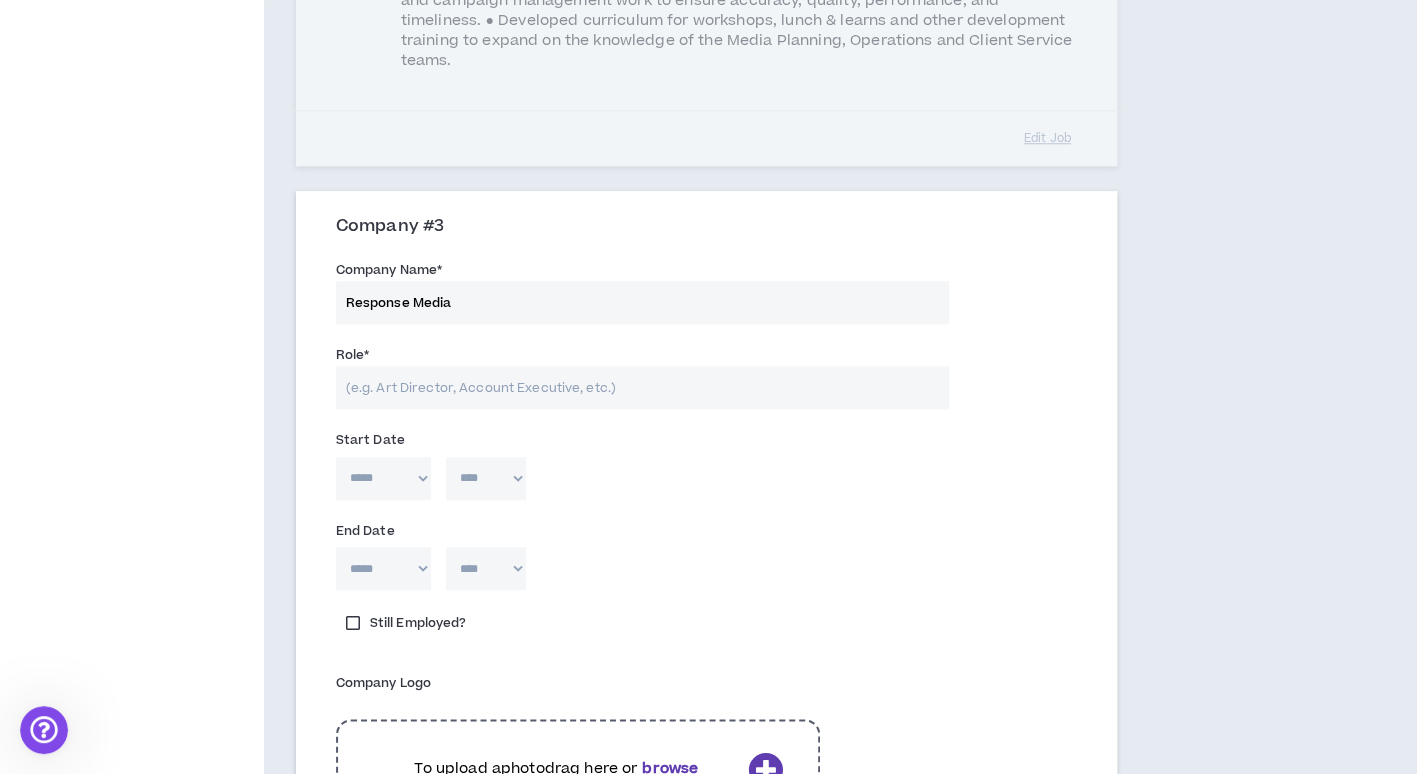 scroll, scrollTop: 1079, scrollLeft: 0, axis: vertical 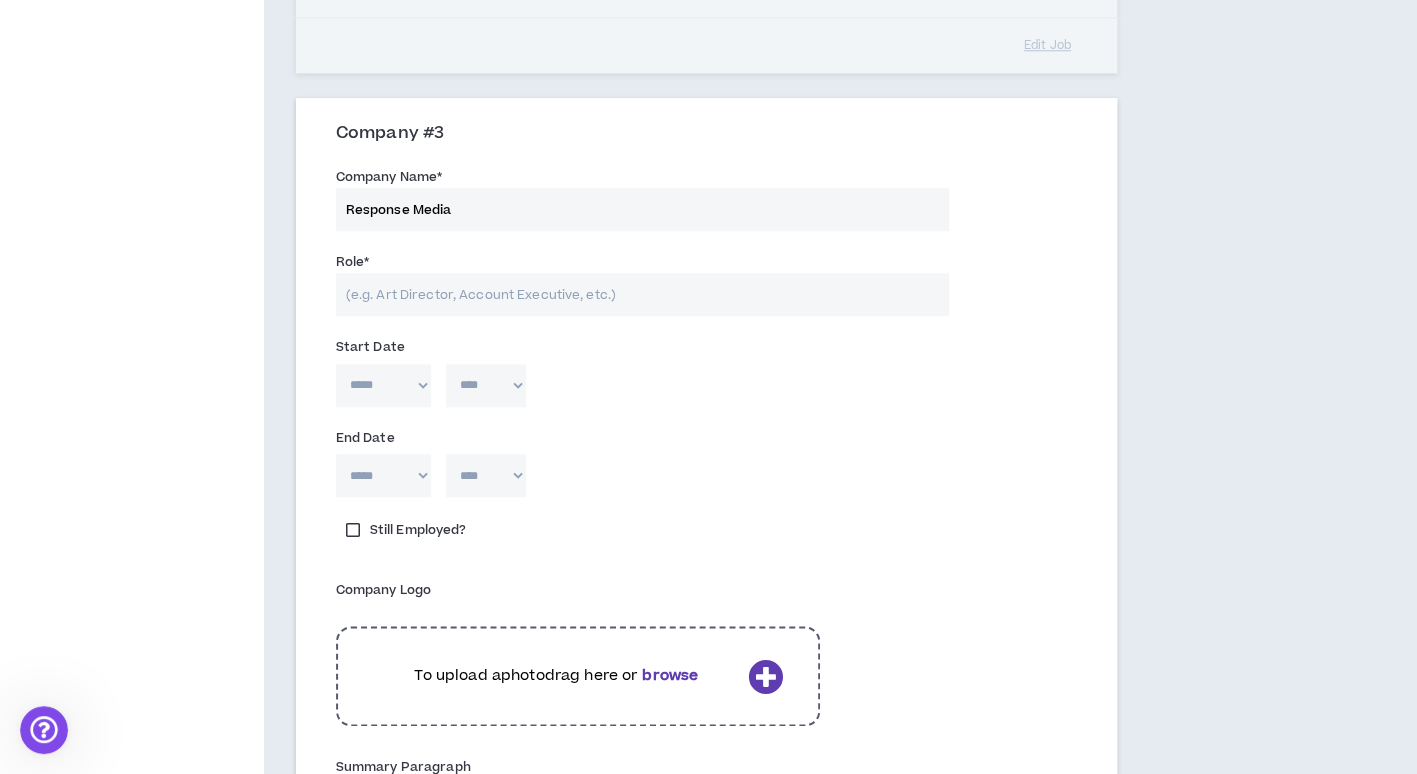 click on "***** *** *** *** *** *** **** *** *** **** *** *** ***" at bounding box center (383, 385) 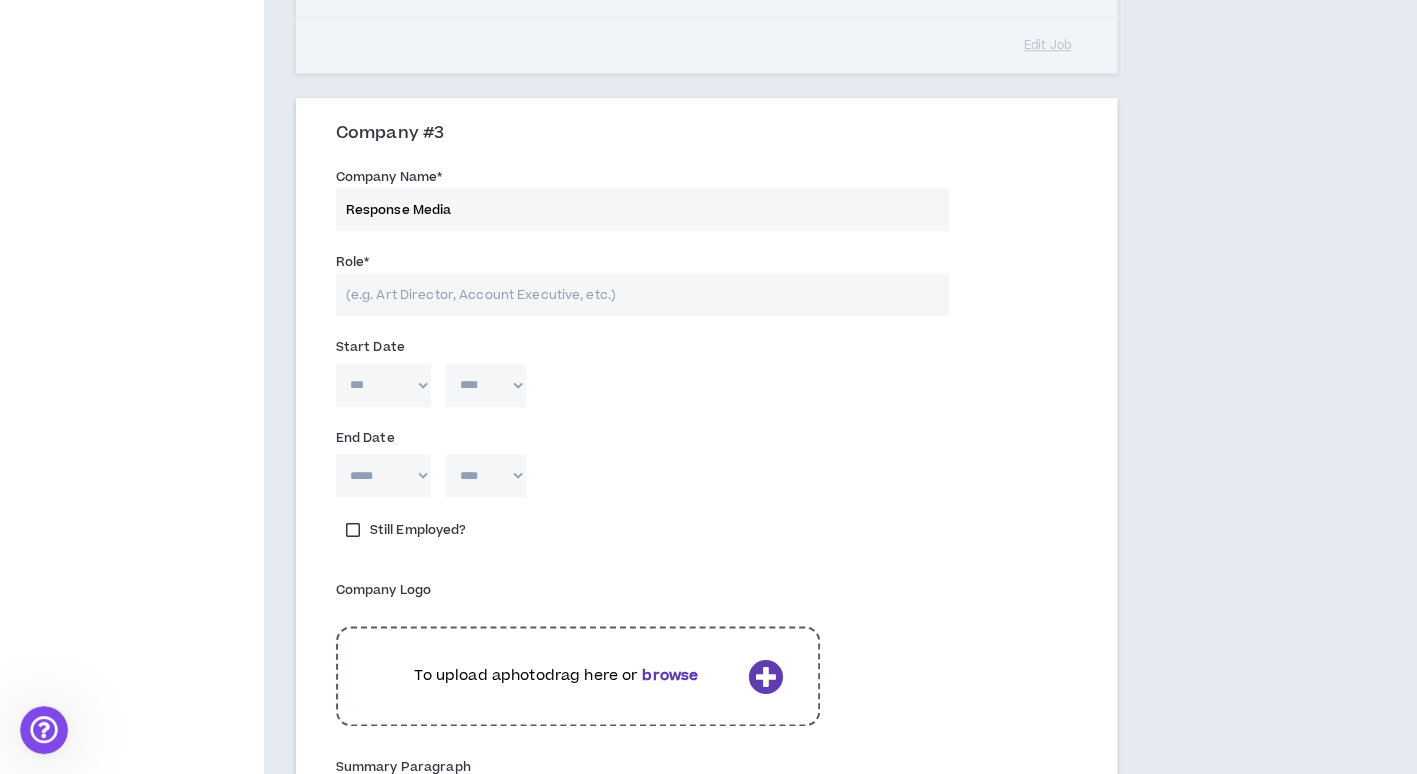 click on "***** *** *** *** *** *** **** *** *** **** *** *** ***" at bounding box center [383, 385] 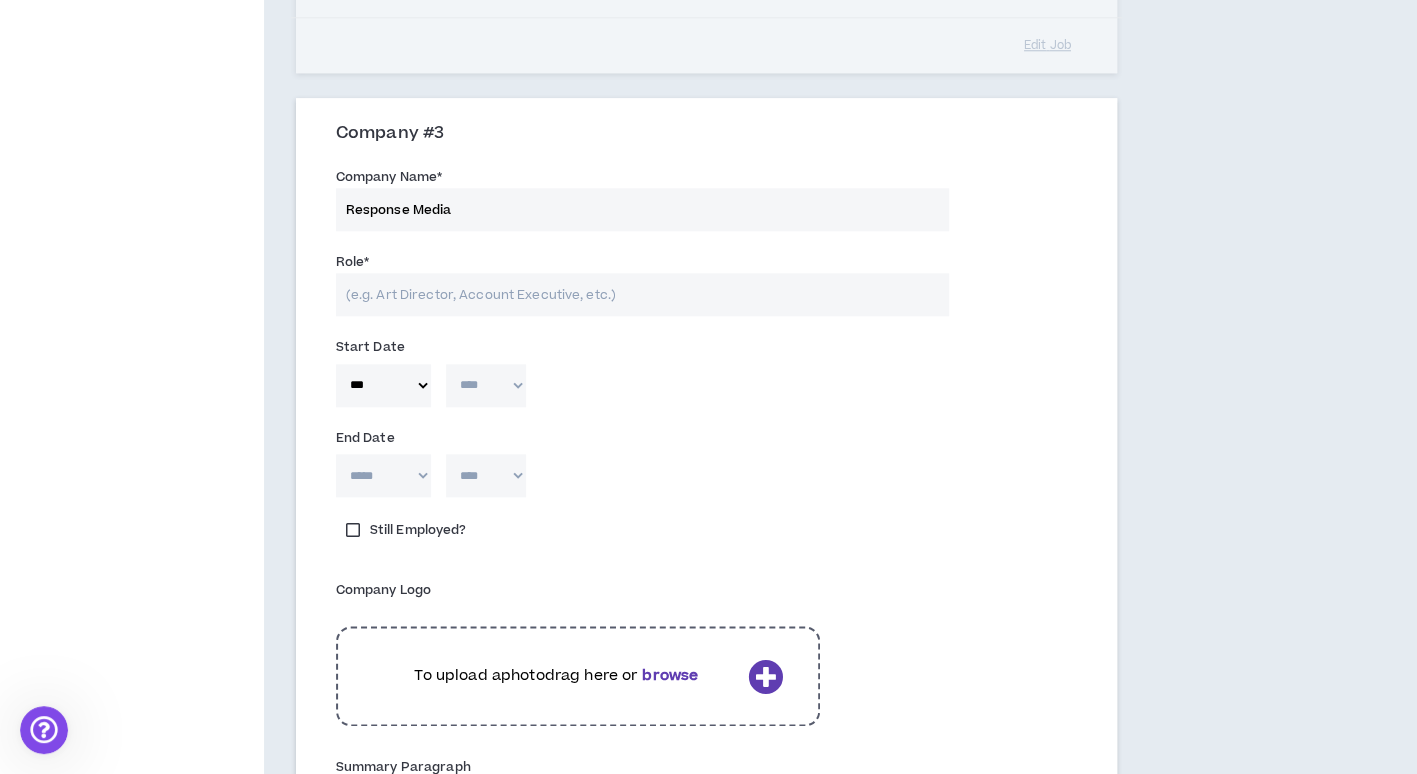 click on "**** **** **** **** **** **** **** **** **** **** **** **** **** **** **** **** **** **** **** **** **** **** **** **** **** **** **** **** **** **** **** **** **** **** **** **** **** **** **** **** **** **** **** **** **** **** **** **** **** **** **** **** **** **** **** **** **** **** **** **** **** **** **** **** **** **** **** **** **** **** **** **** **** **** **** **** **** **** **** **** **** **** **** **** **** **** **** **** **** **** **** **** **** **** **** **** **** **** **** **** **** **** **** **** **** **** **** **** **** **** **** **** **** **** **** **** **** **** **** **** **** **** **** **** **** **** ****" at bounding box center [486, 385] 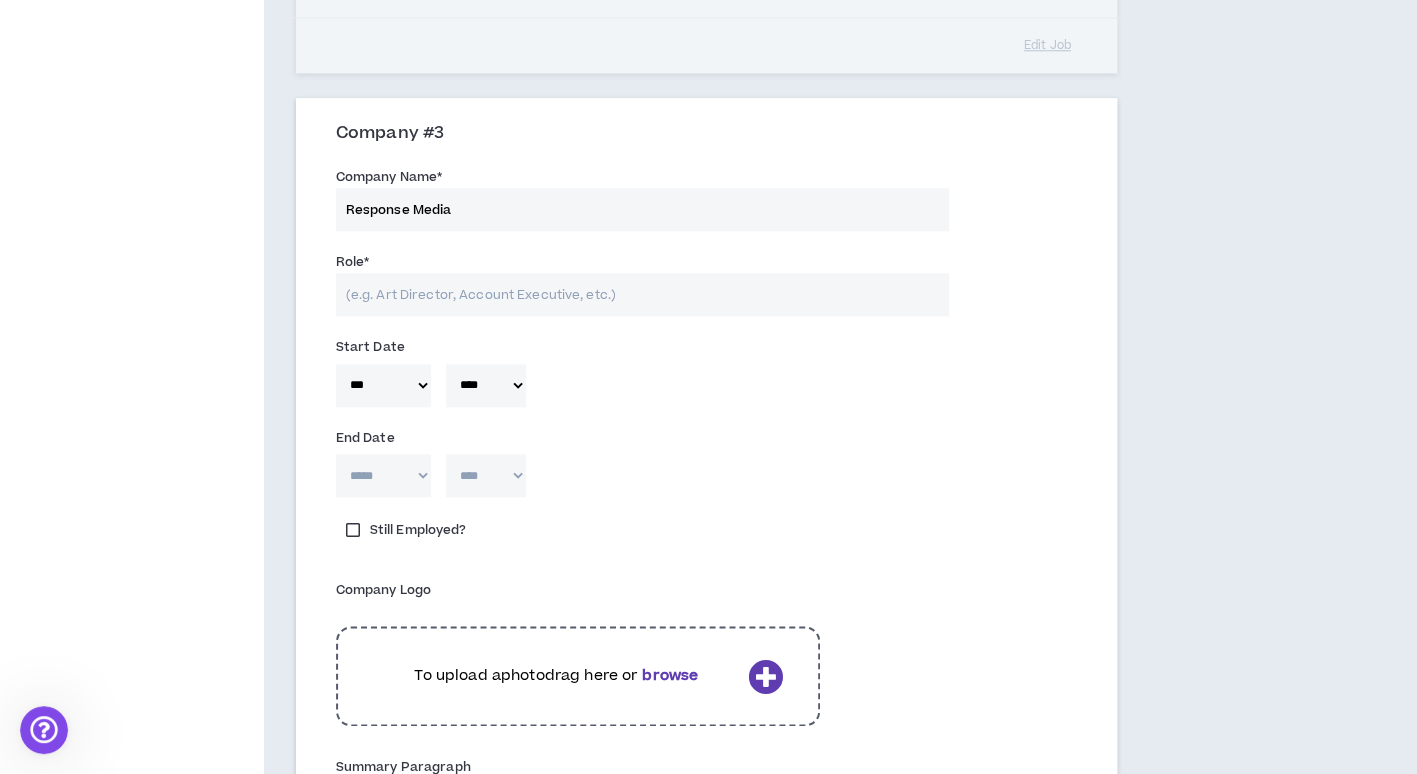 click on "***** *** *** *** *** *** **** *** *** **** *** *** ***" at bounding box center [383, 475] 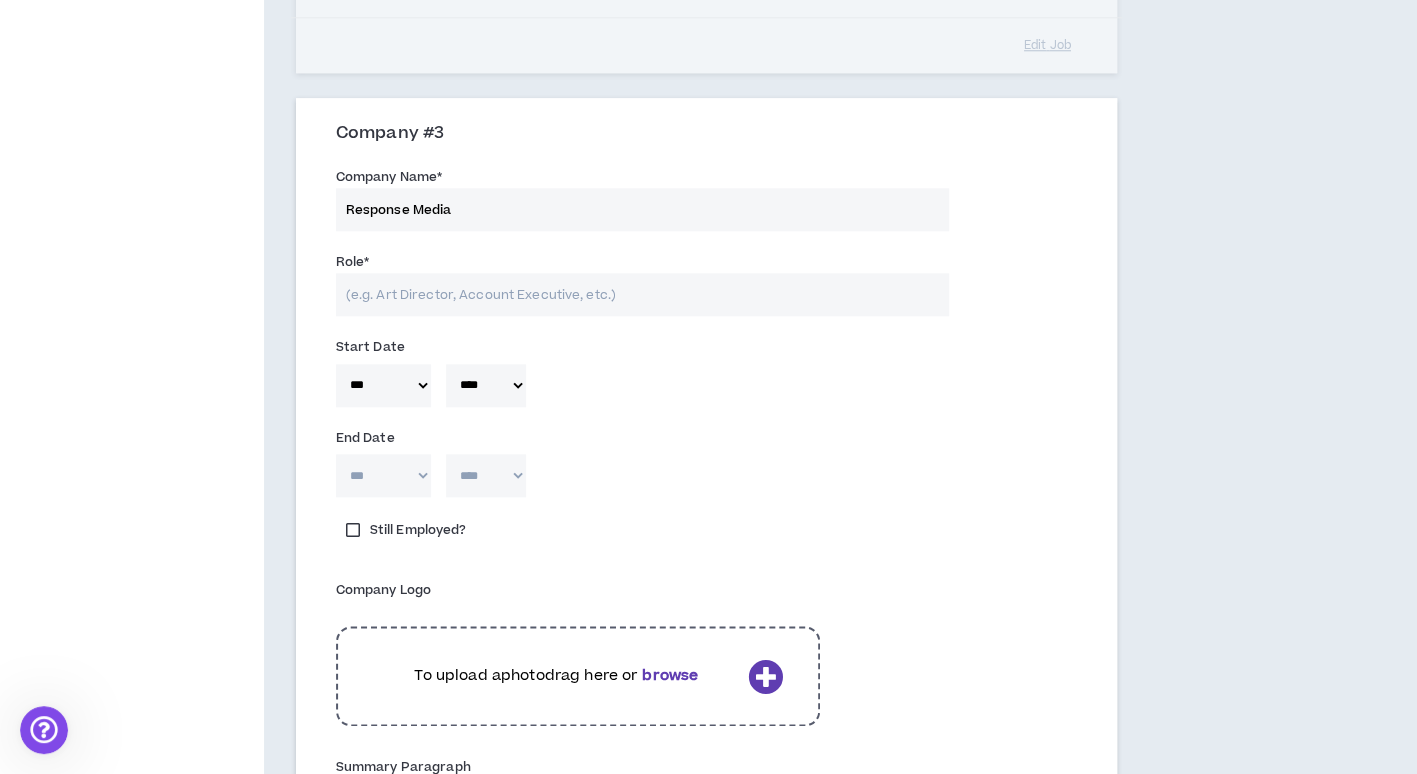 click on "***** *** *** *** *** *** **** *** *** **** *** *** ***" at bounding box center [383, 475] 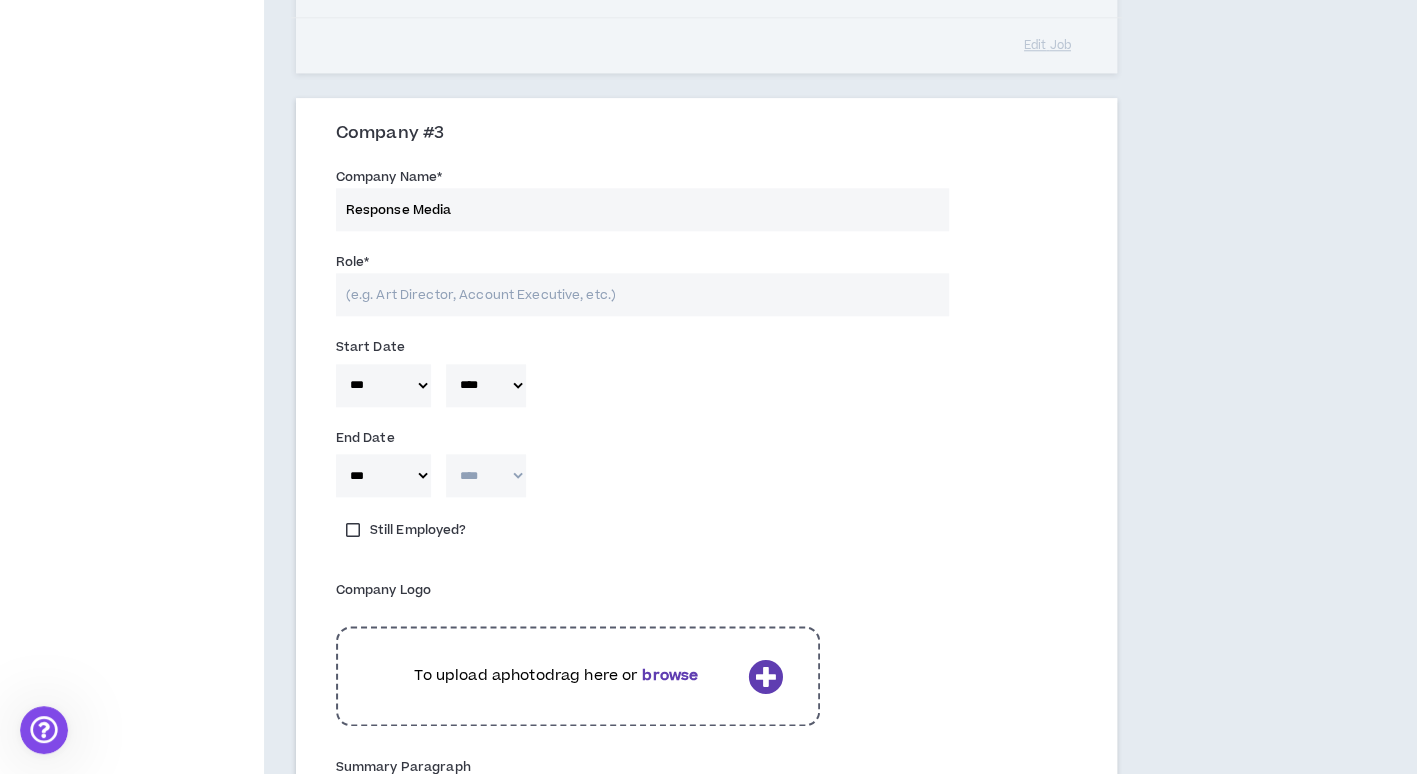 click on "**** **** **** **** **** **** **** **** **** **** **** **** **** **** **** **** **** **** **** **** **** **** **** **** **** **** **** **** **** **** **** **** **** **** **** **** **** **** **** **** **** **** **** **** **** **** **** **** **** **** **** **** **** **** **** **** **** **** **** **** **** **** **** **** **** **** **** **** **** **** **** **** **** **** **** **** **** **** **** **** **** **** **** **** **** **** **** **** **** **** **** **** **** **** **** **** **** **** **** **** **** **** **** **** **** **** **** **** **** **** **** **** **** **** **** **** **** **** **** **** **** **** **** **** **** **** ****" at bounding box center [486, 475] 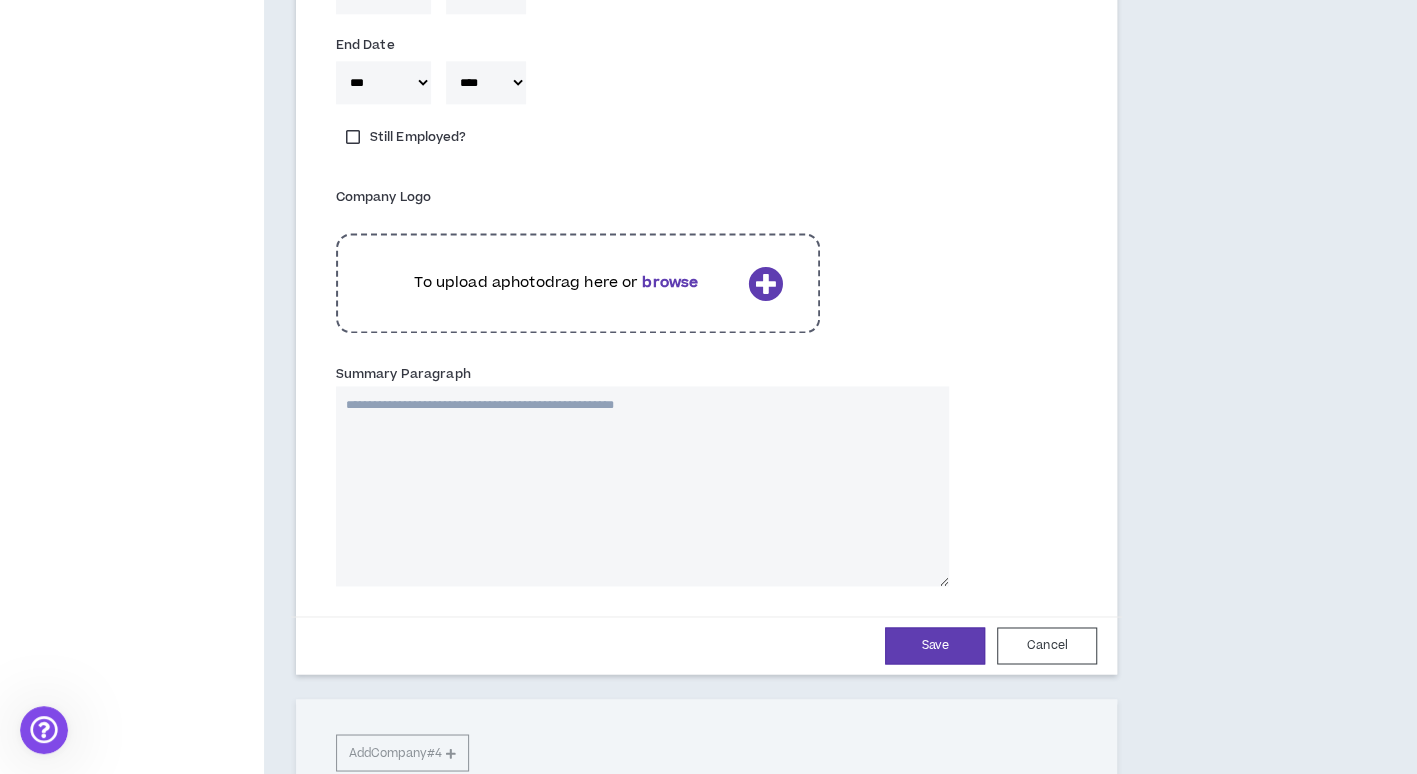 scroll, scrollTop: 1479, scrollLeft: 0, axis: vertical 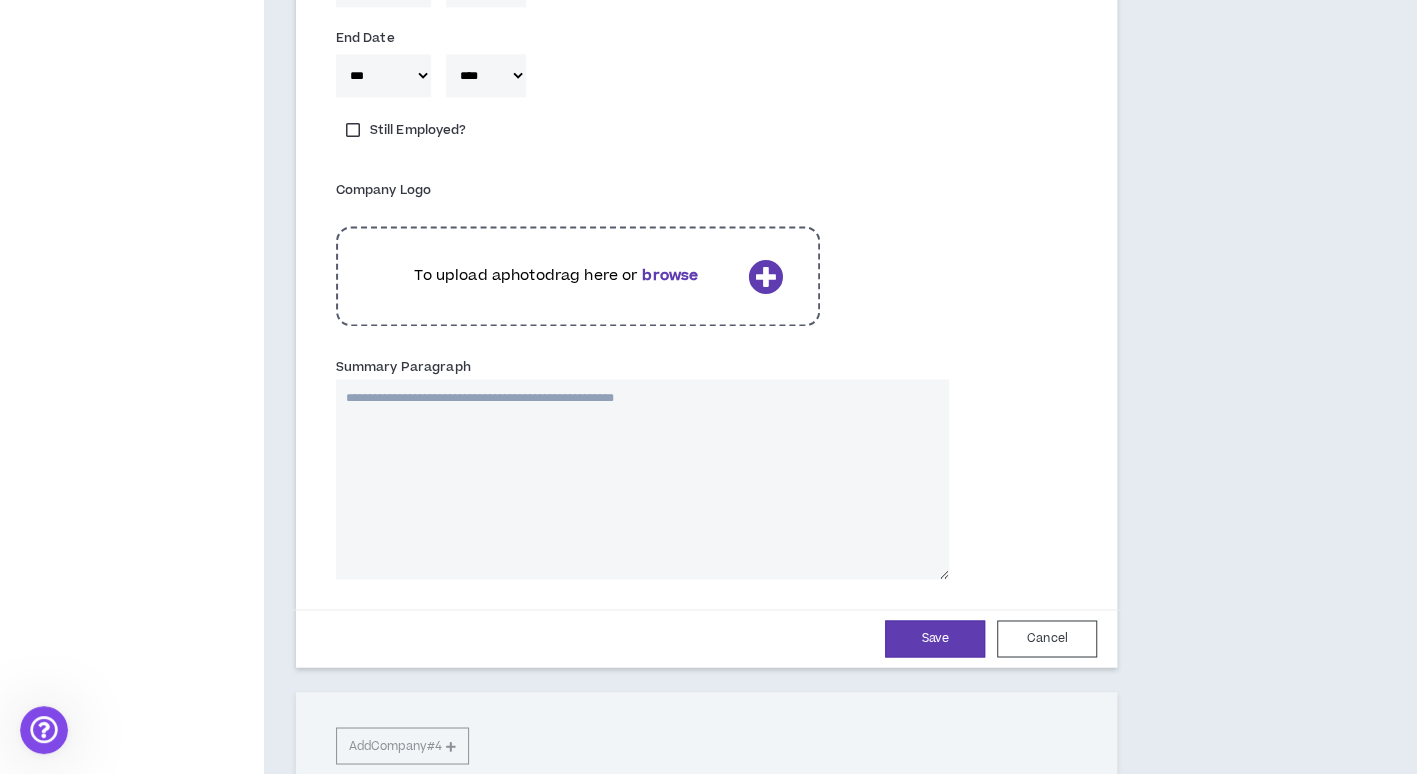 click on "Summary Paragraph" at bounding box center (642, 479) 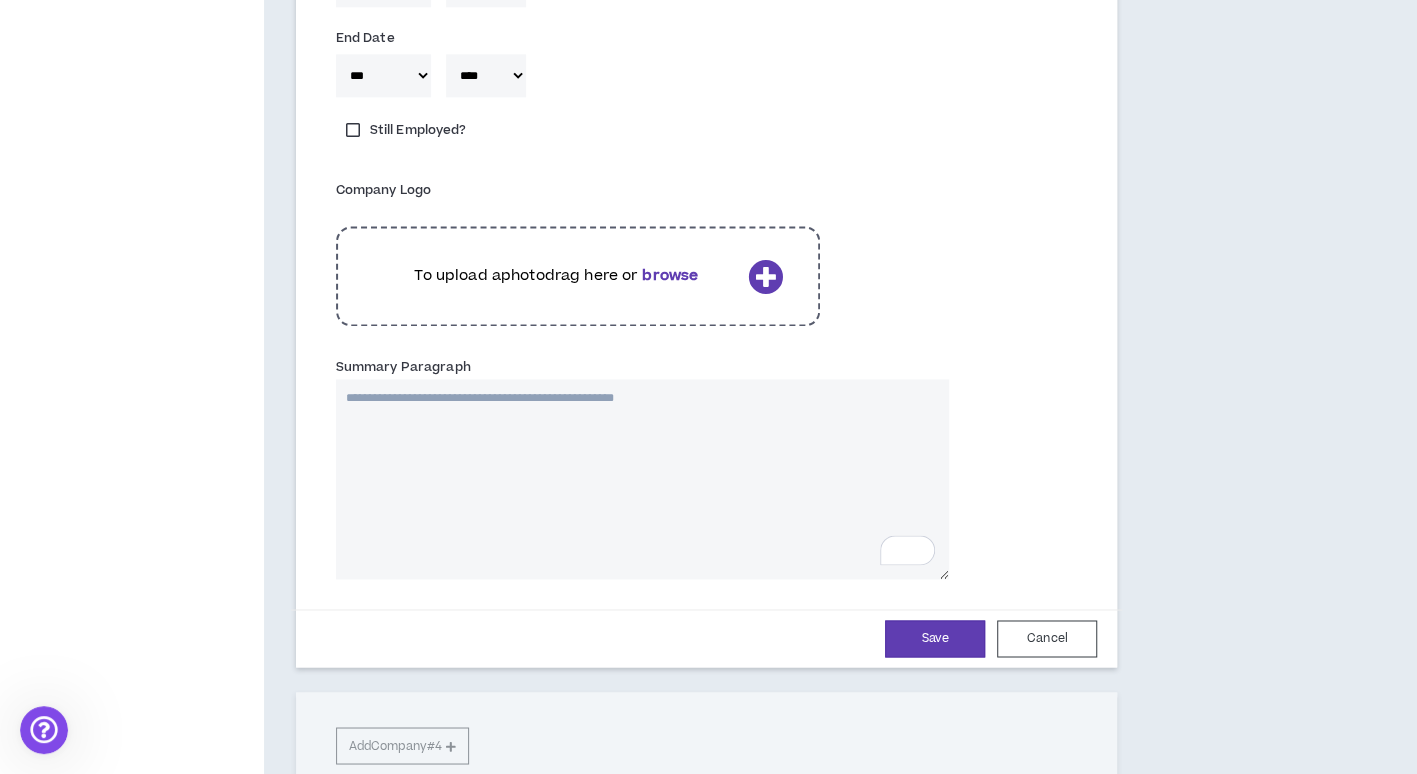 paste on "**********" 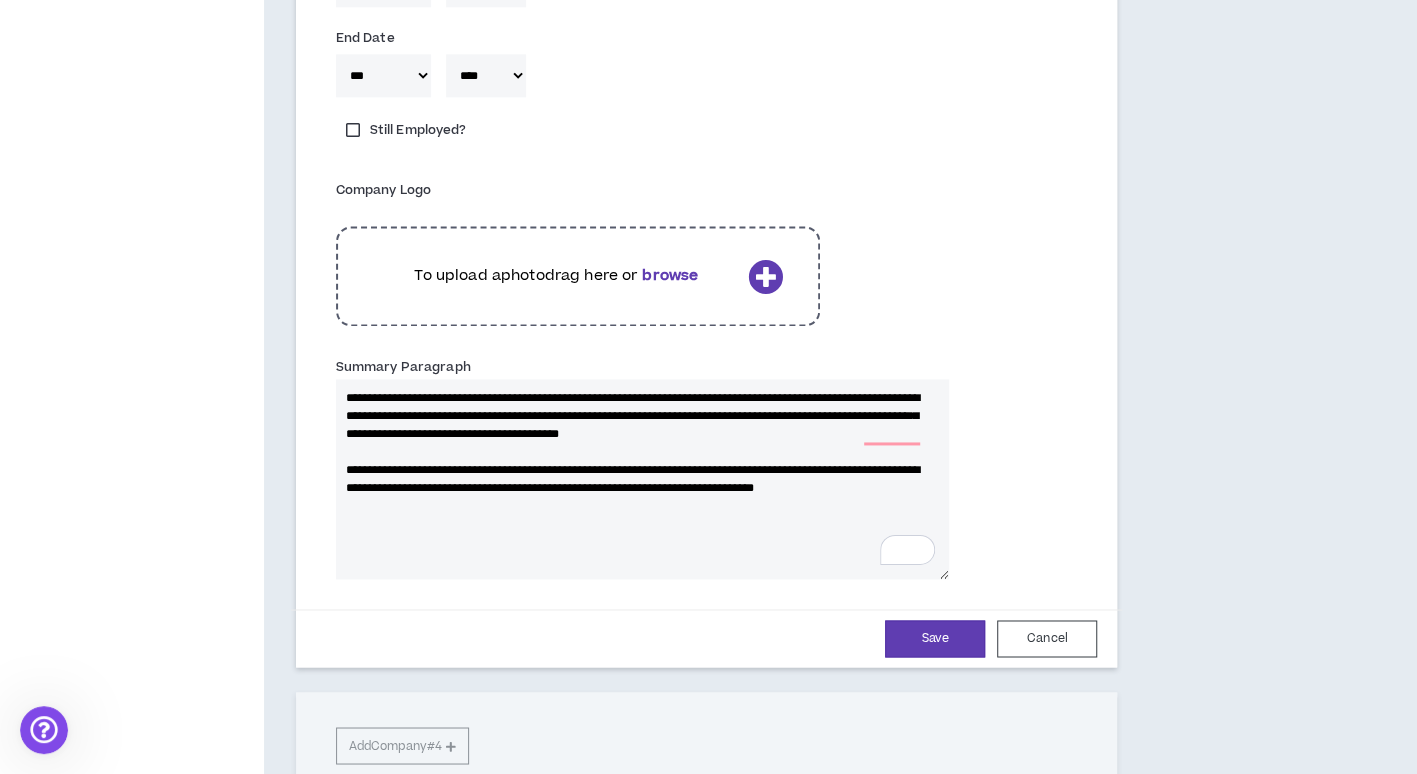 type 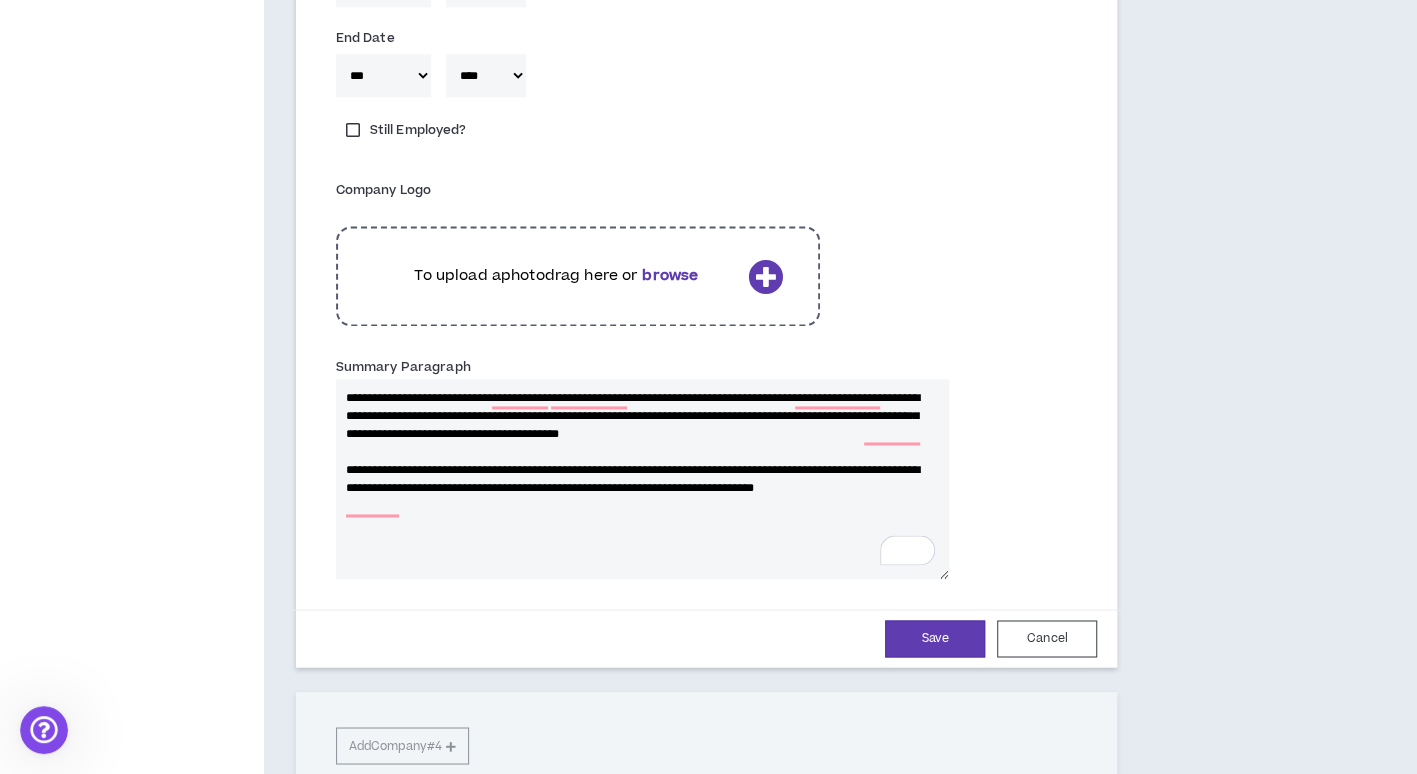 click on "**********" at bounding box center [642, 479] 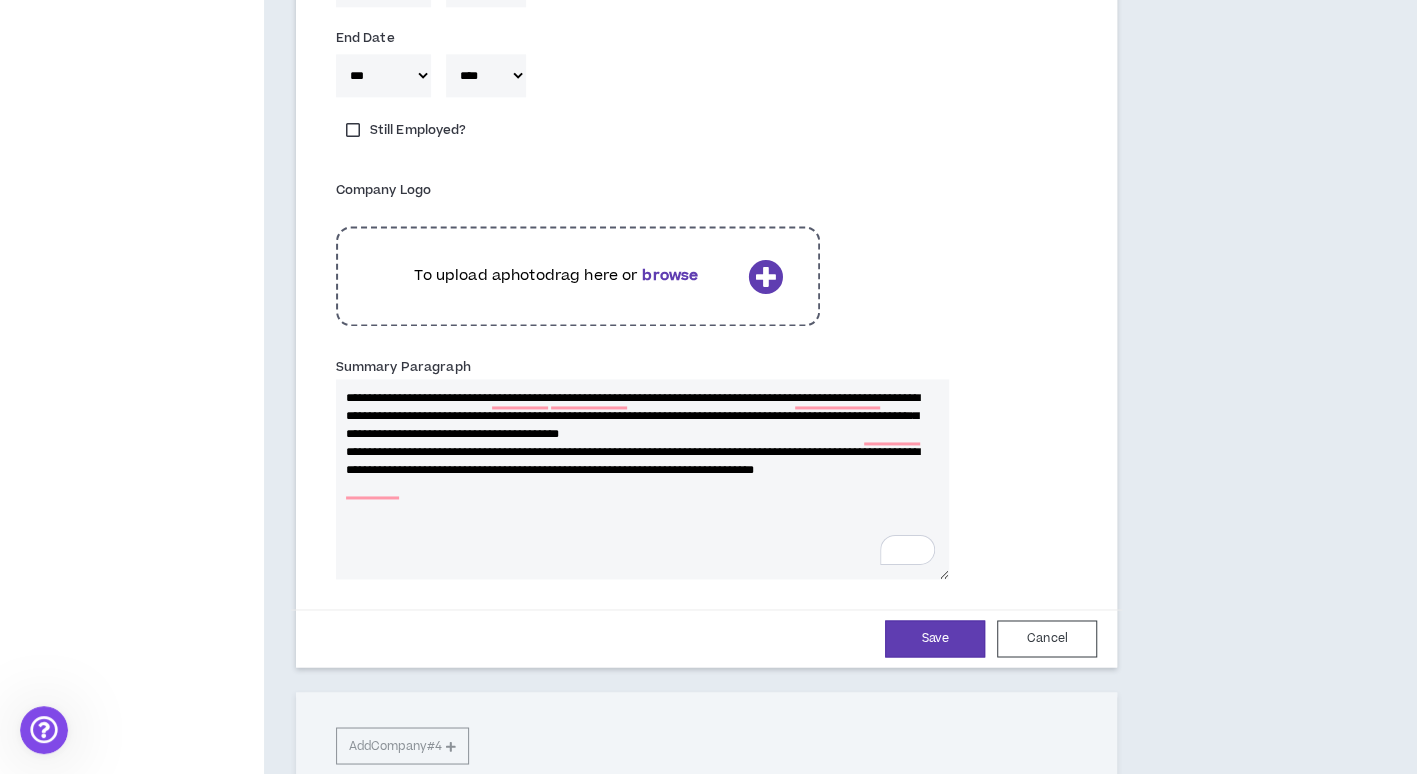 type 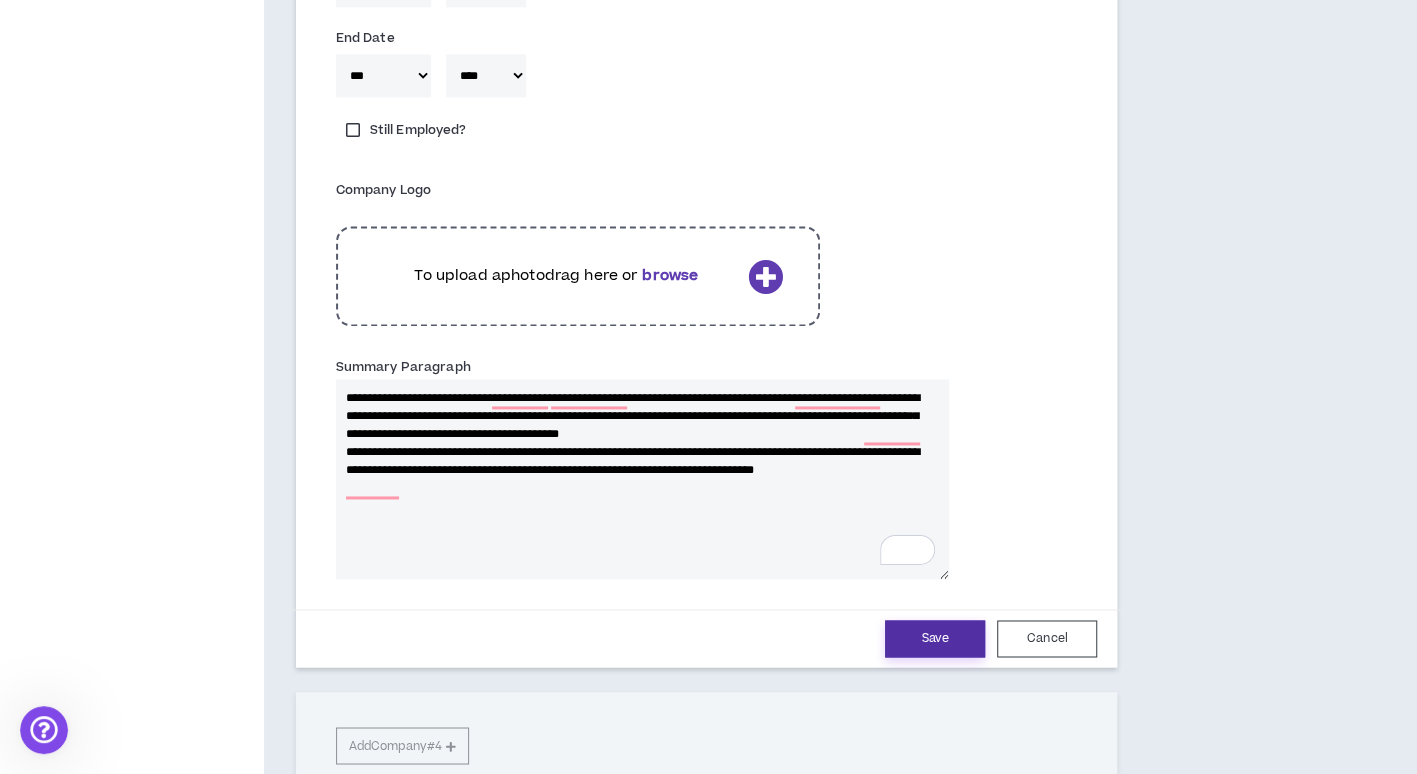 type on "**********" 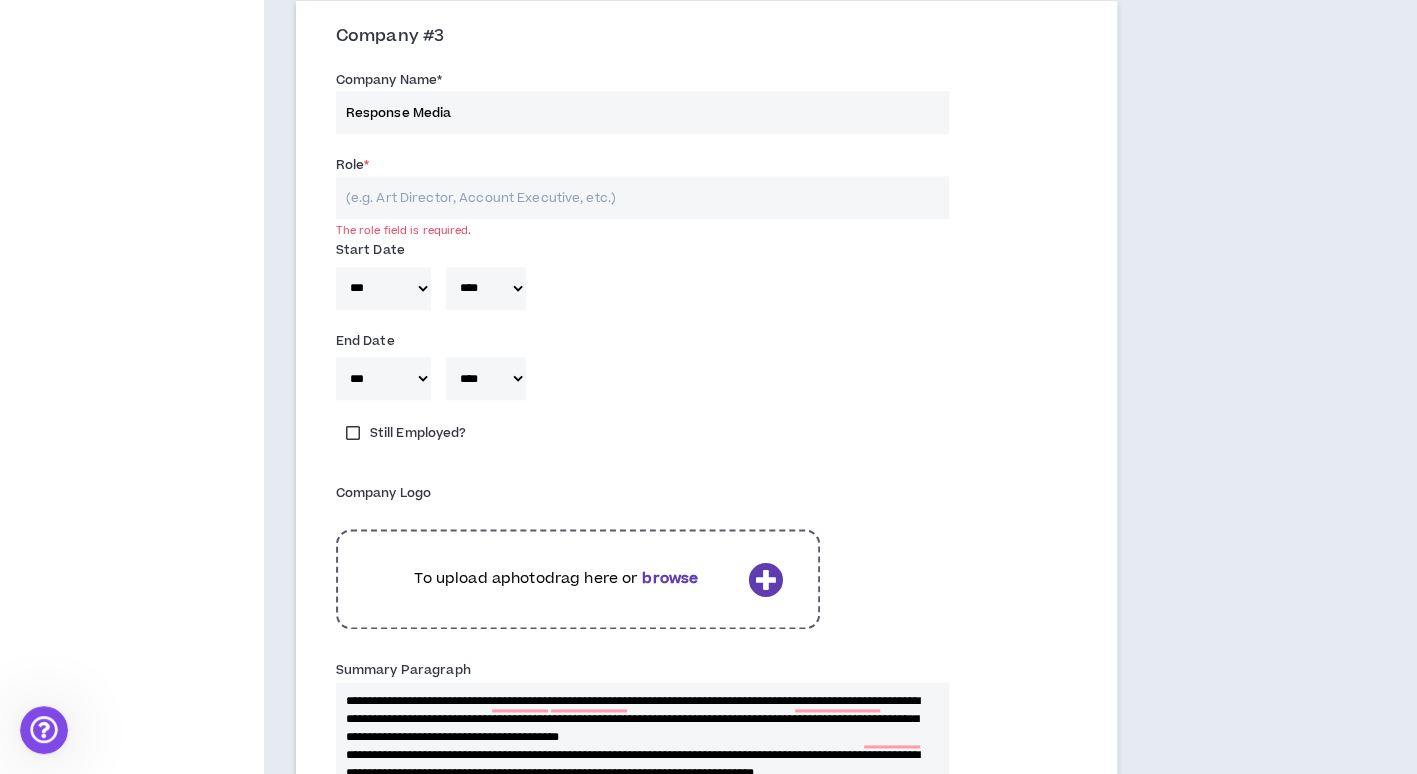 scroll, scrollTop: 1128, scrollLeft: 0, axis: vertical 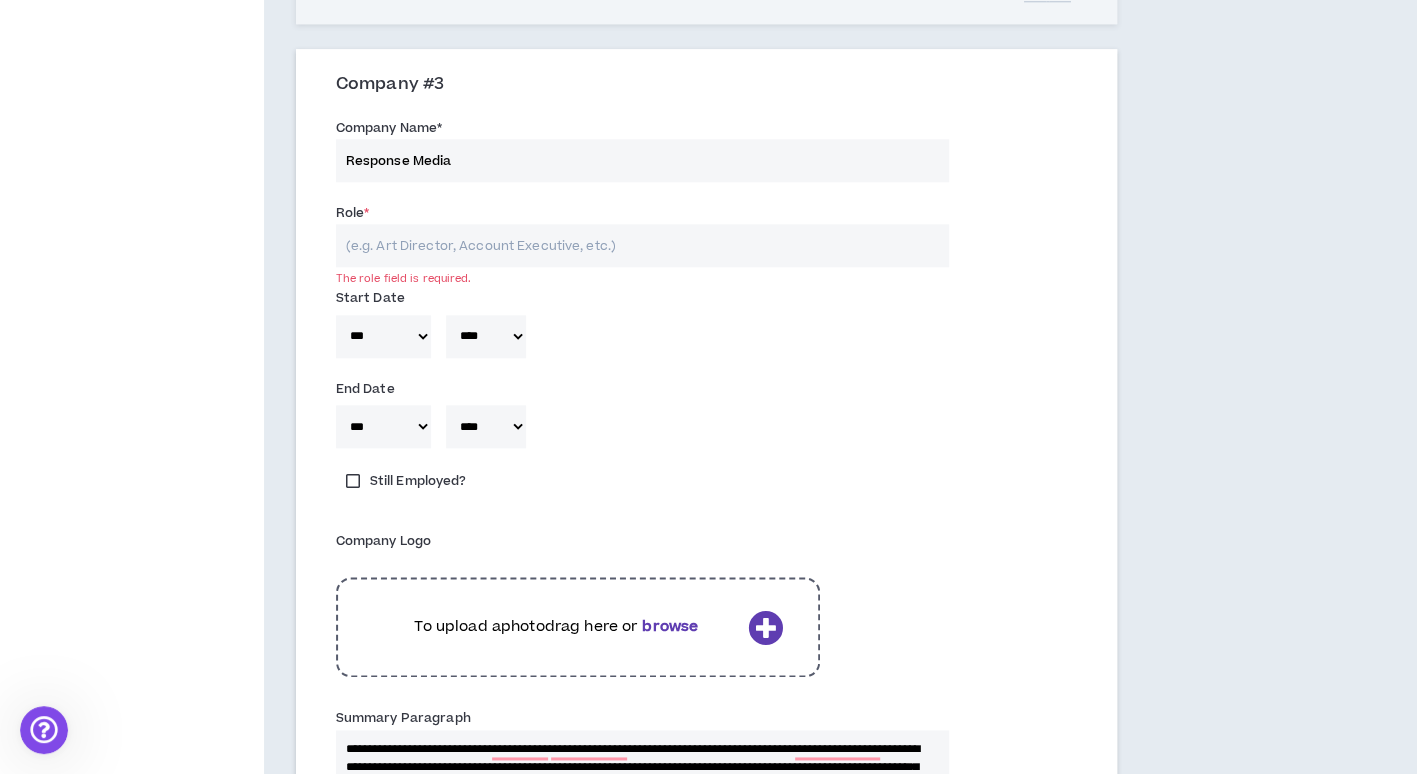 click on "Role  *" at bounding box center [642, 245] 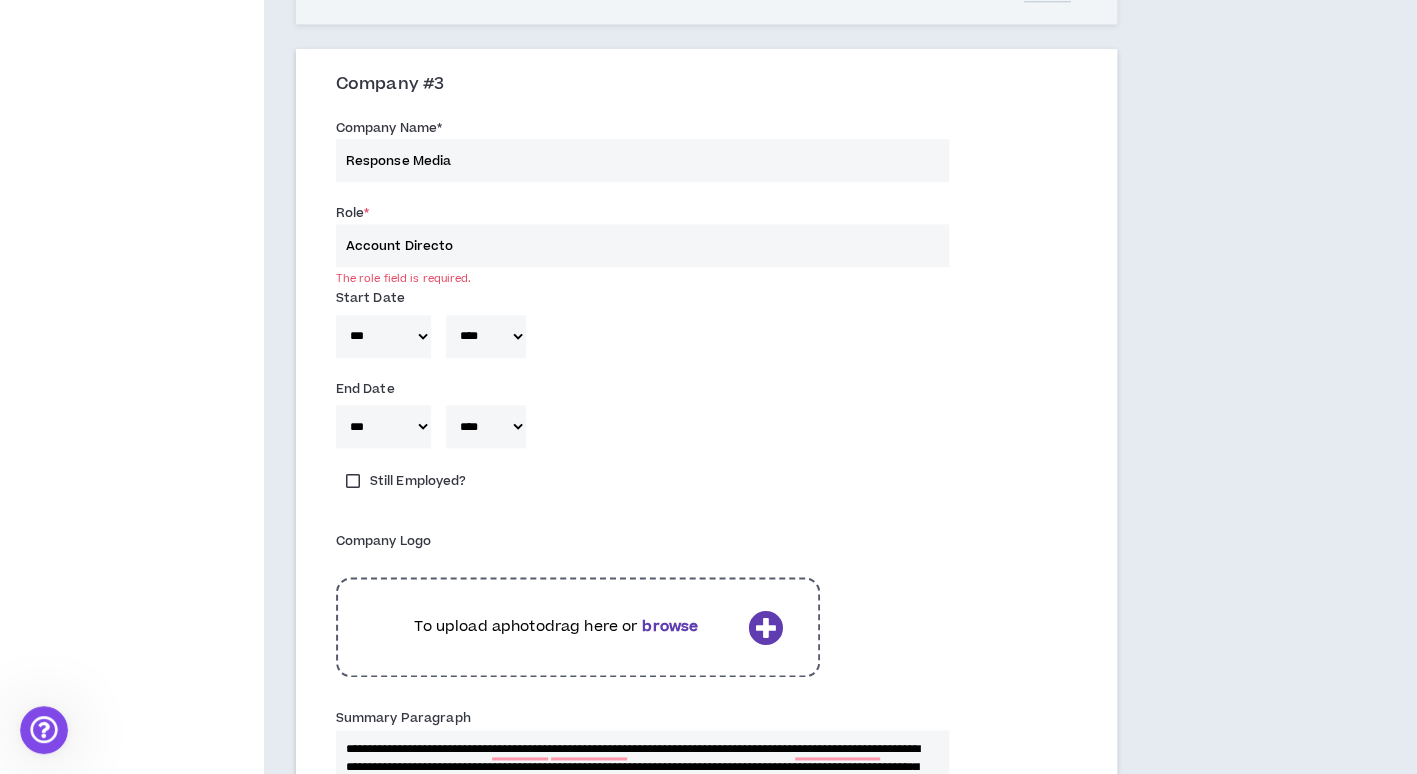 type on "Account Director" 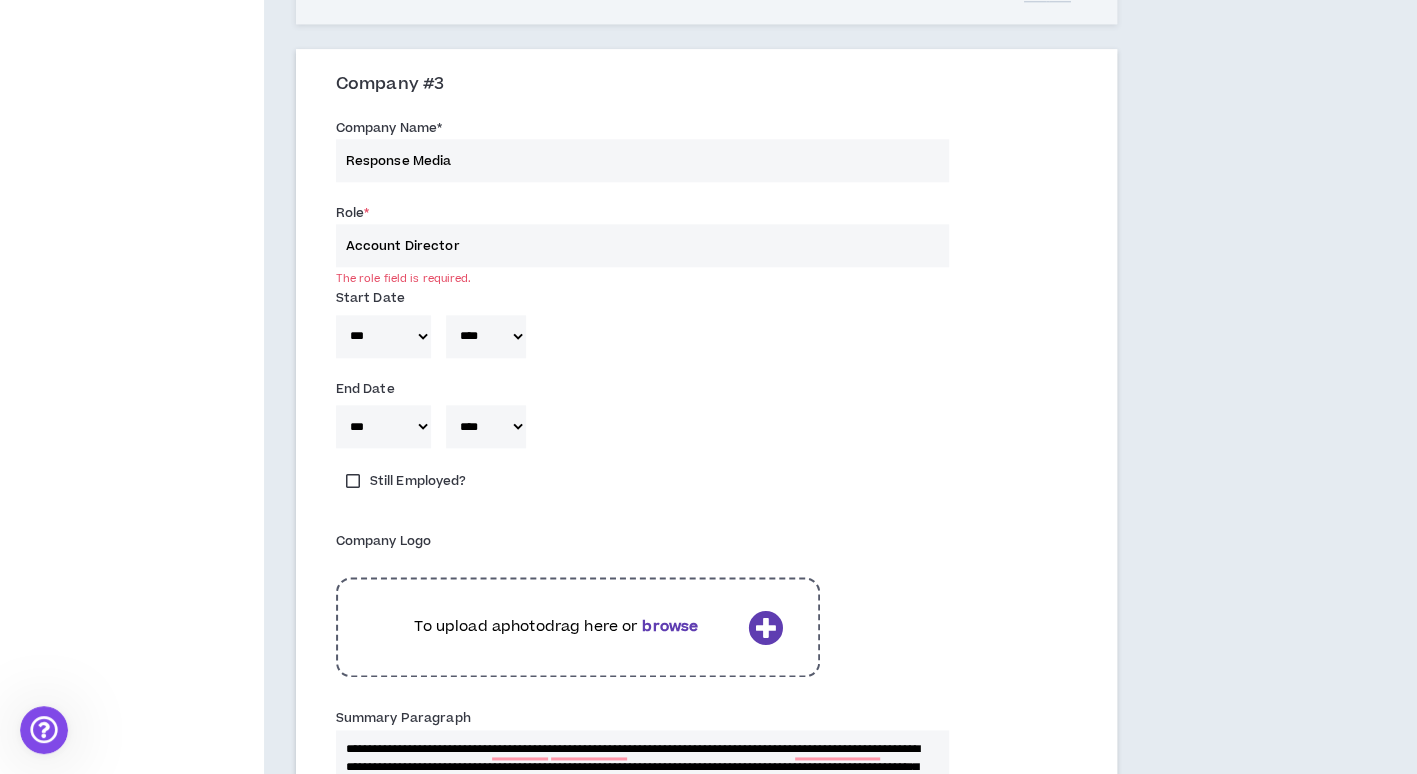 type 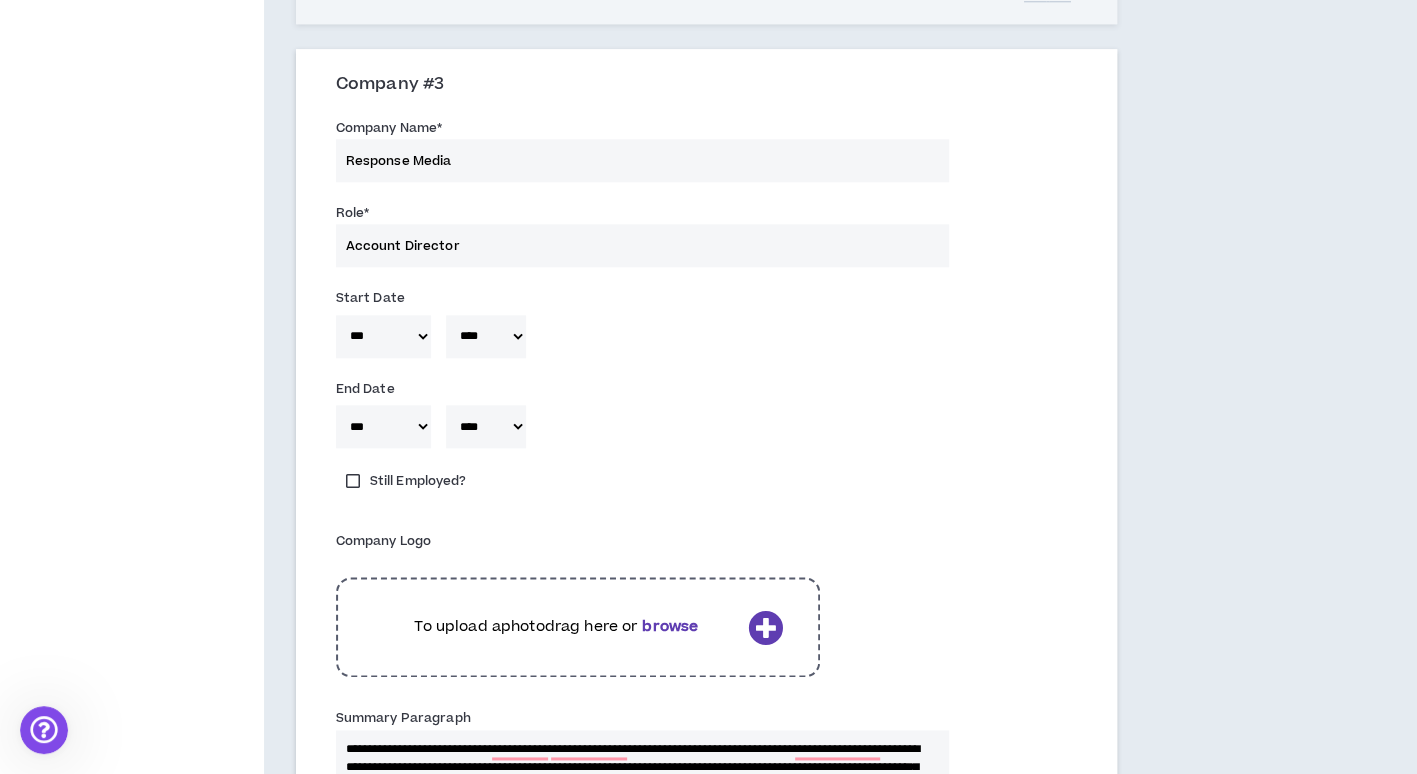 type on "Account Director" 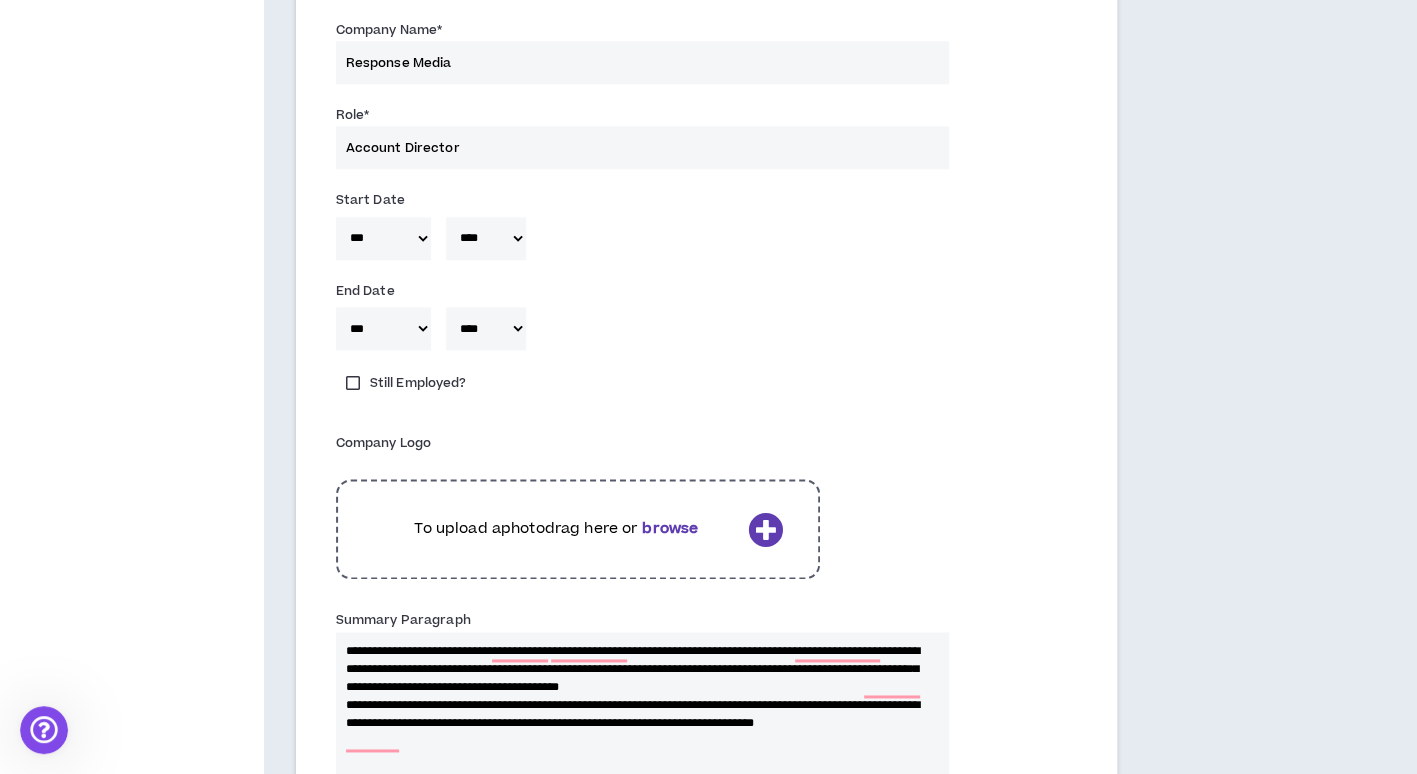 scroll, scrollTop: 1428, scrollLeft: 0, axis: vertical 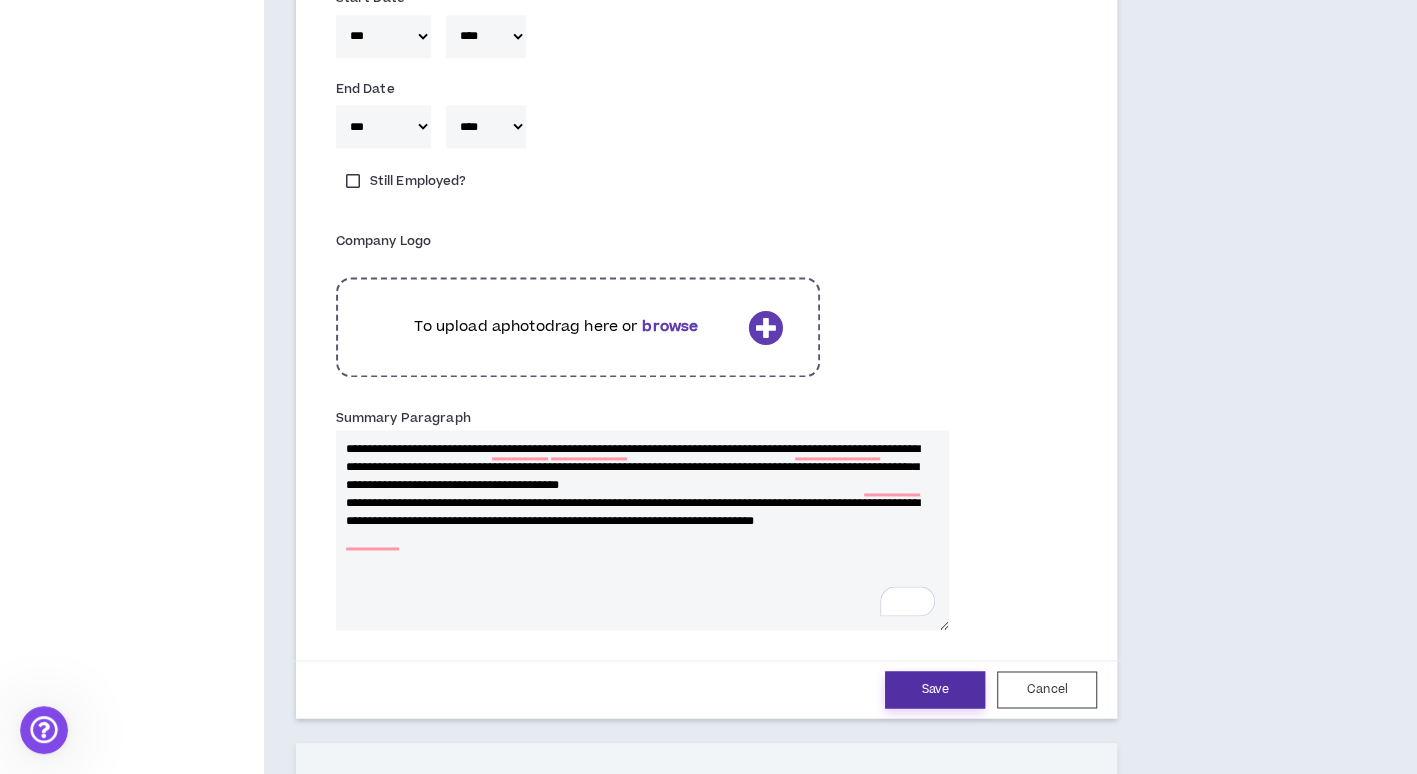 click on "Save" at bounding box center [935, 689] 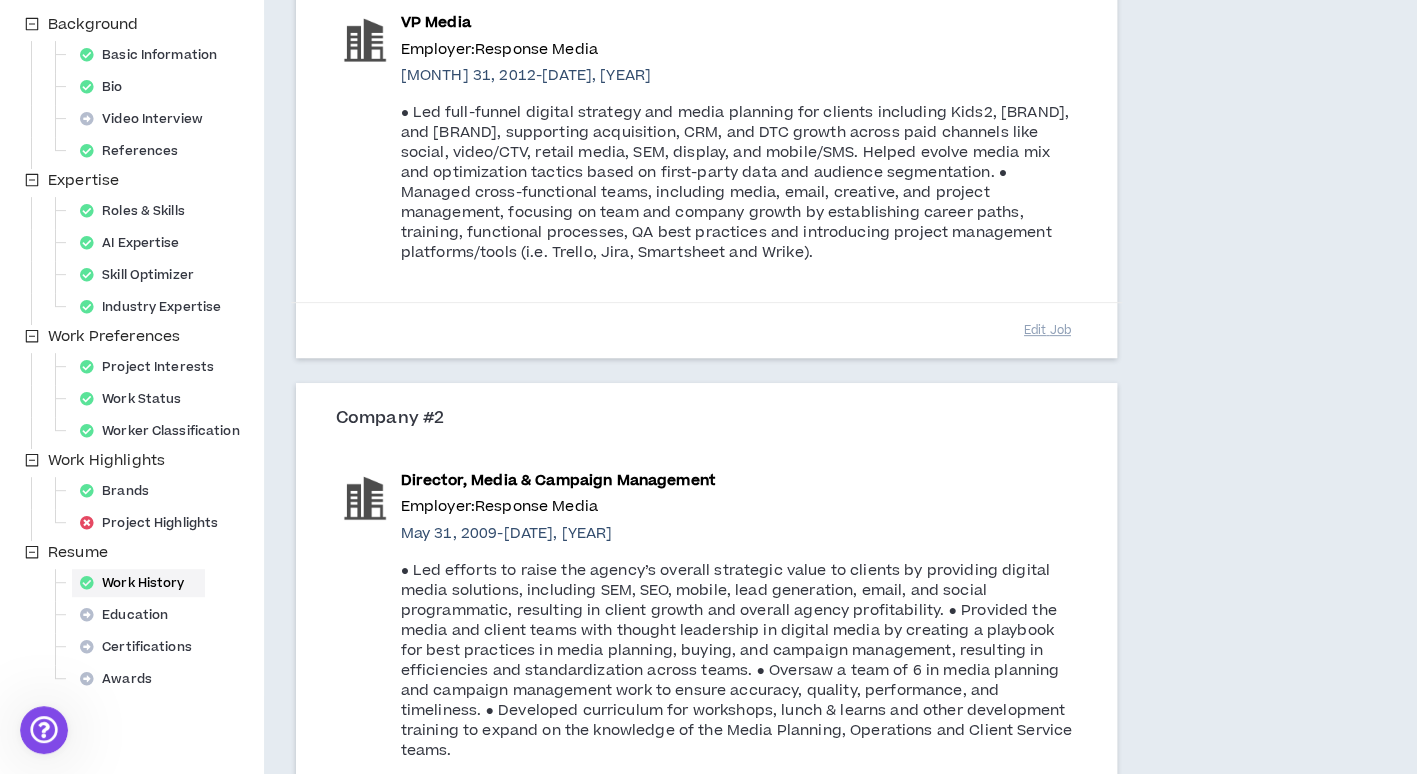 scroll, scrollTop: 396, scrollLeft: 0, axis: vertical 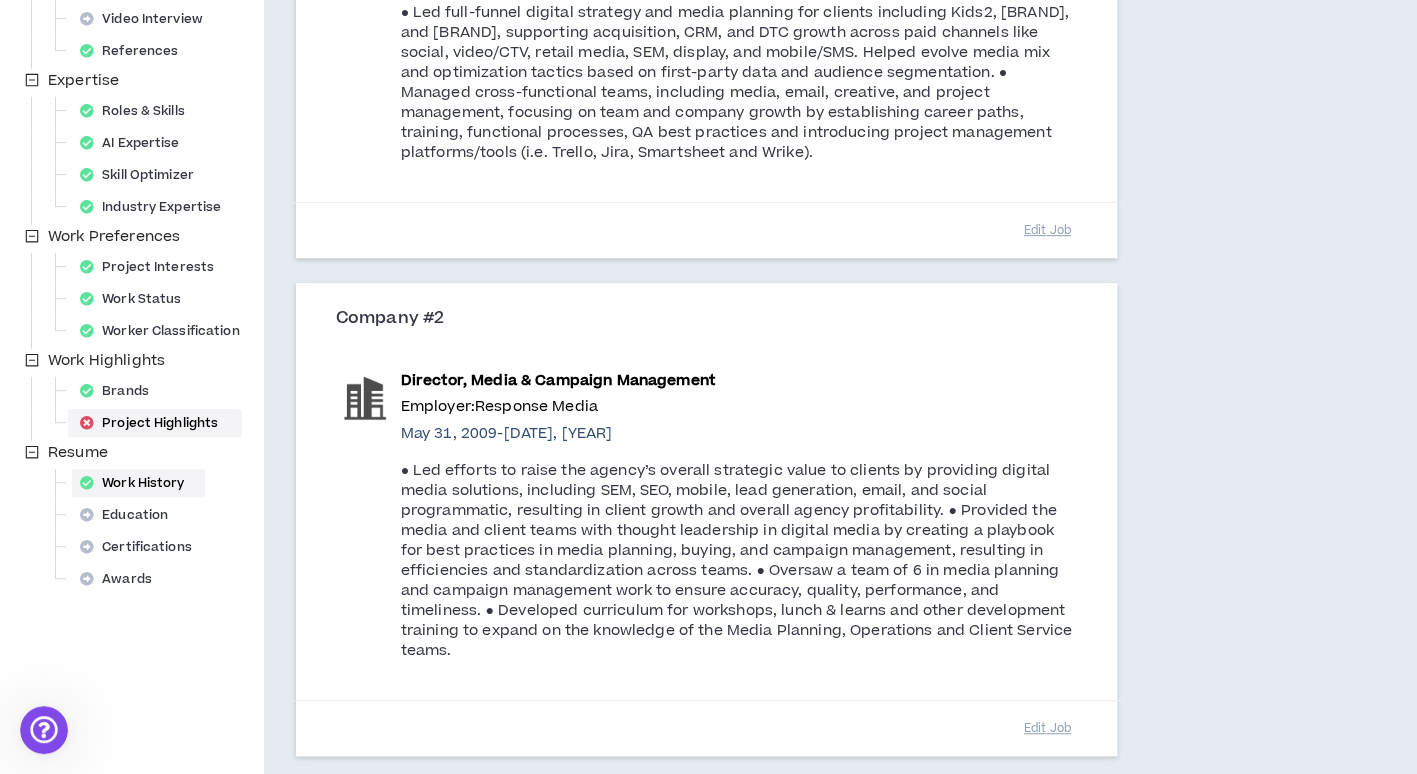 click on "Project Highlights" at bounding box center (155, 423) 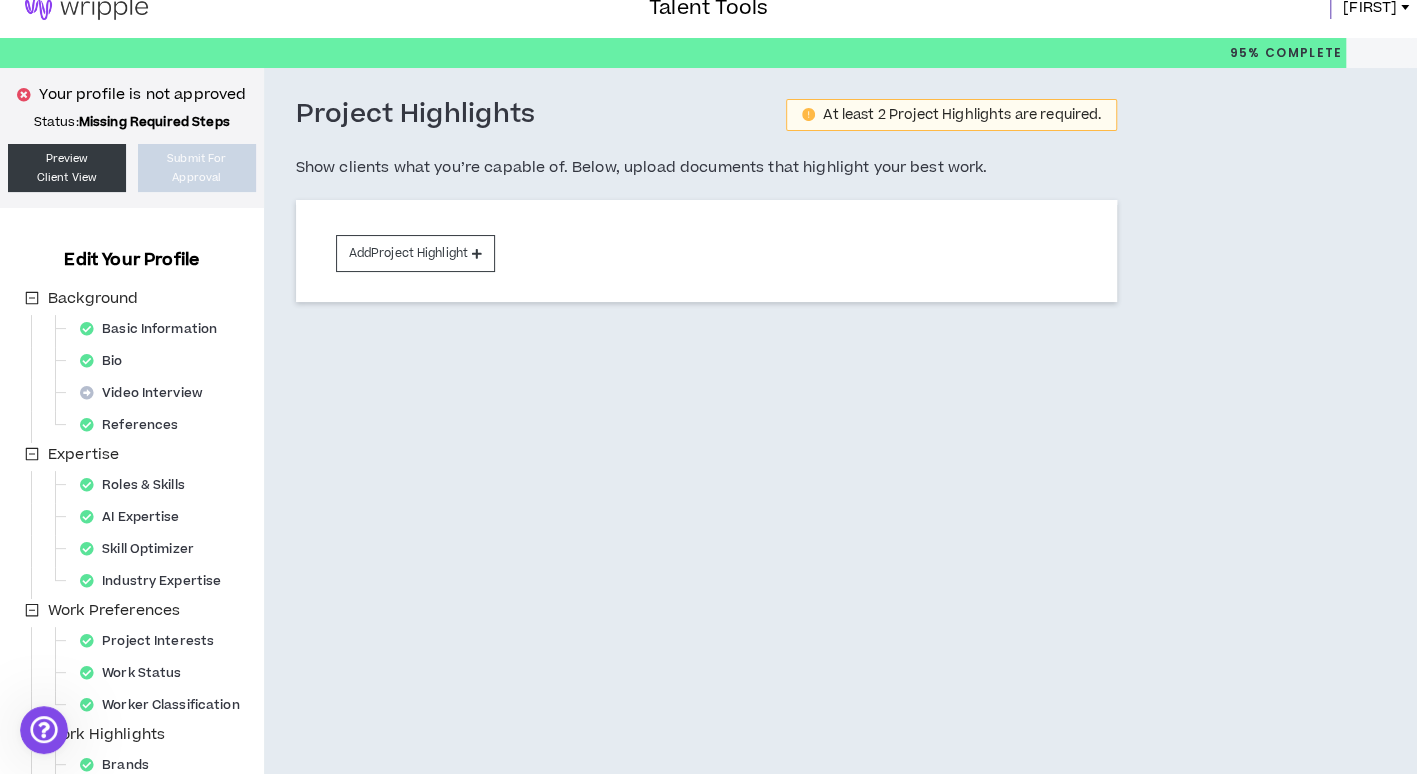 scroll, scrollTop: 0, scrollLeft: 0, axis: both 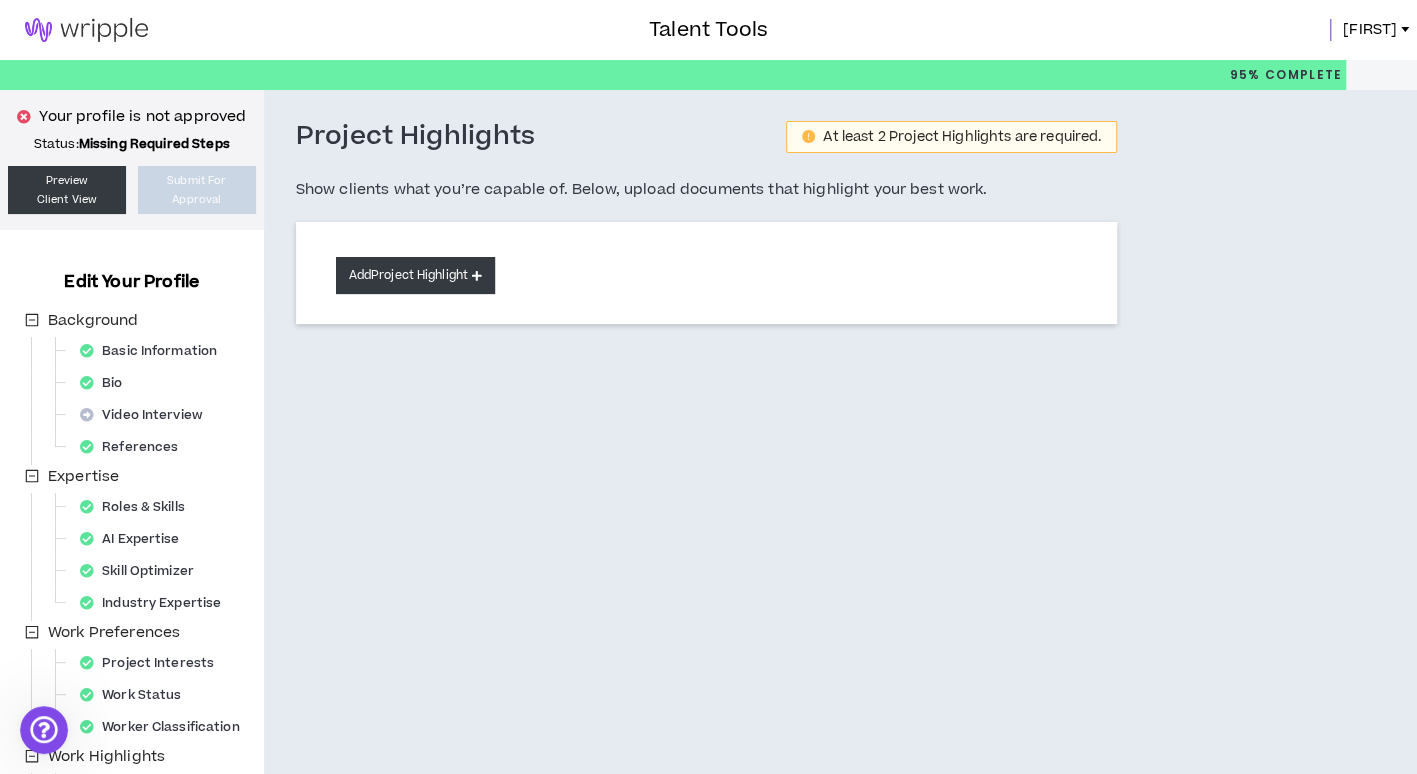 click on "Add  Project Highlight" at bounding box center (415, 275) 